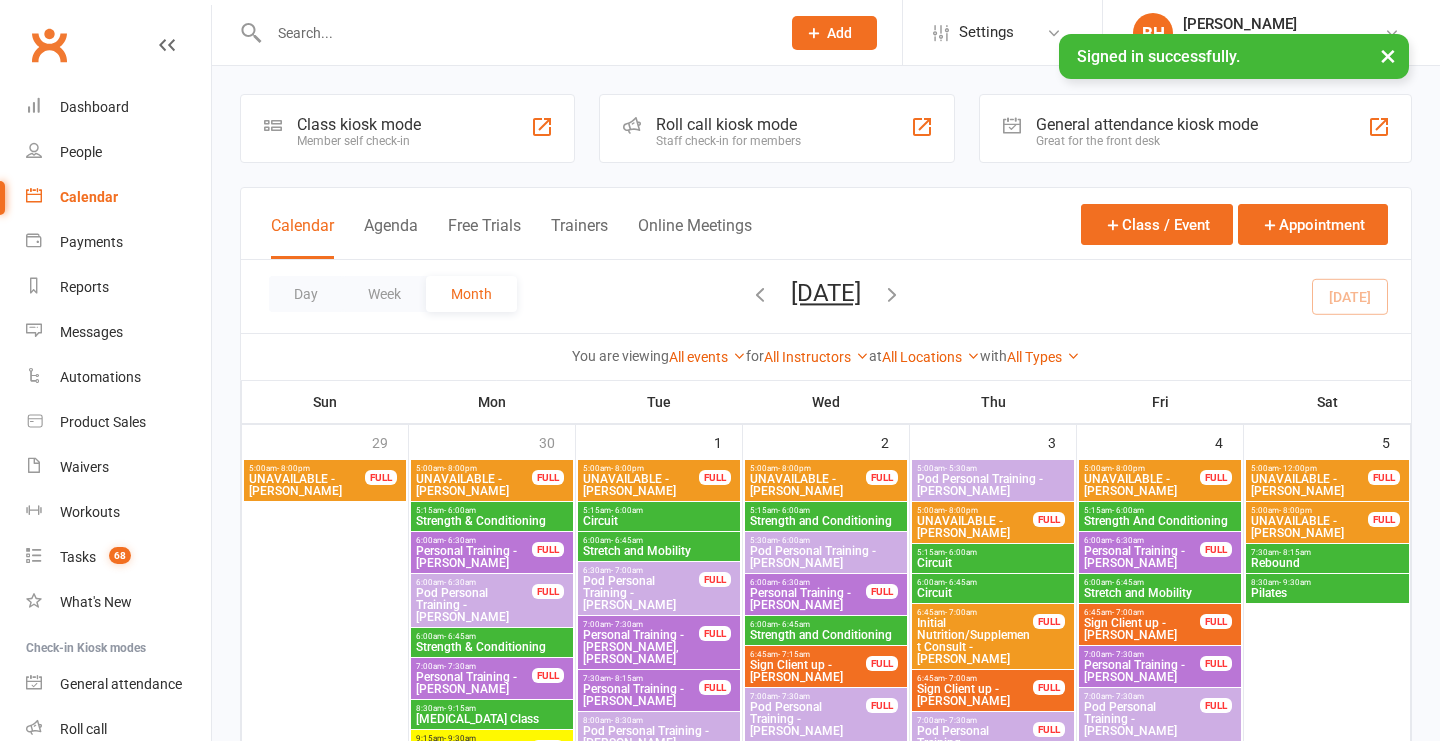 scroll, scrollTop: 0, scrollLeft: 0, axis: both 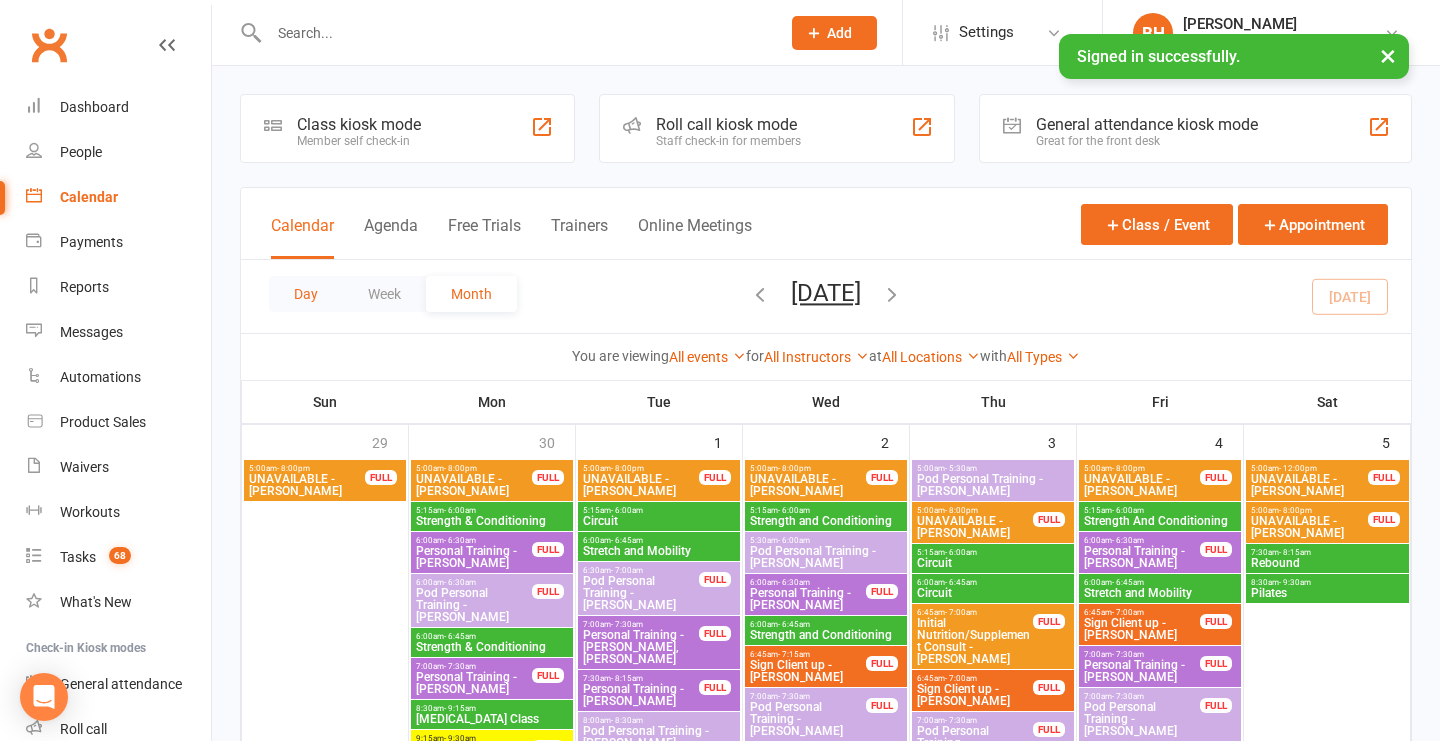 click on "Day" at bounding box center (306, 294) 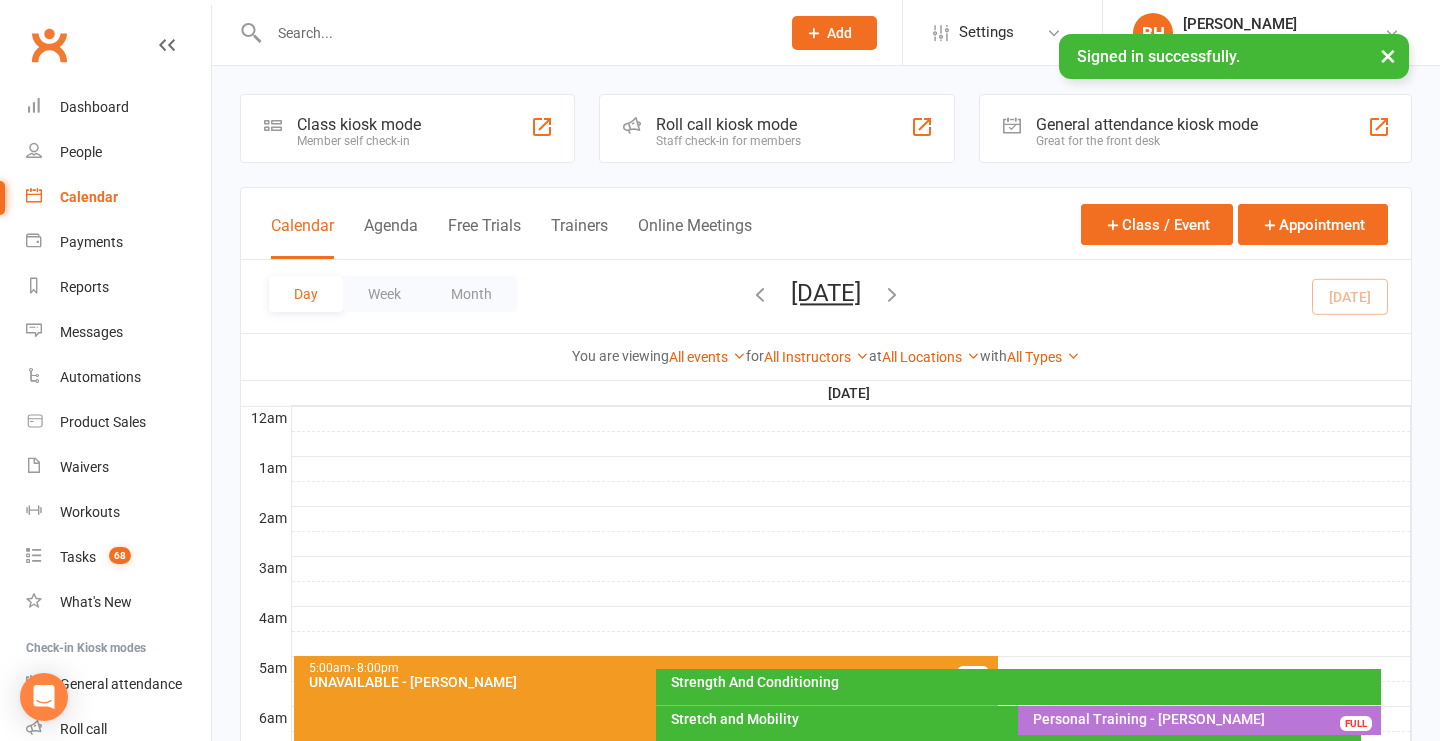 scroll, scrollTop: 0, scrollLeft: 0, axis: both 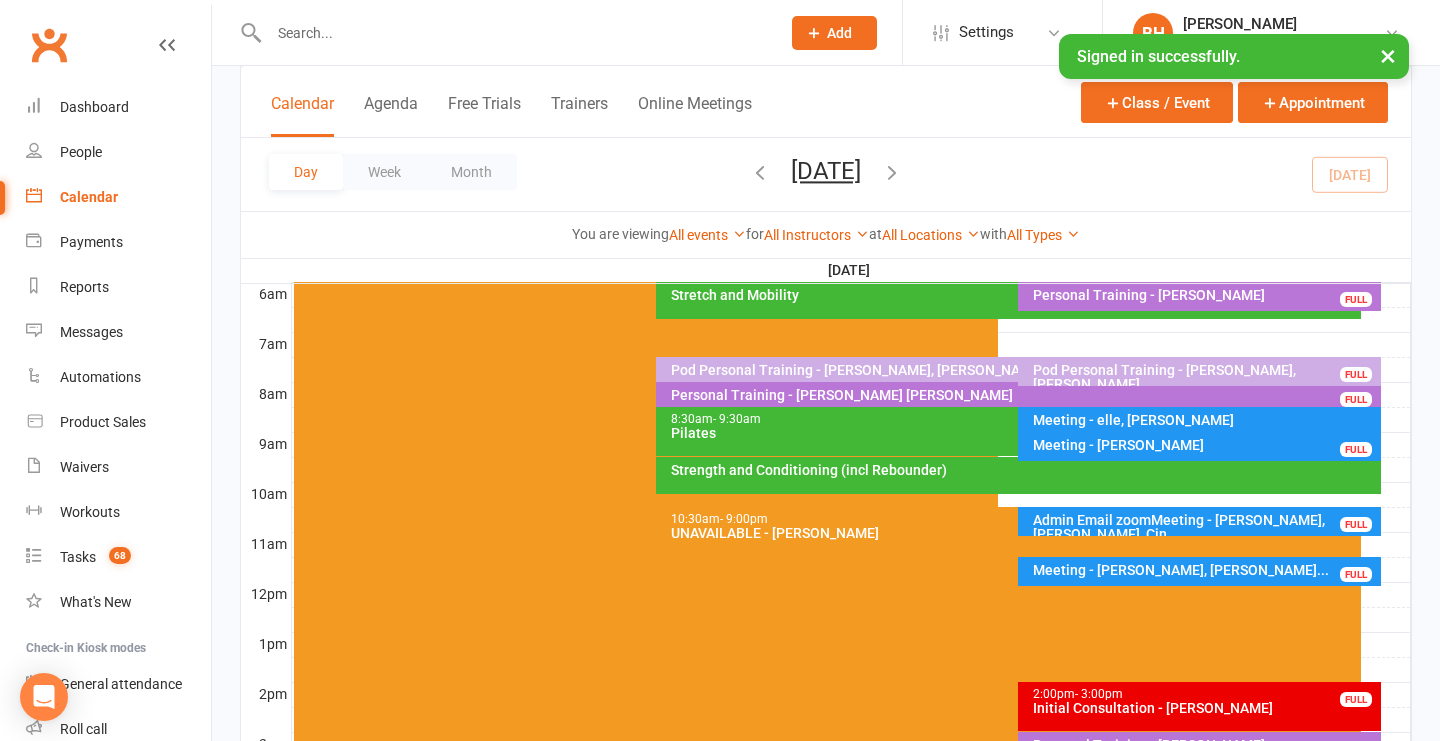 click on "Admin Email zoomMeeting - [PERSON_NAME], [PERSON_NAME], Cin..." at bounding box center (1204, 527) 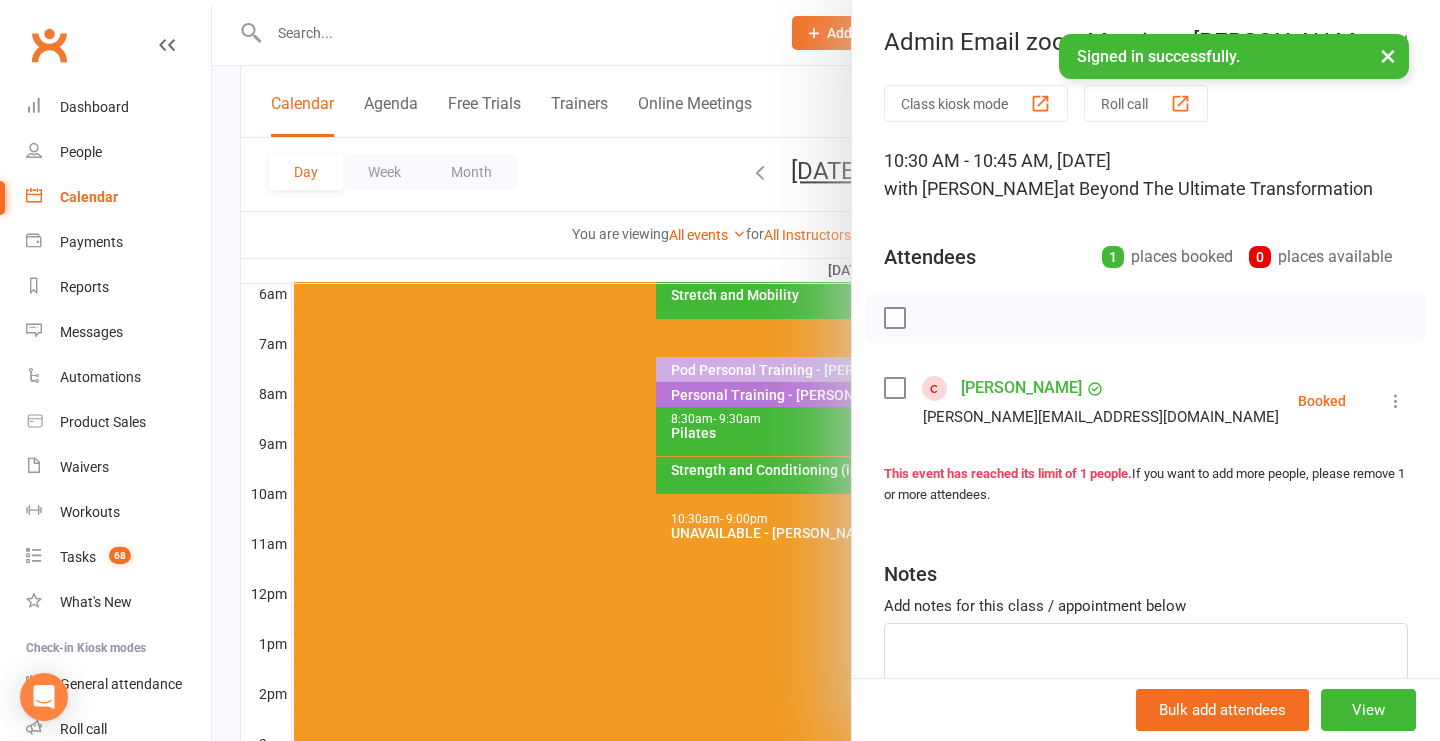 click at bounding box center (826, 370) 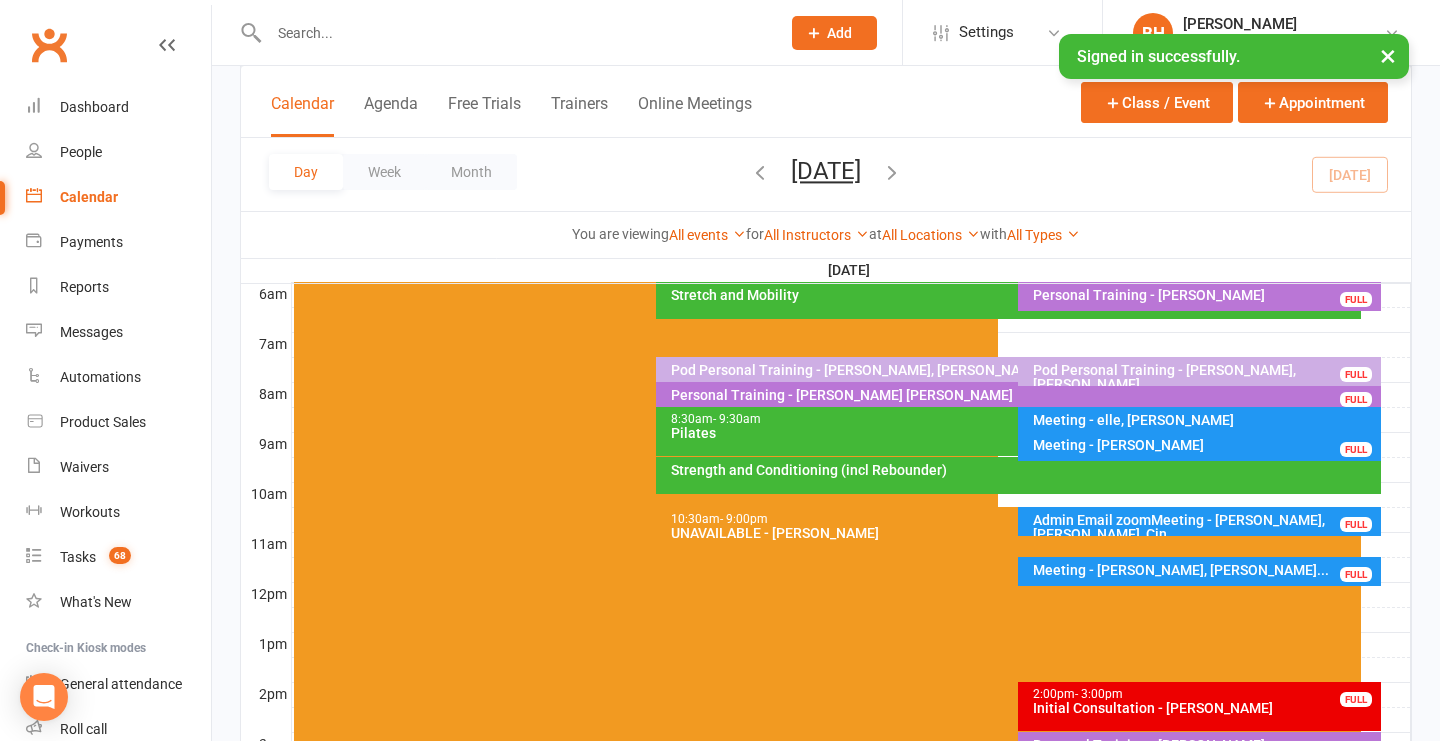click on "Meeting - [PERSON_NAME]" at bounding box center (1204, 445) 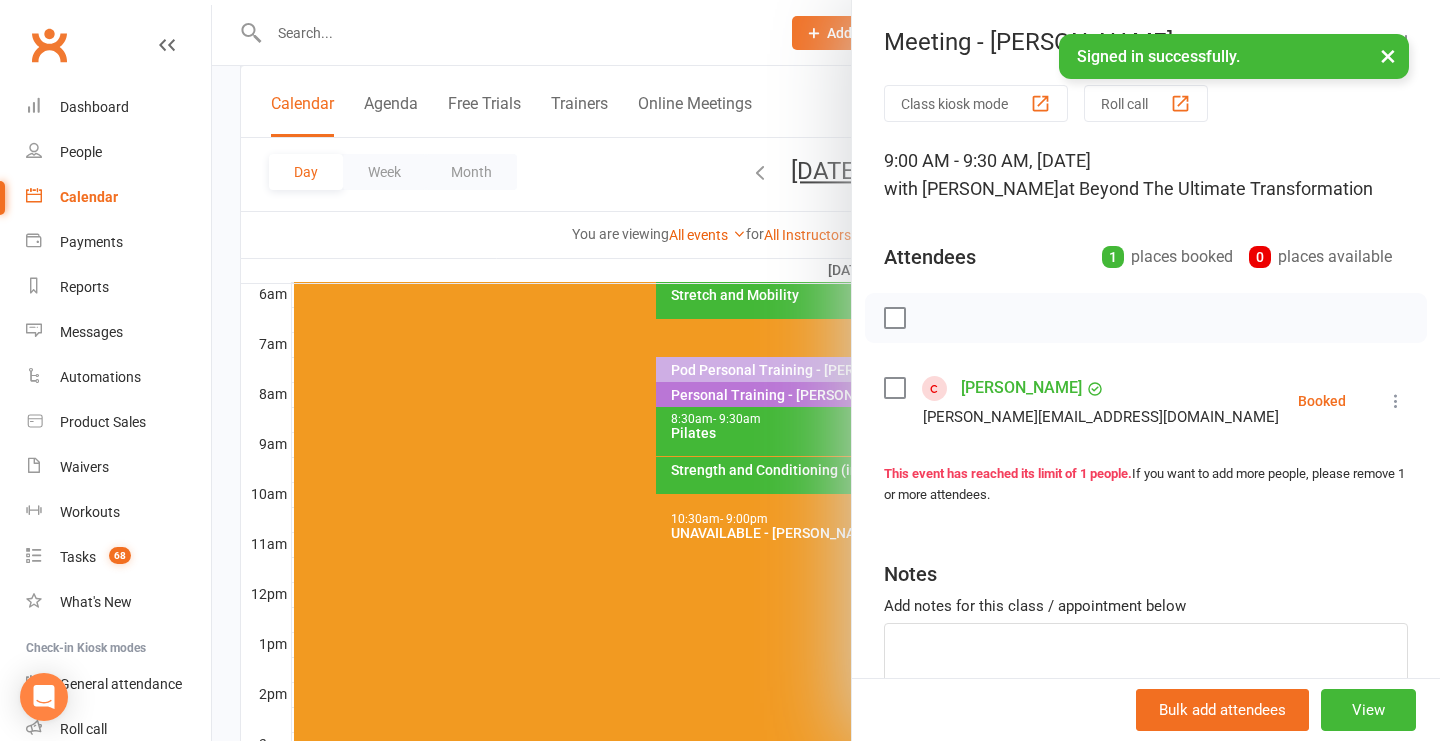 click at bounding box center [826, 370] 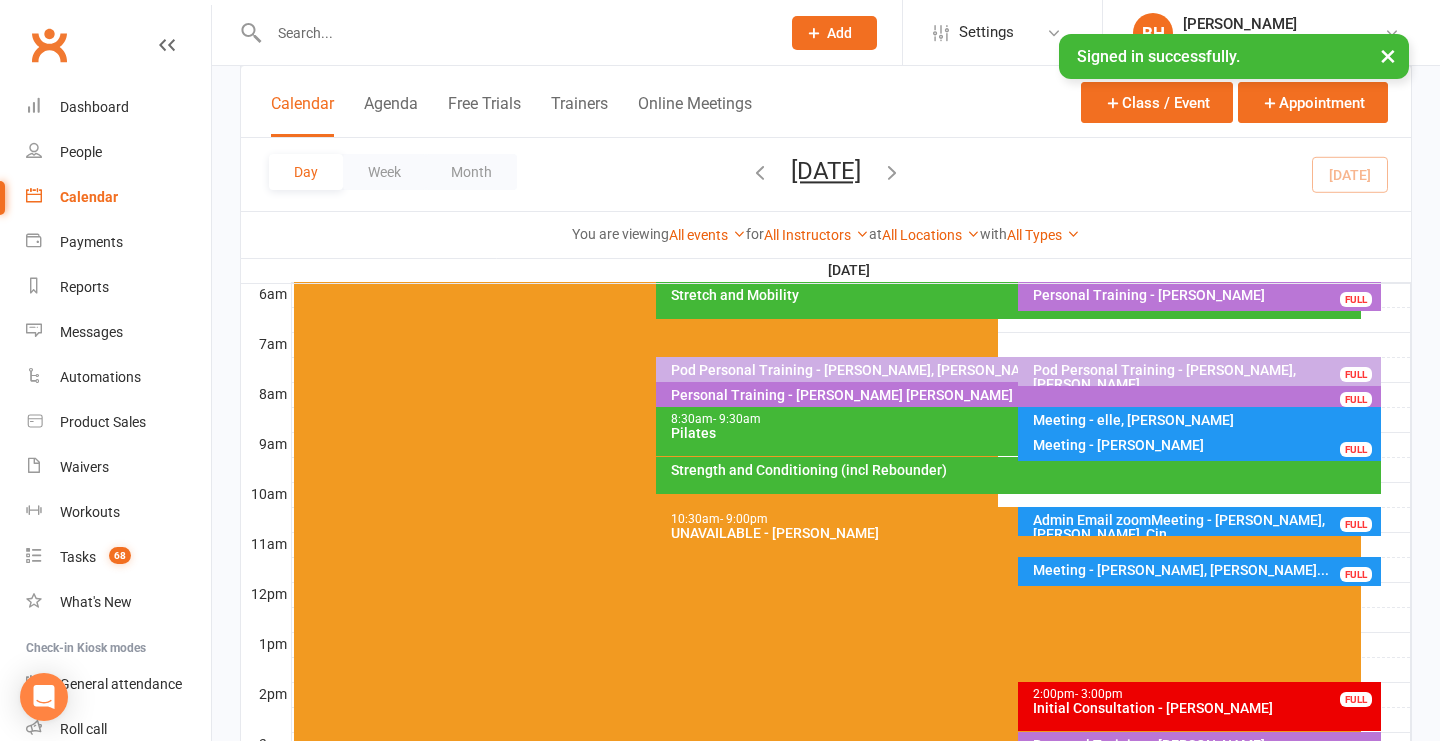 click on "[DATE]" at bounding box center (826, 171) 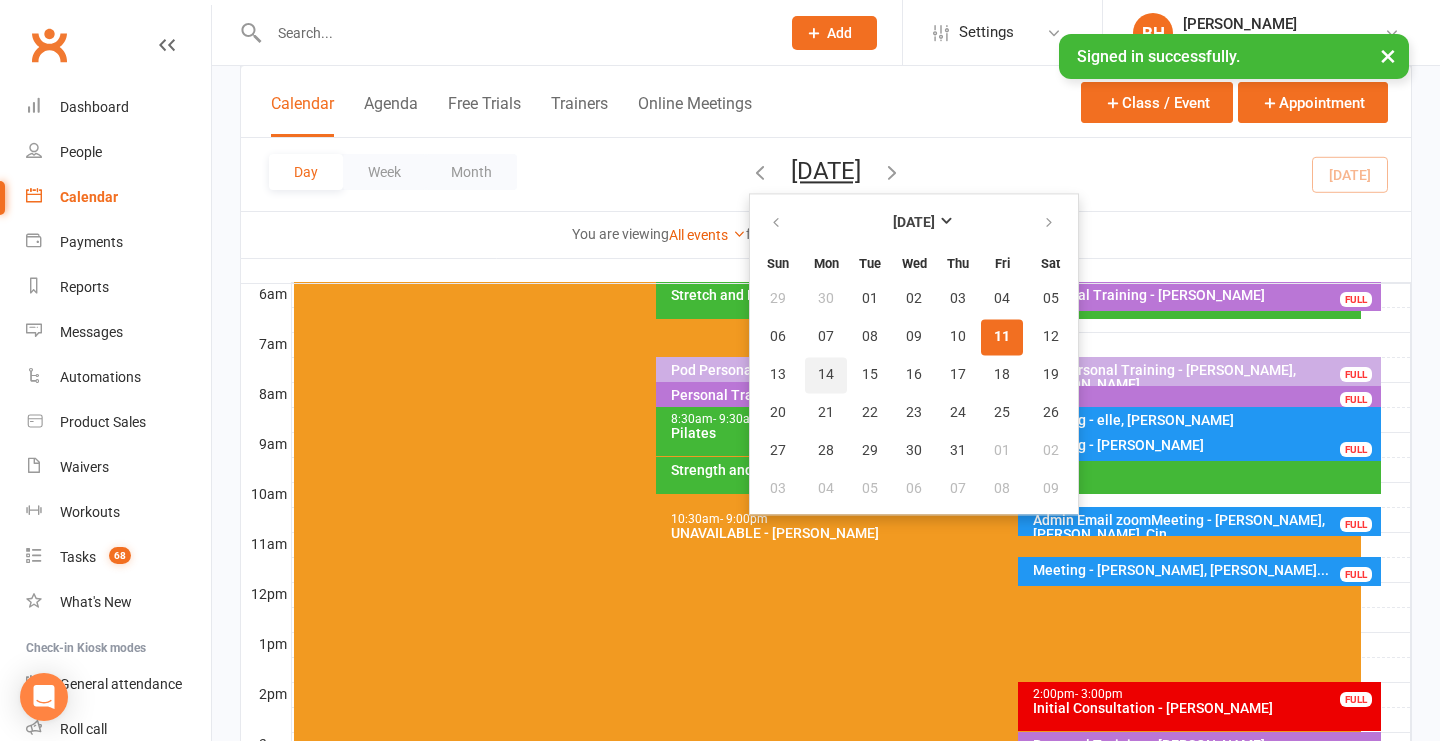 click on "14" at bounding box center [826, 375] 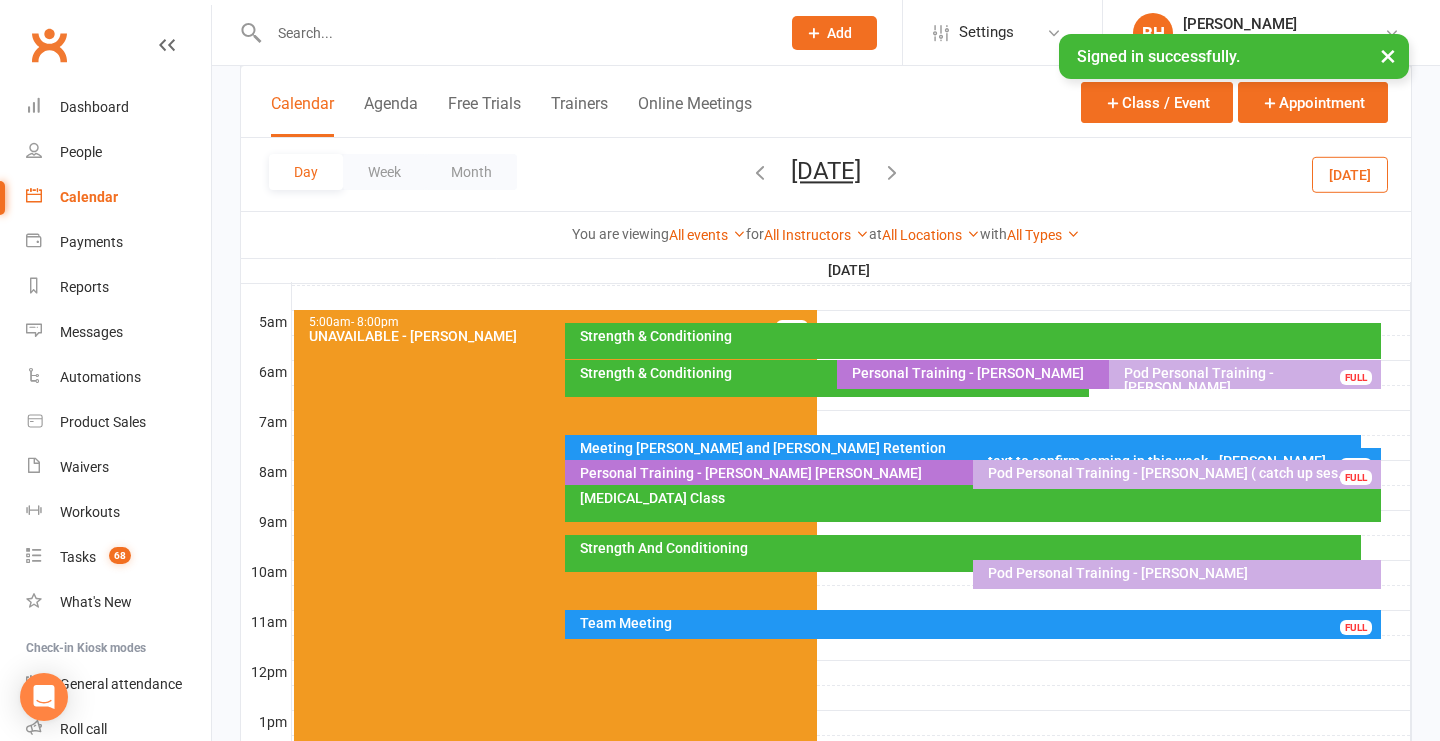 scroll, scrollTop: 344, scrollLeft: 0, axis: vertical 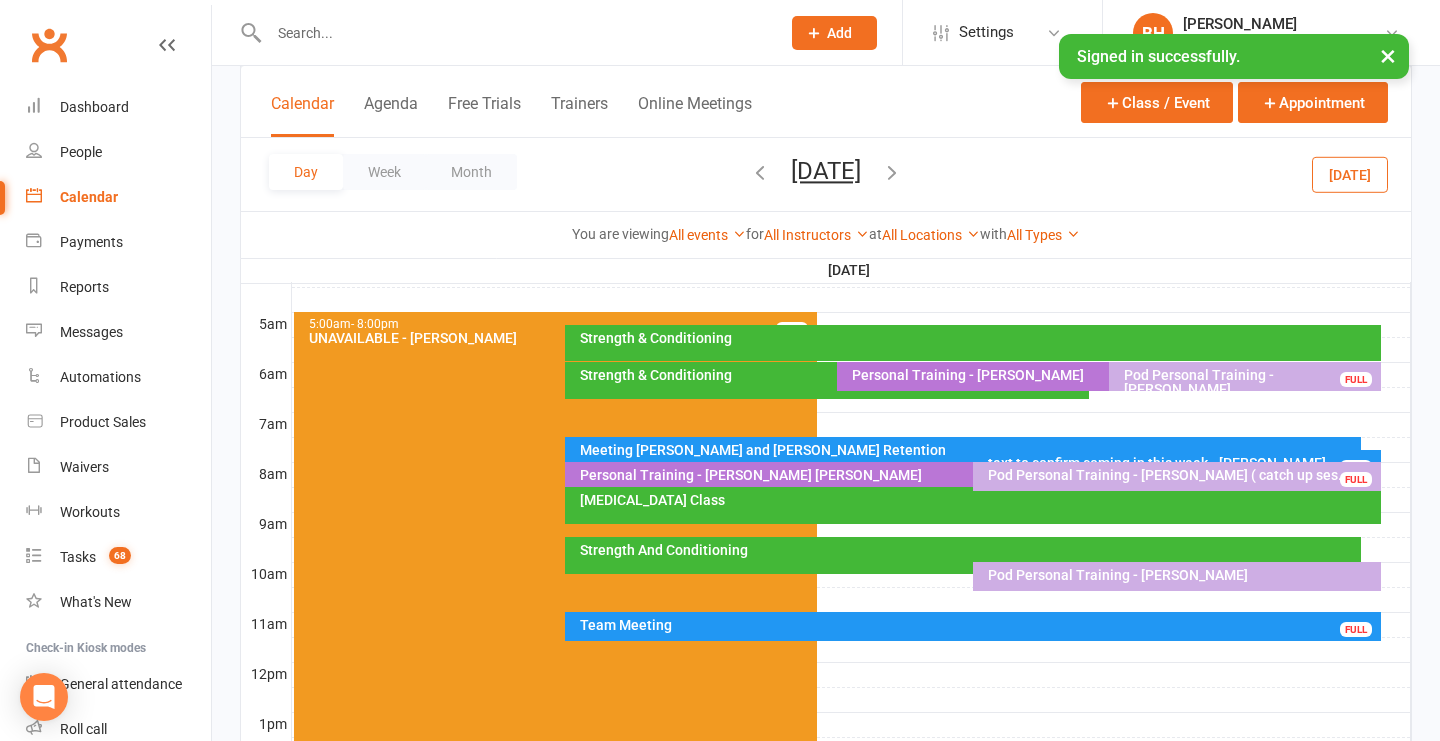 click on "Strength & Conditioning" at bounding box center (832, 375) 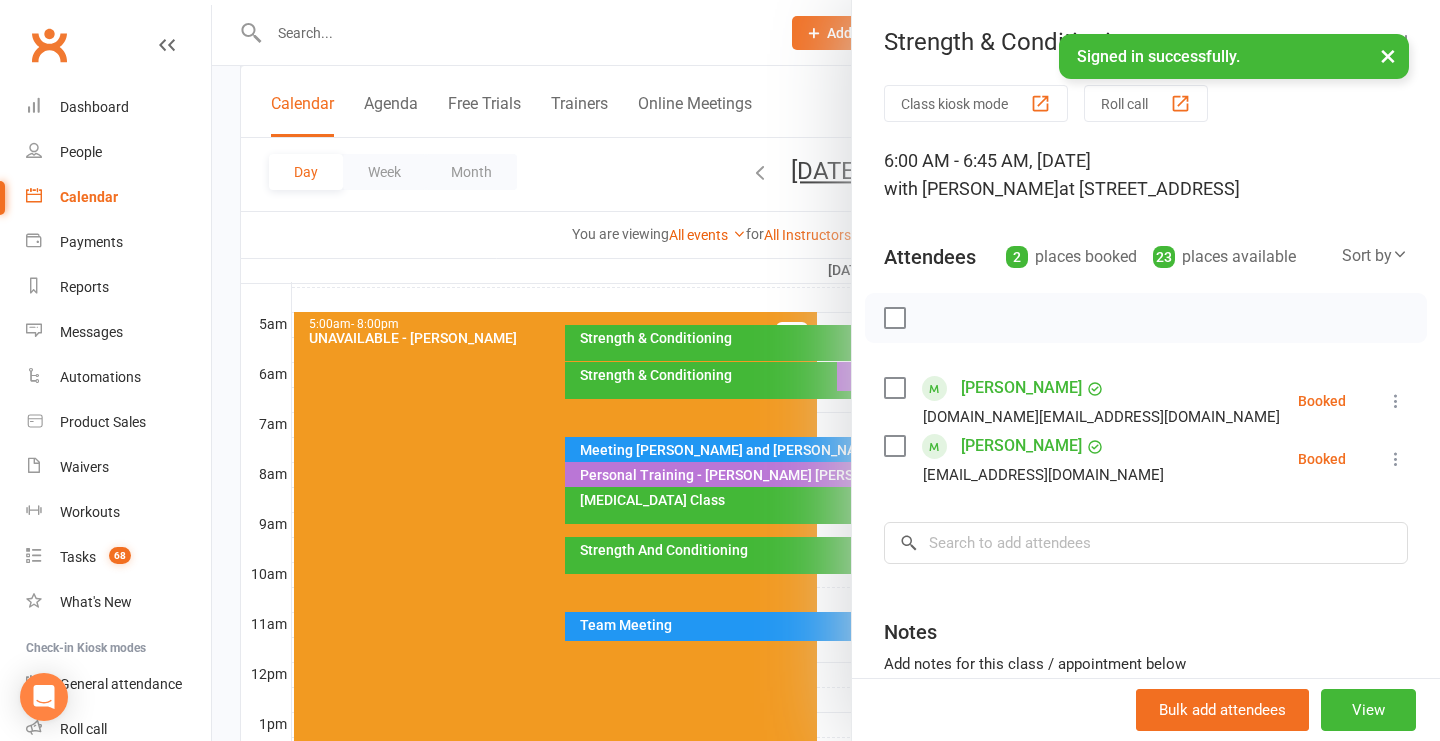 click at bounding box center (826, 370) 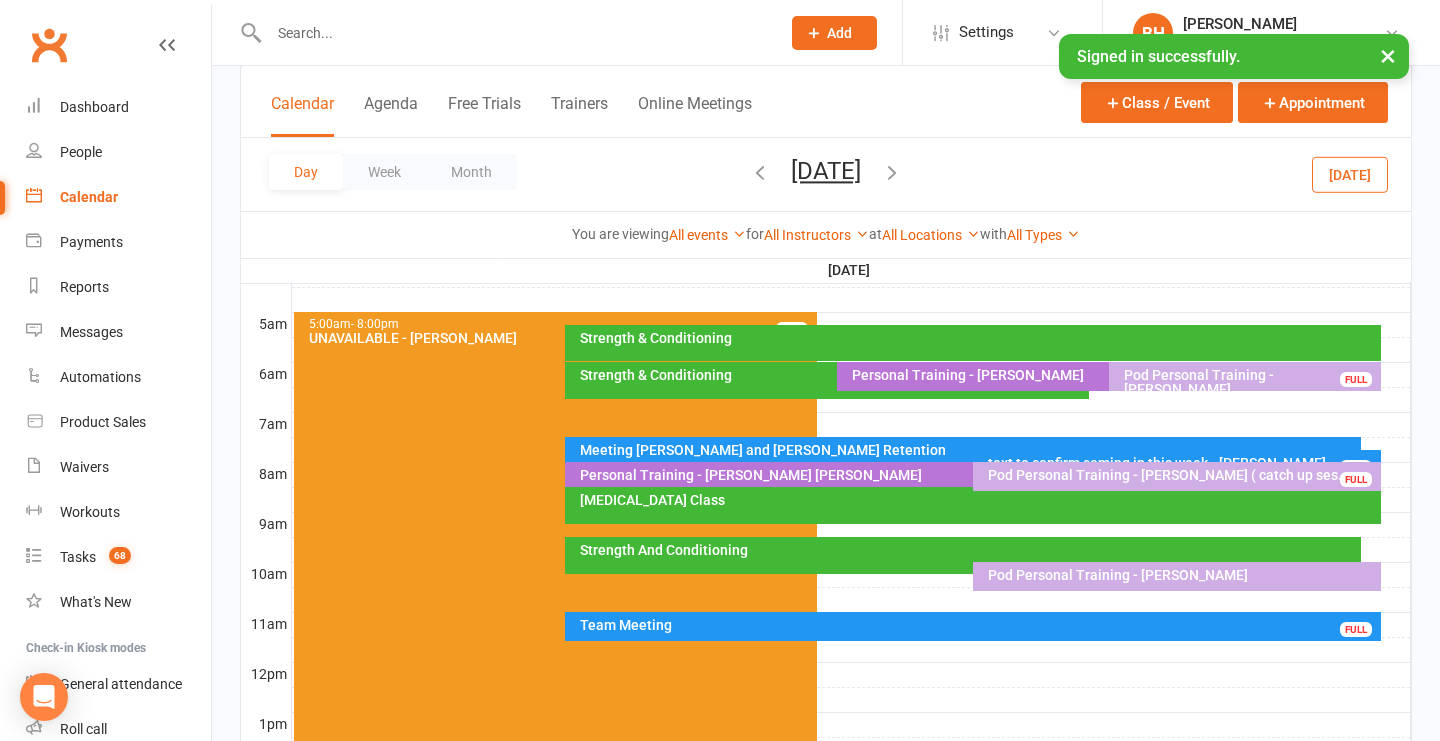 click on "[DATE]" at bounding box center [826, 171] 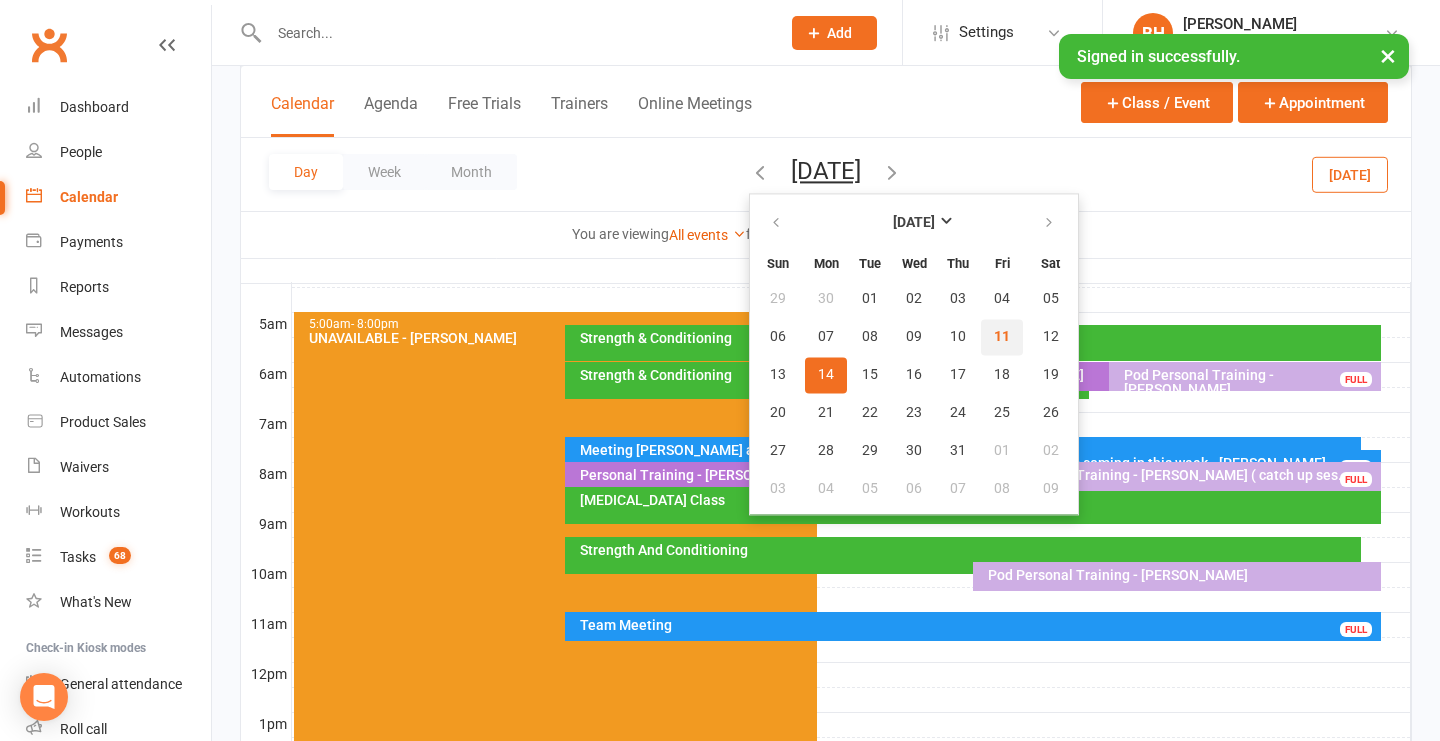 click on "11" at bounding box center (1002, 337) 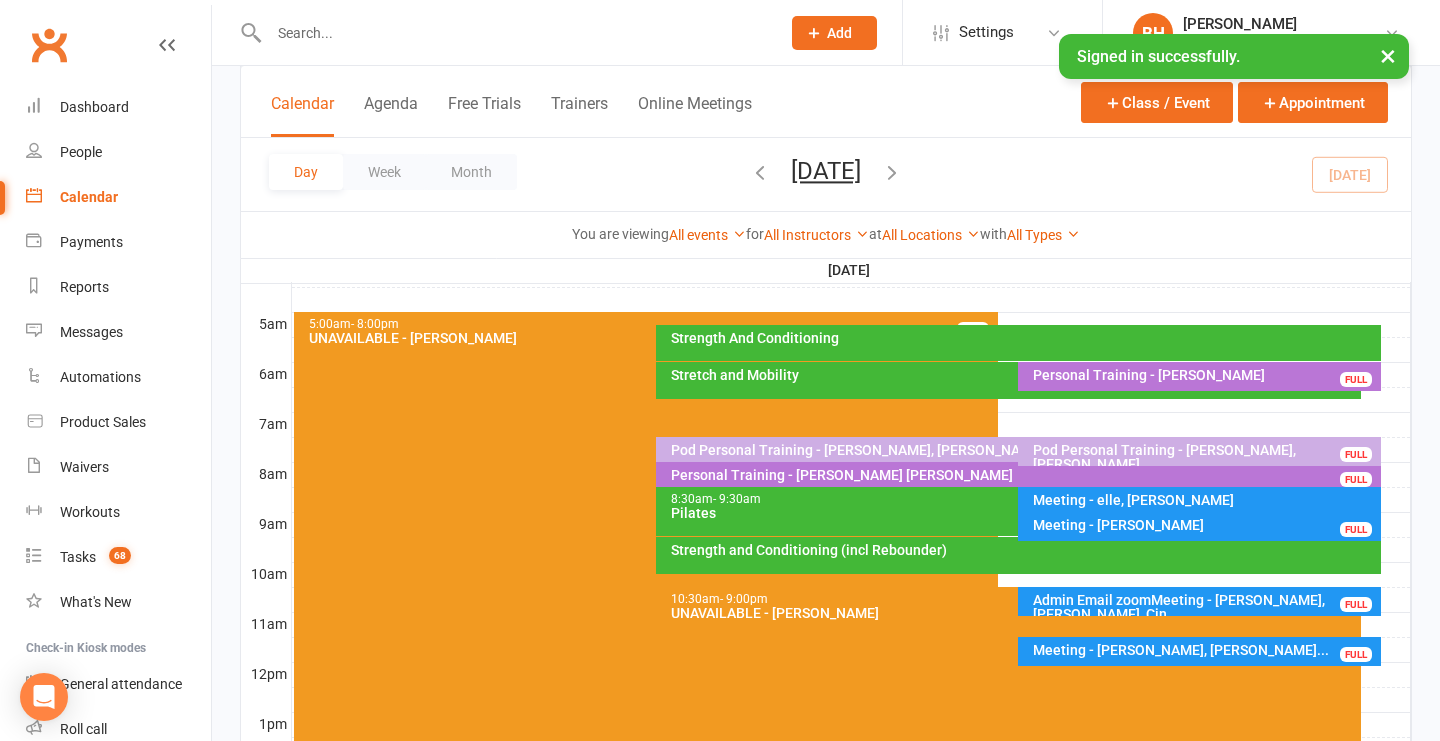 click on "Stretch and Mobility" at bounding box center [1013, 375] 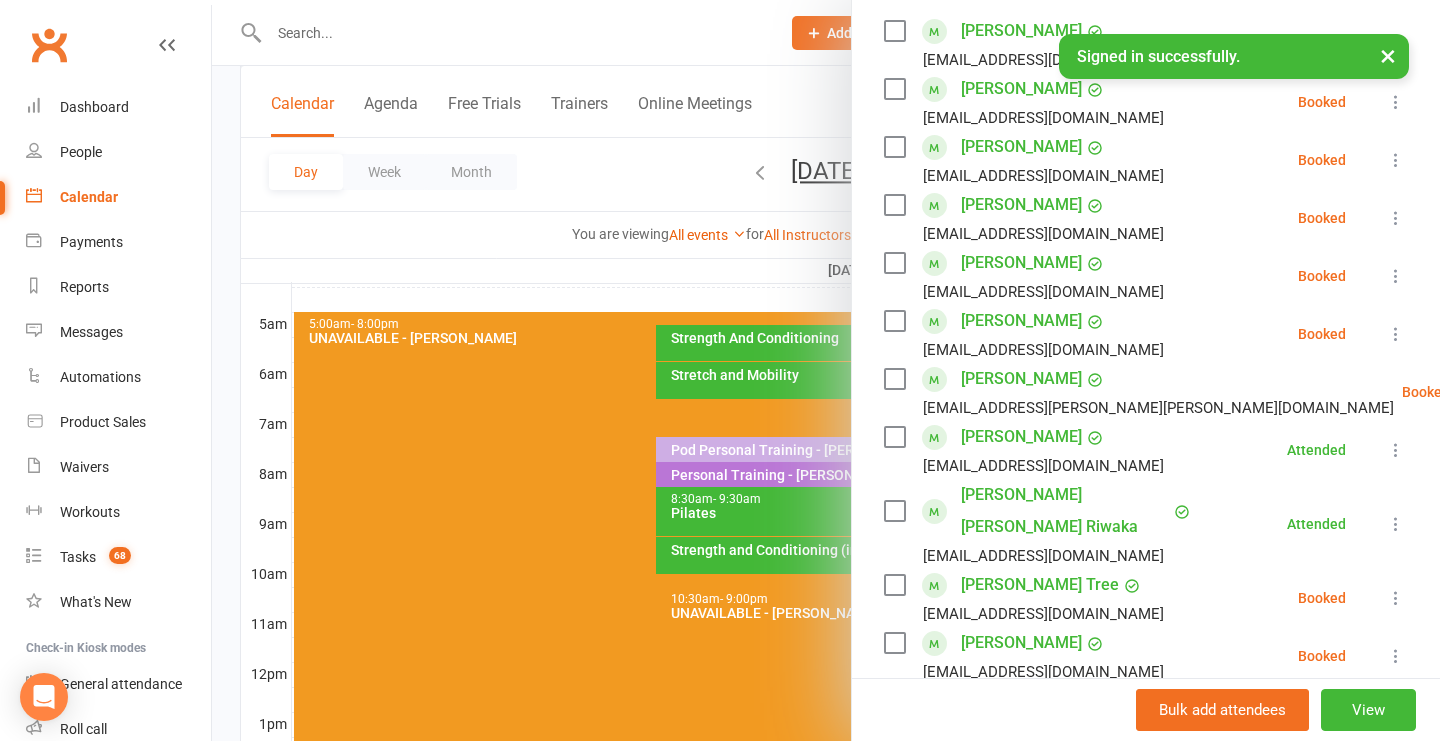 scroll, scrollTop: 344, scrollLeft: 0, axis: vertical 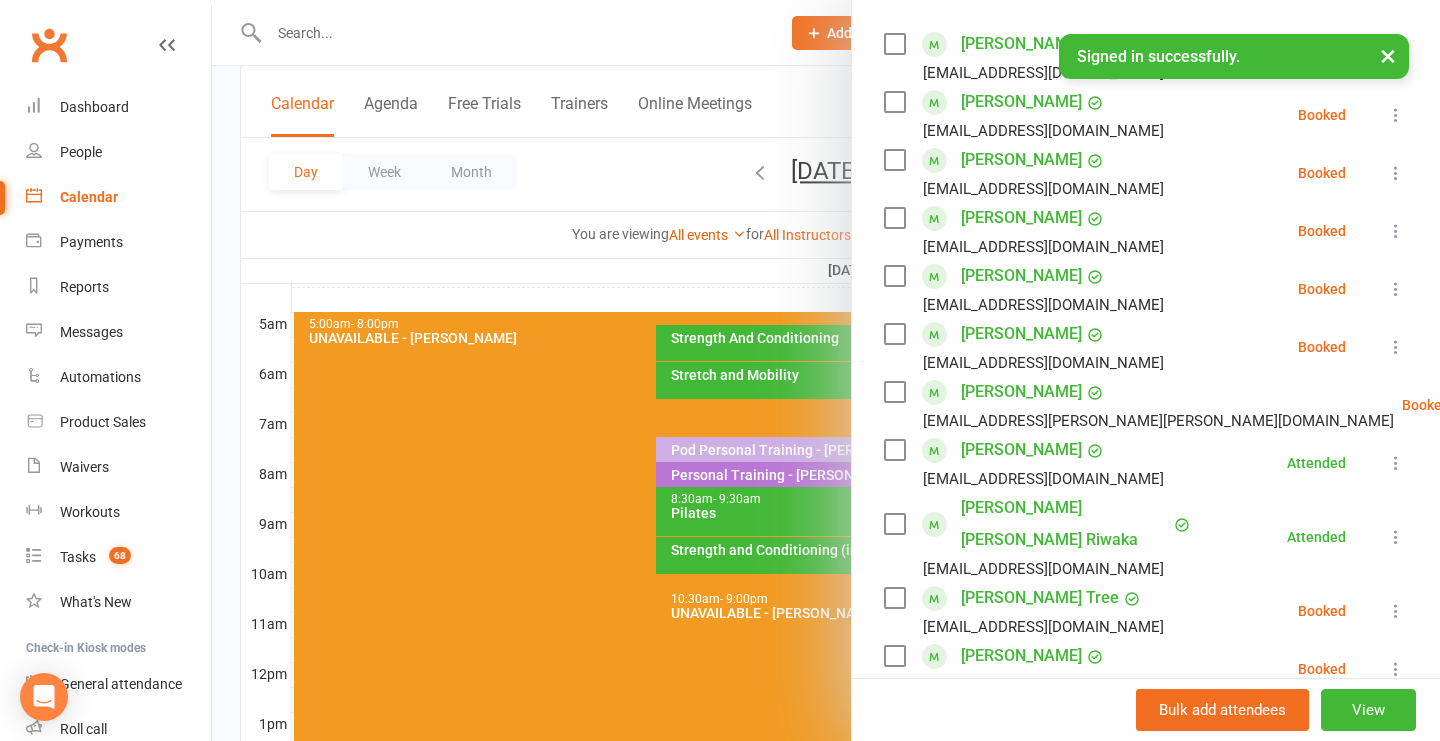 click at bounding box center (826, 370) 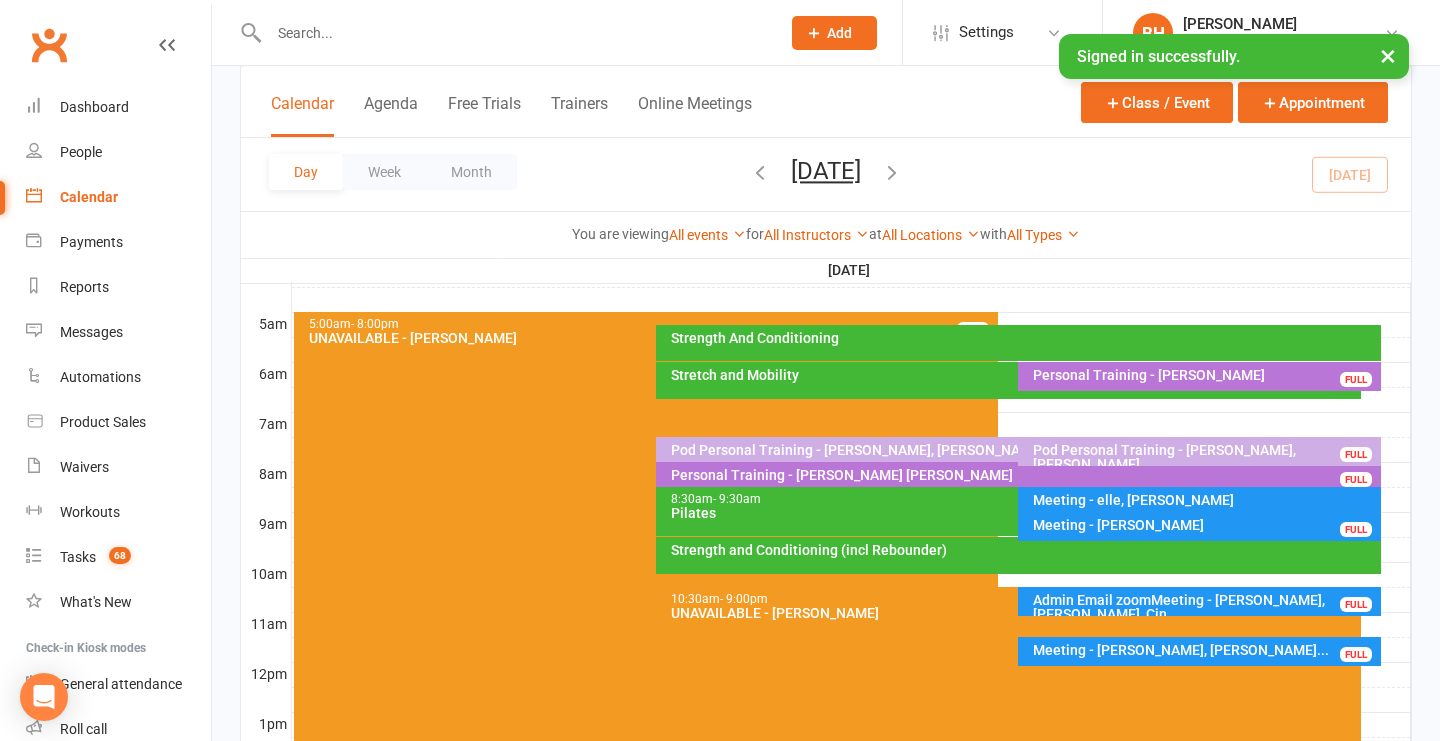 click on "[DATE]" at bounding box center [826, 171] 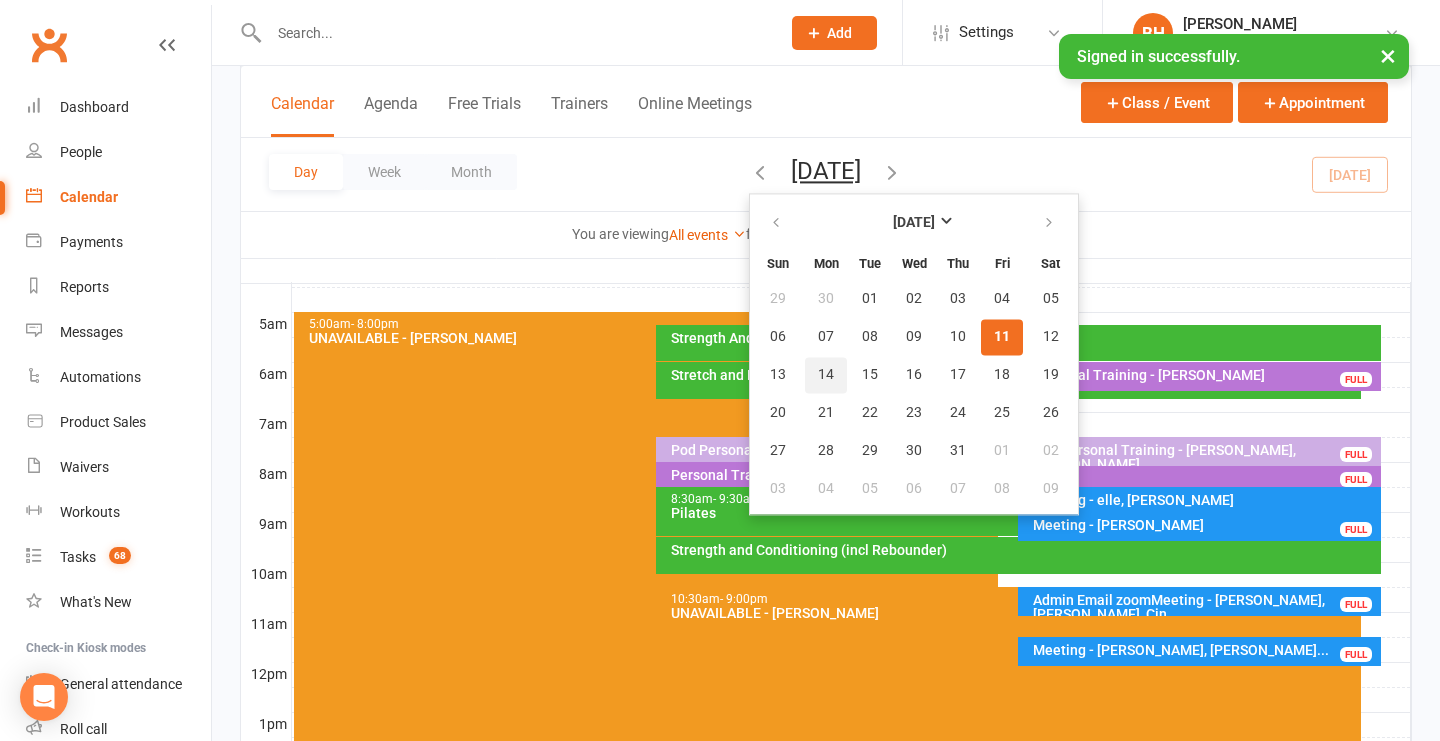 click on "14" at bounding box center (826, 375) 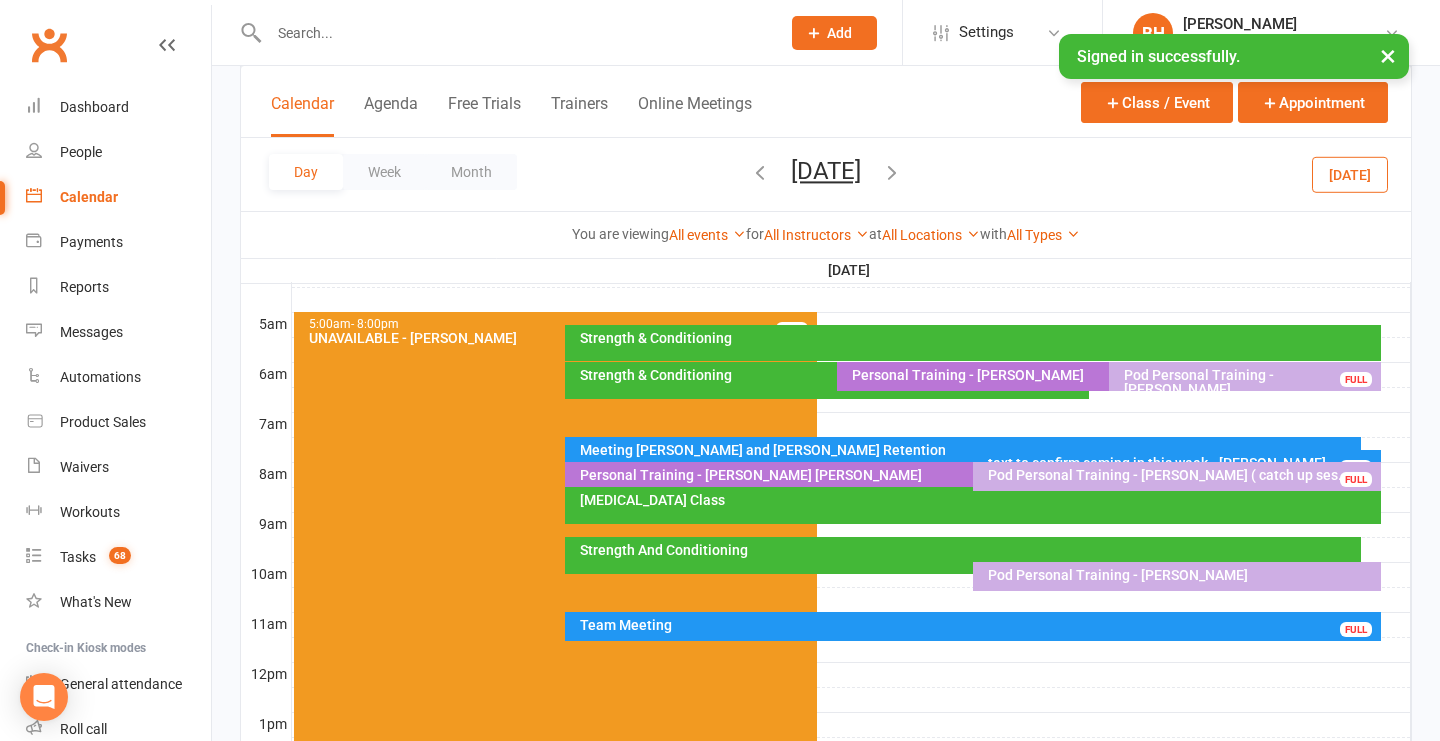 click on "[DATE]" at bounding box center [826, 171] 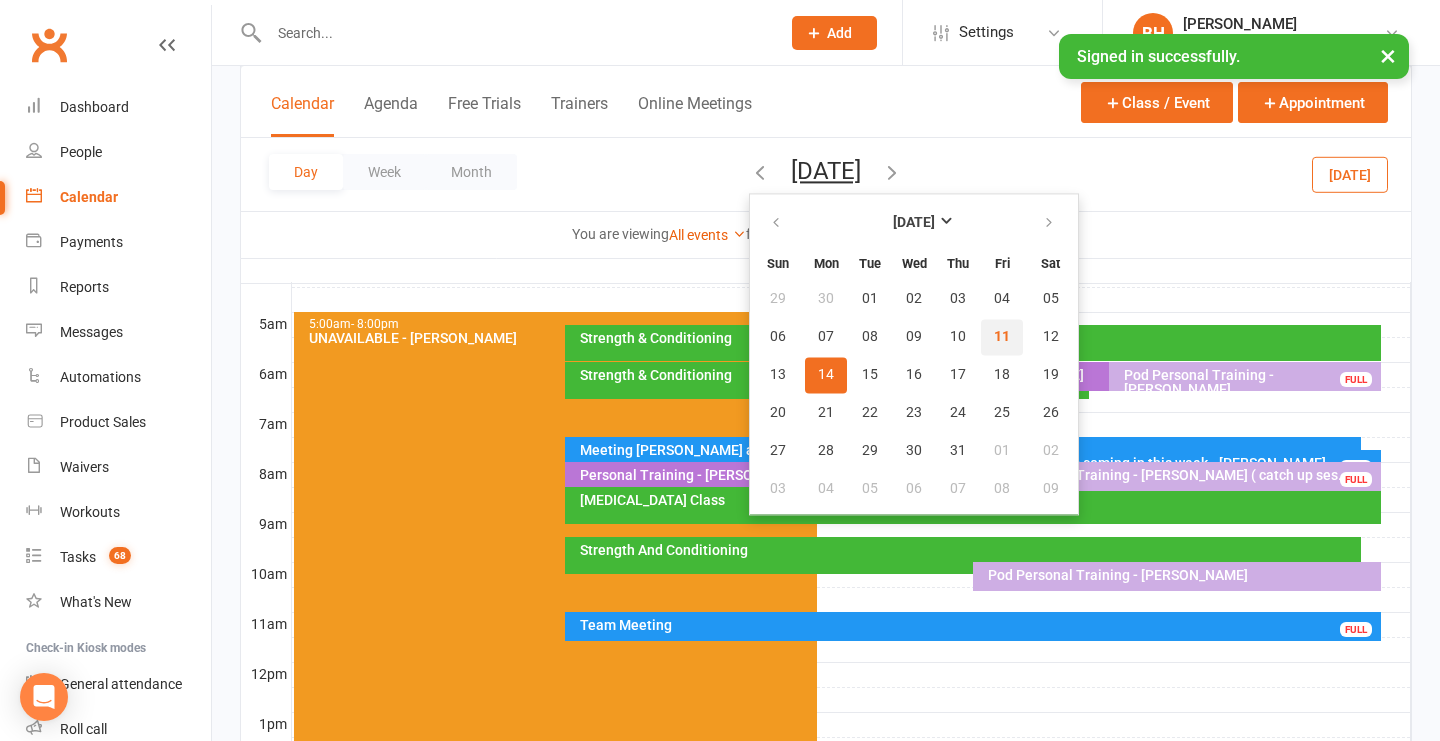 click on "11" at bounding box center (1002, 337) 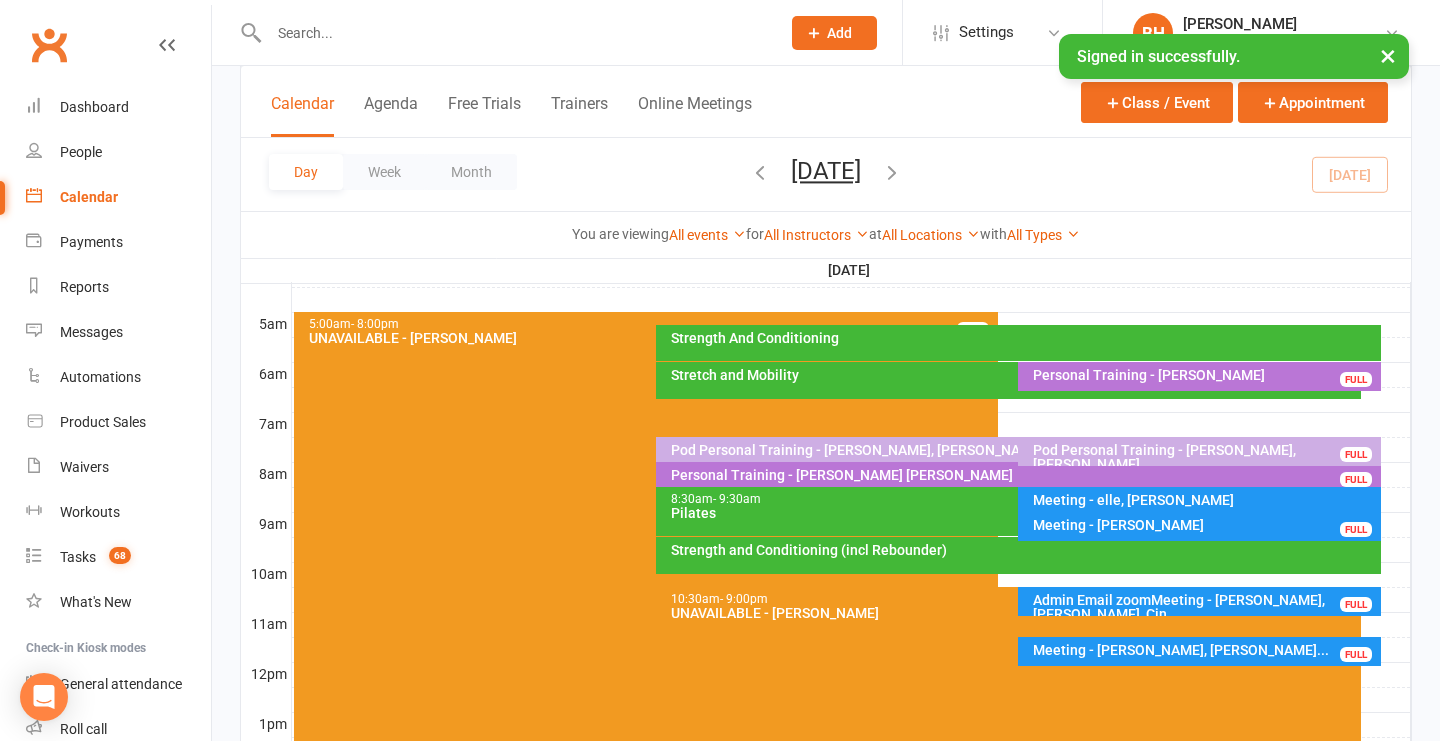 click at bounding box center (892, 172) 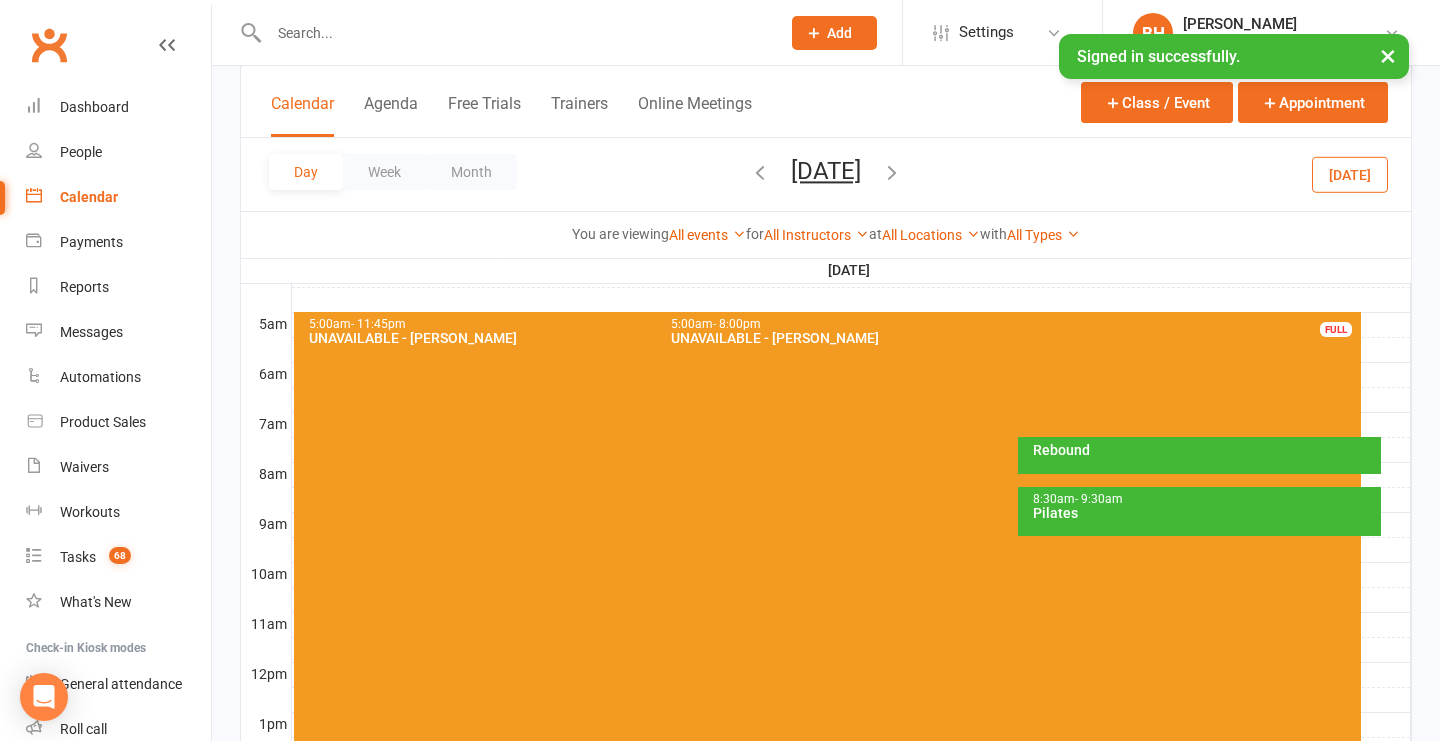 click on "Rebound" at bounding box center [1199, 455] 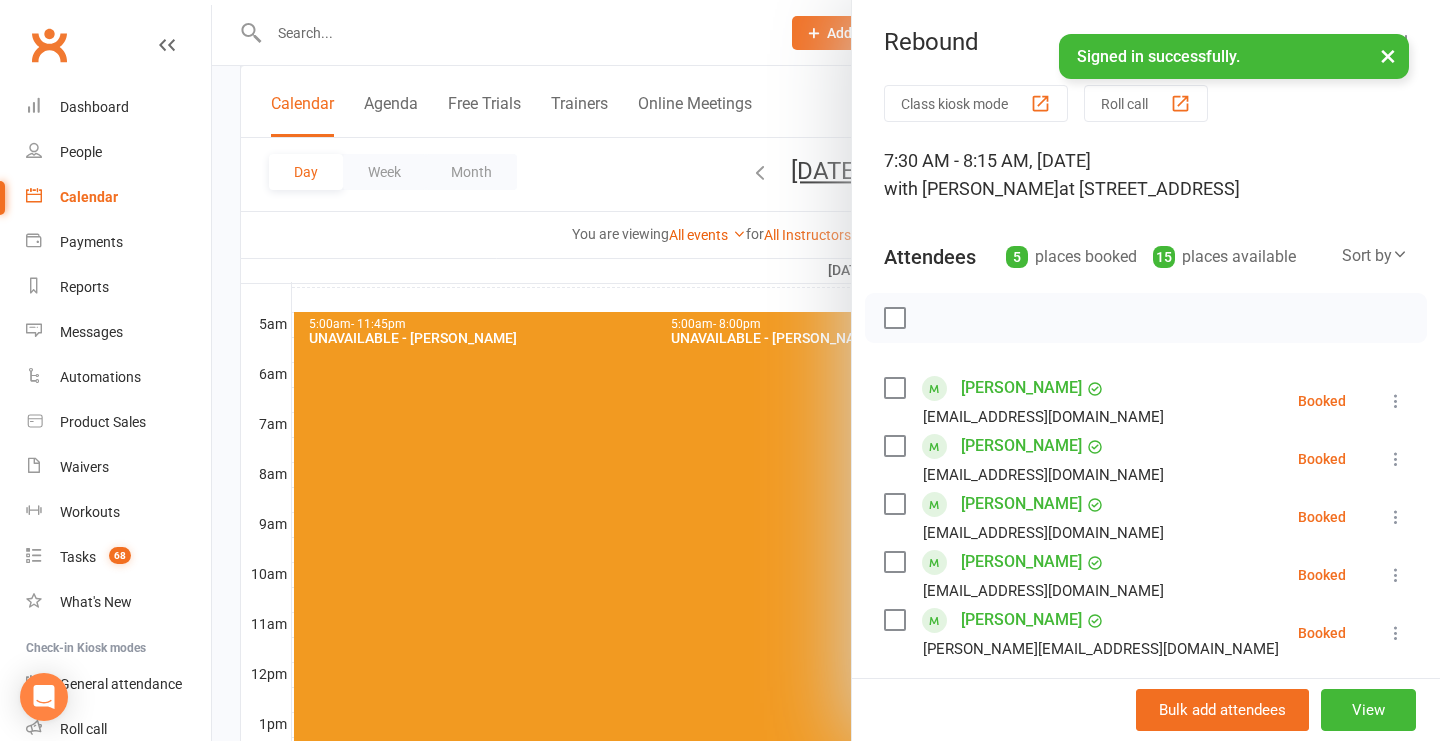 click at bounding box center (826, 370) 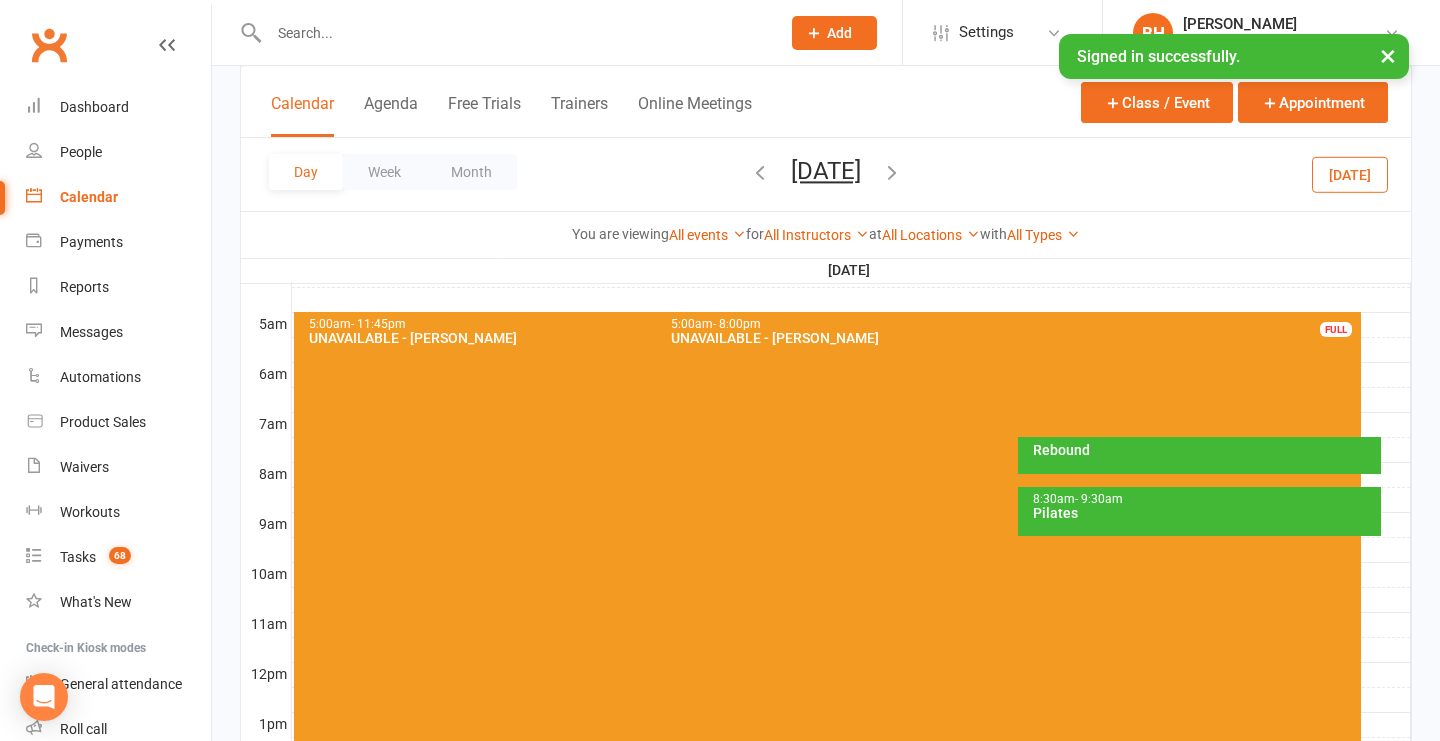 click at bounding box center (760, 172) 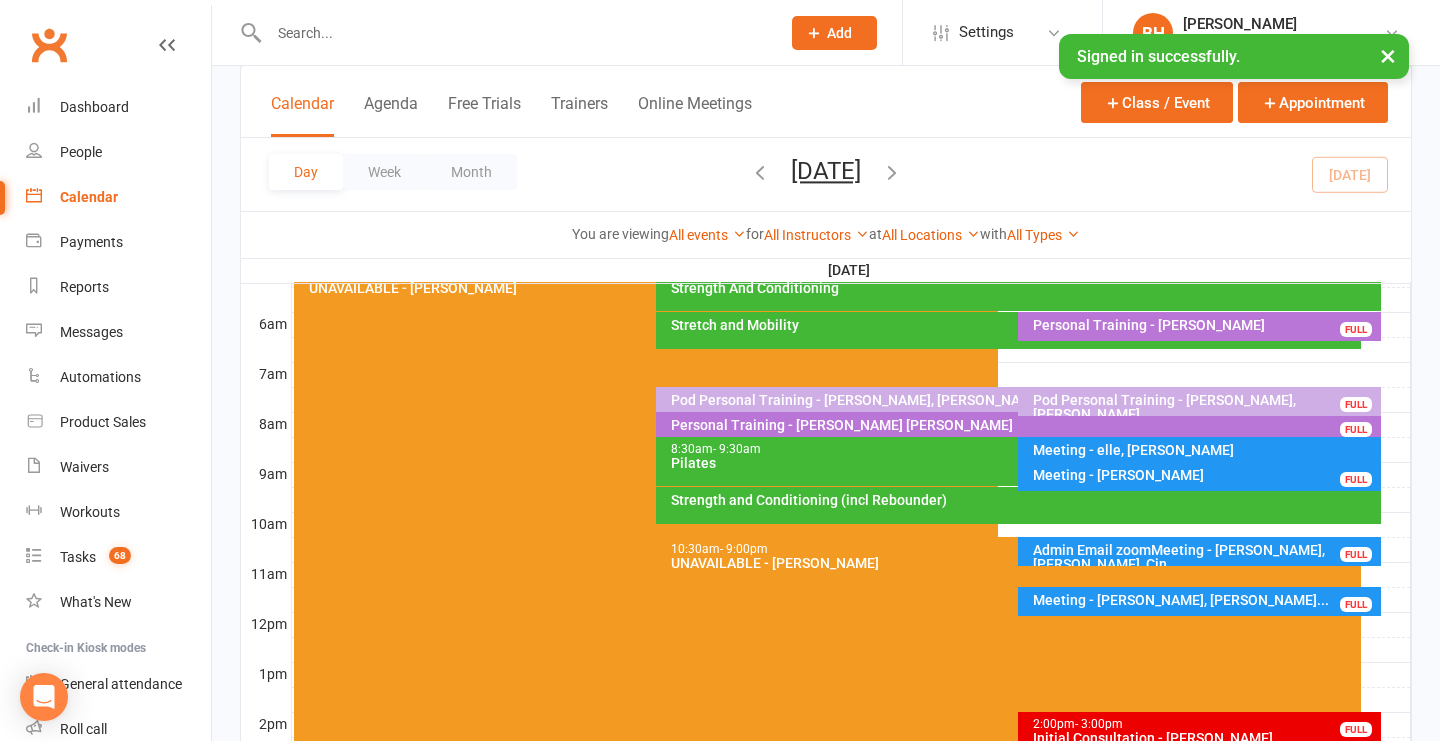 scroll, scrollTop: 406, scrollLeft: 0, axis: vertical 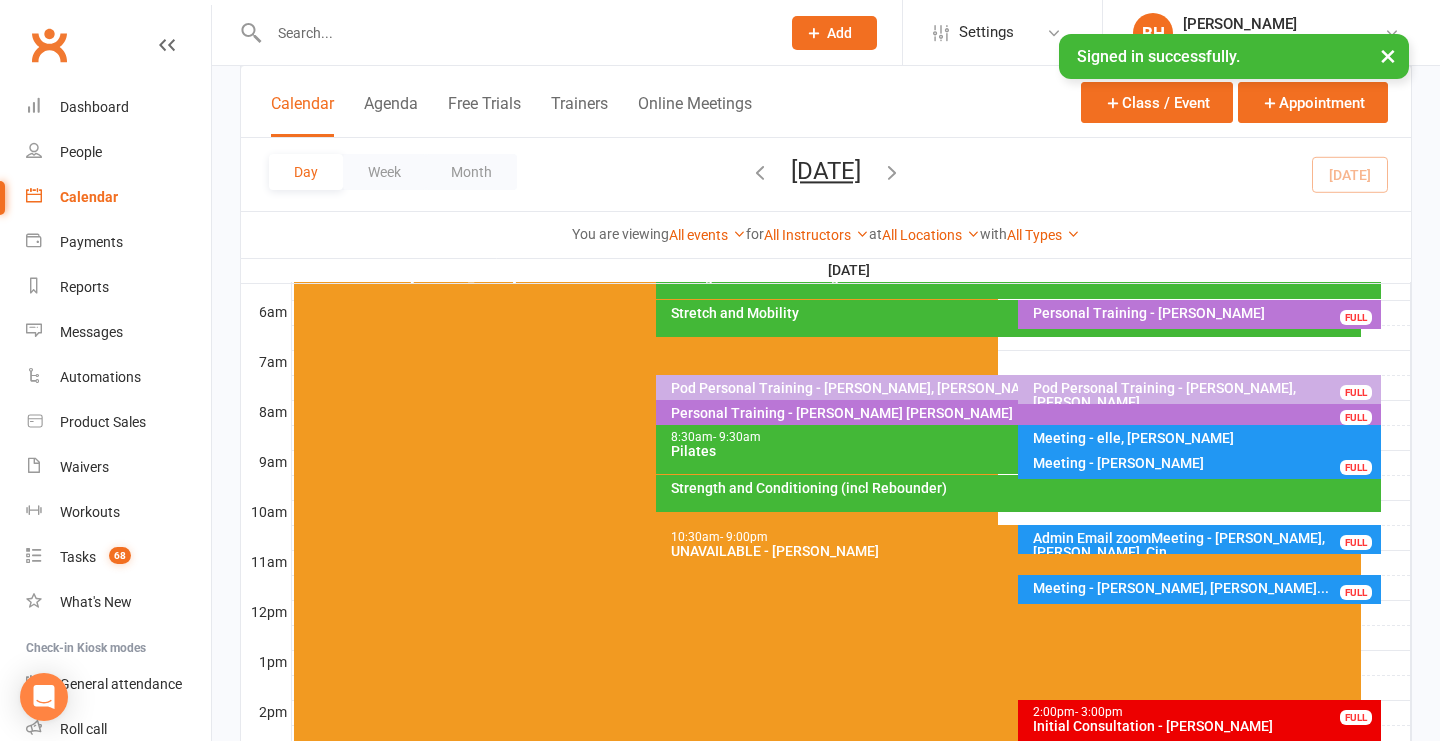 click on "8:30am  - 9:30am Pilates" at bounding box center (1008, 449) 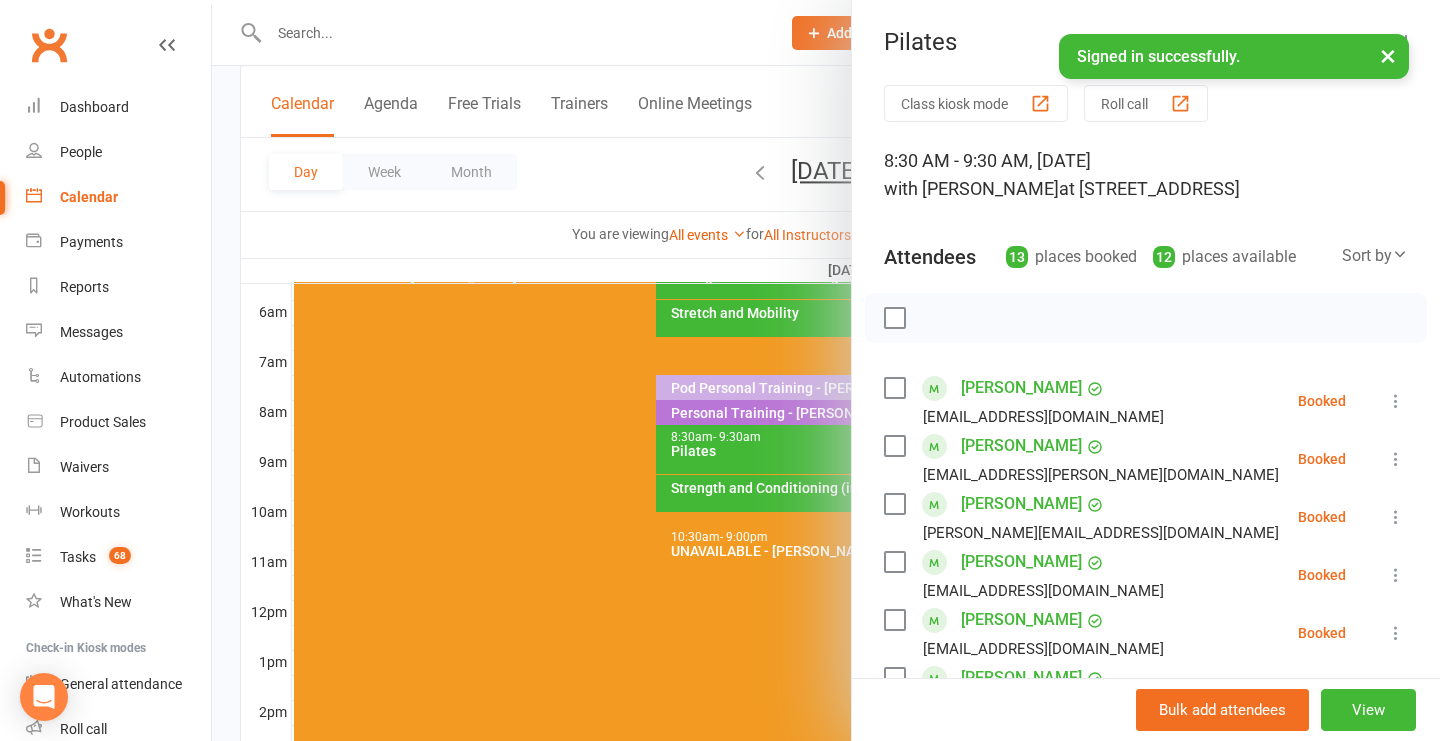 scroll, scrollTop: -1, scrollLeft: 0, axis: vertical 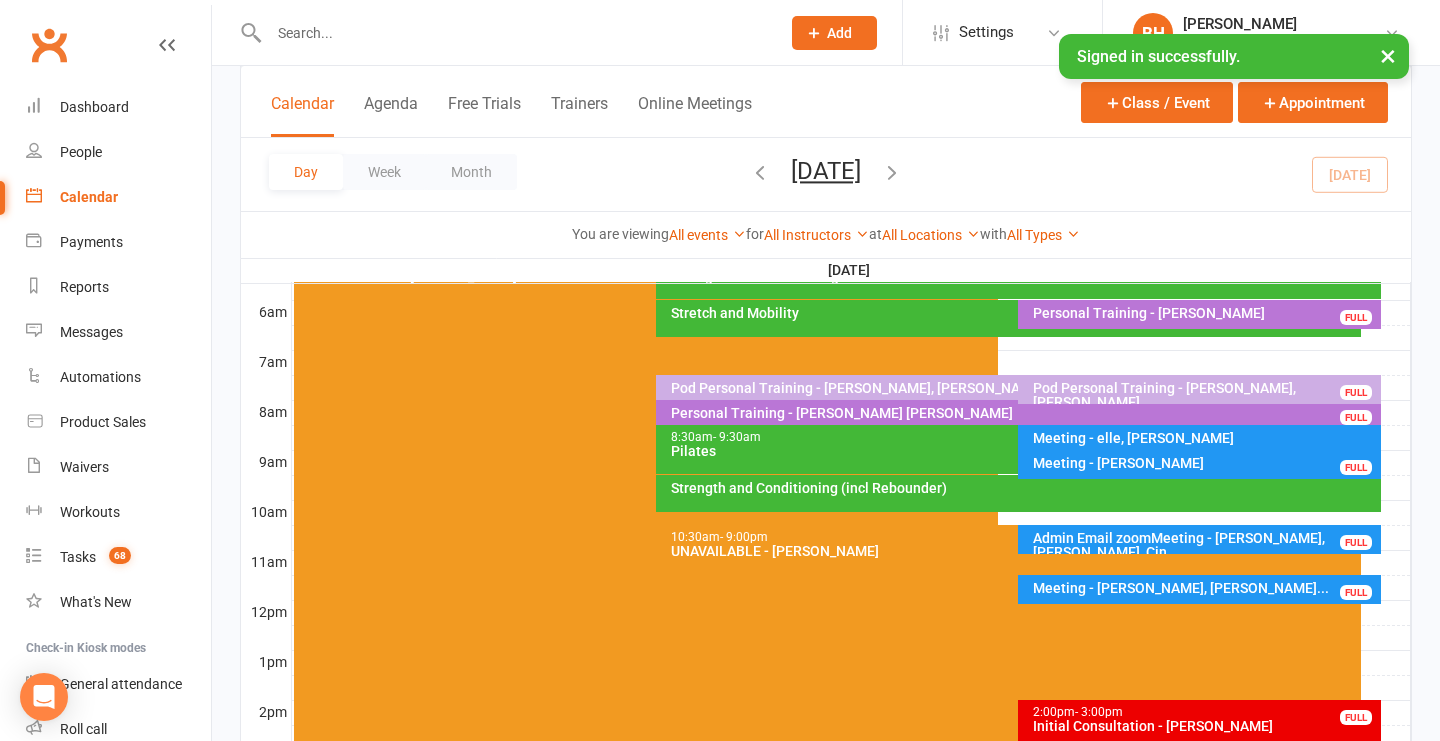click on "Strength and Conditioning (incl Rebounder)" at bounding box center (1018, 493) 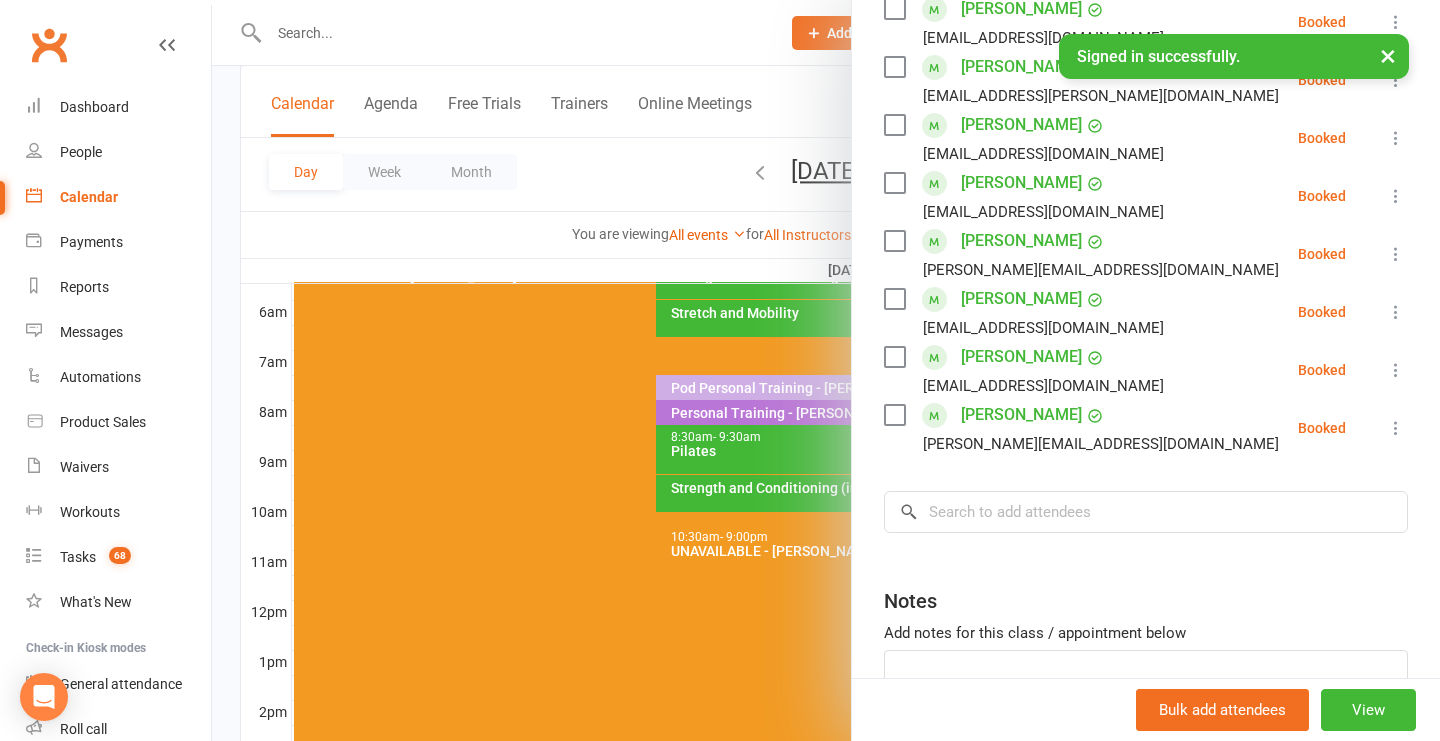 scroll, scrollTop: 382, scrollLeft: 0, axis: vertical 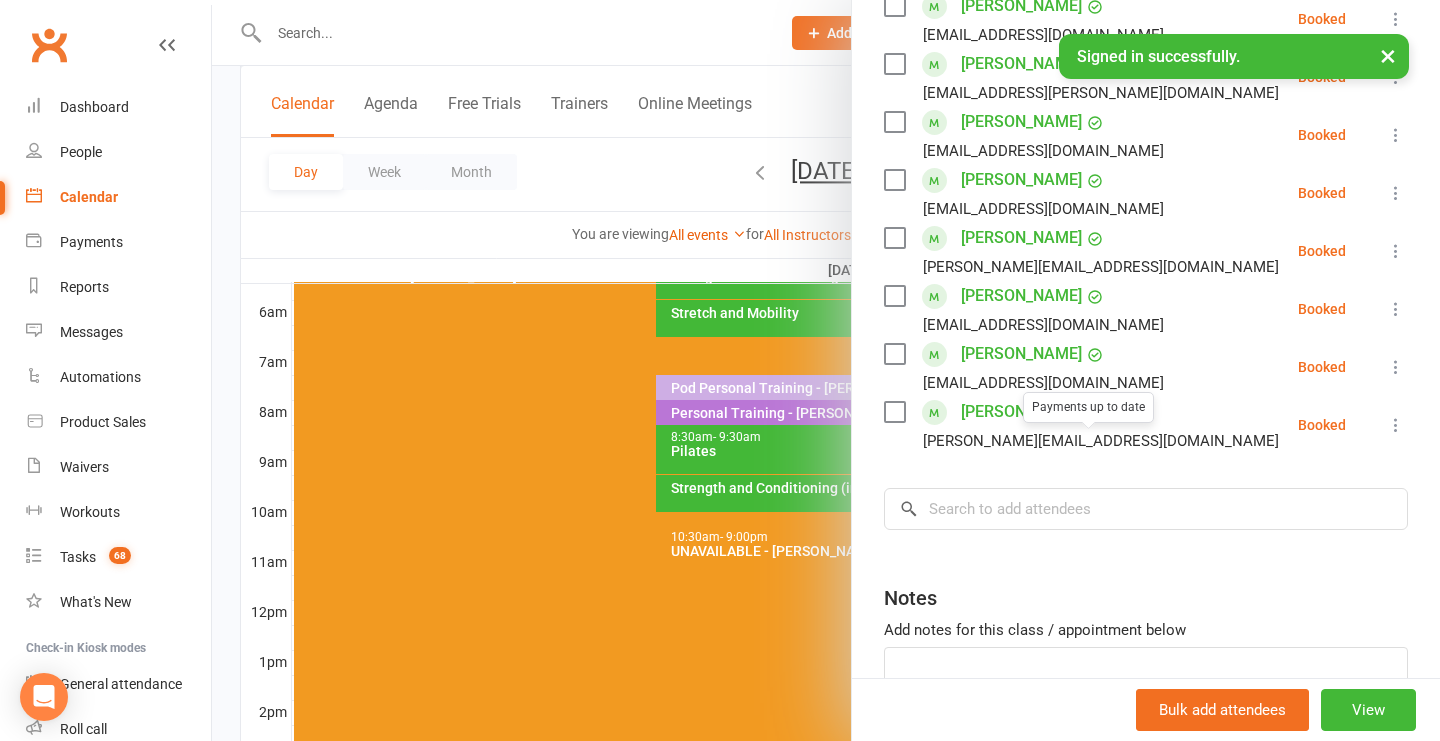 click at bounding box center (826, 370) 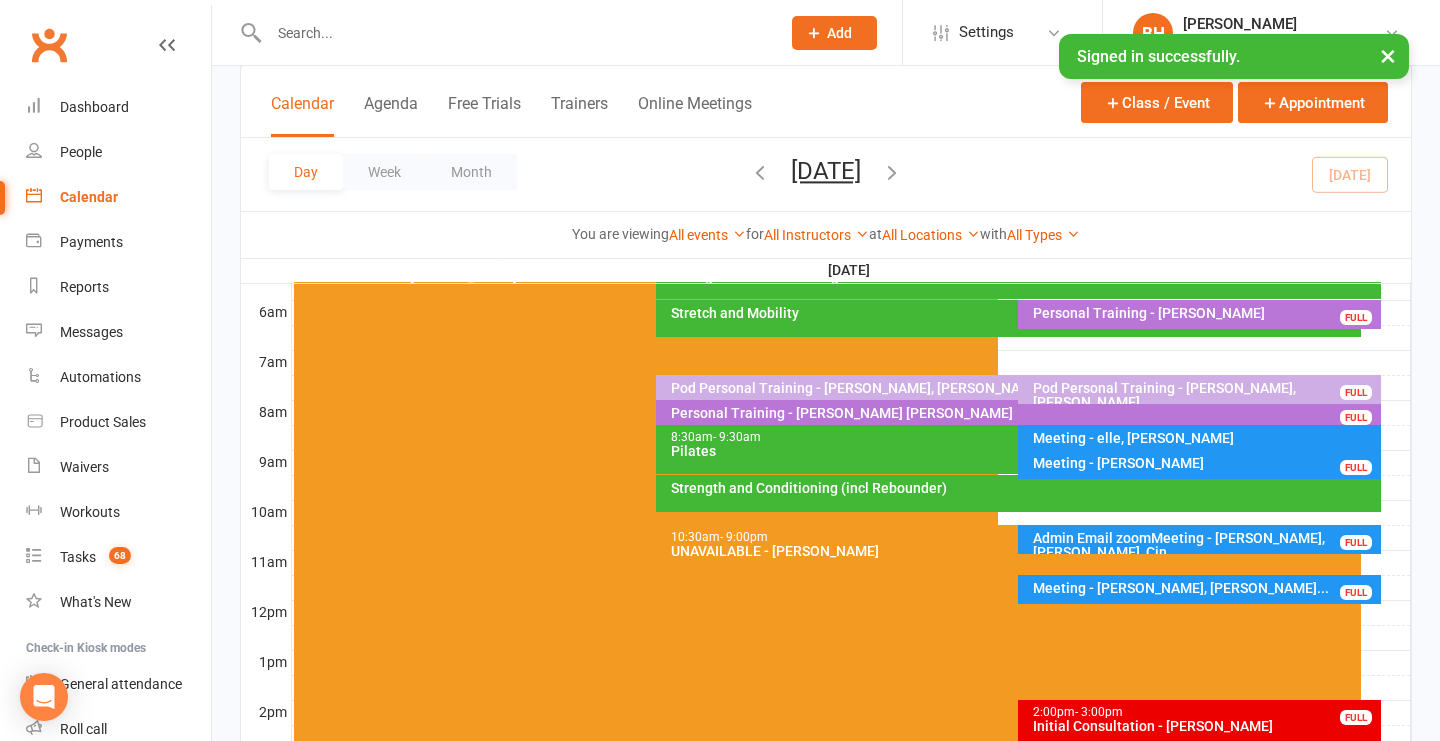 click on "Stretch and Mobility" at bounding box center (1013, 313) 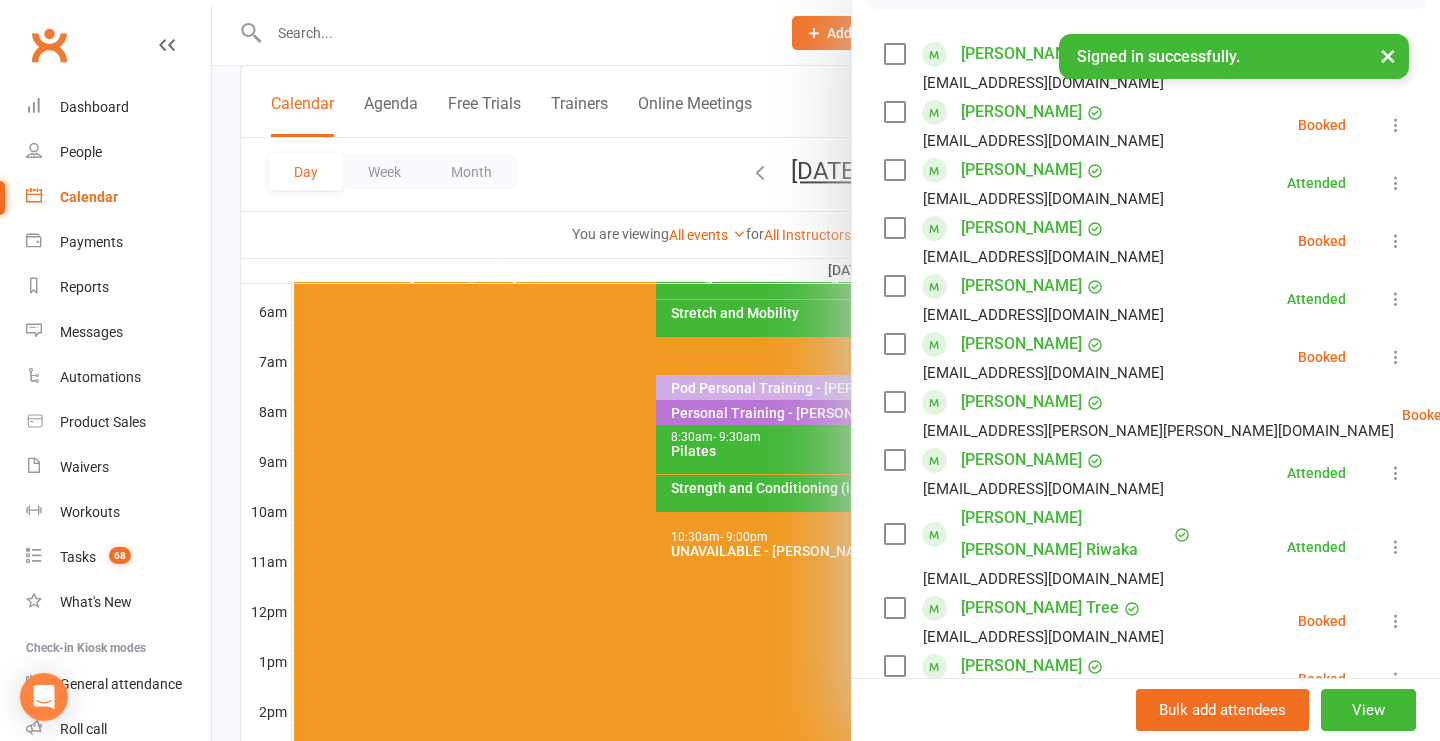 scroll, scrollTop: 326, scrollLeft: 0, axis: vertical 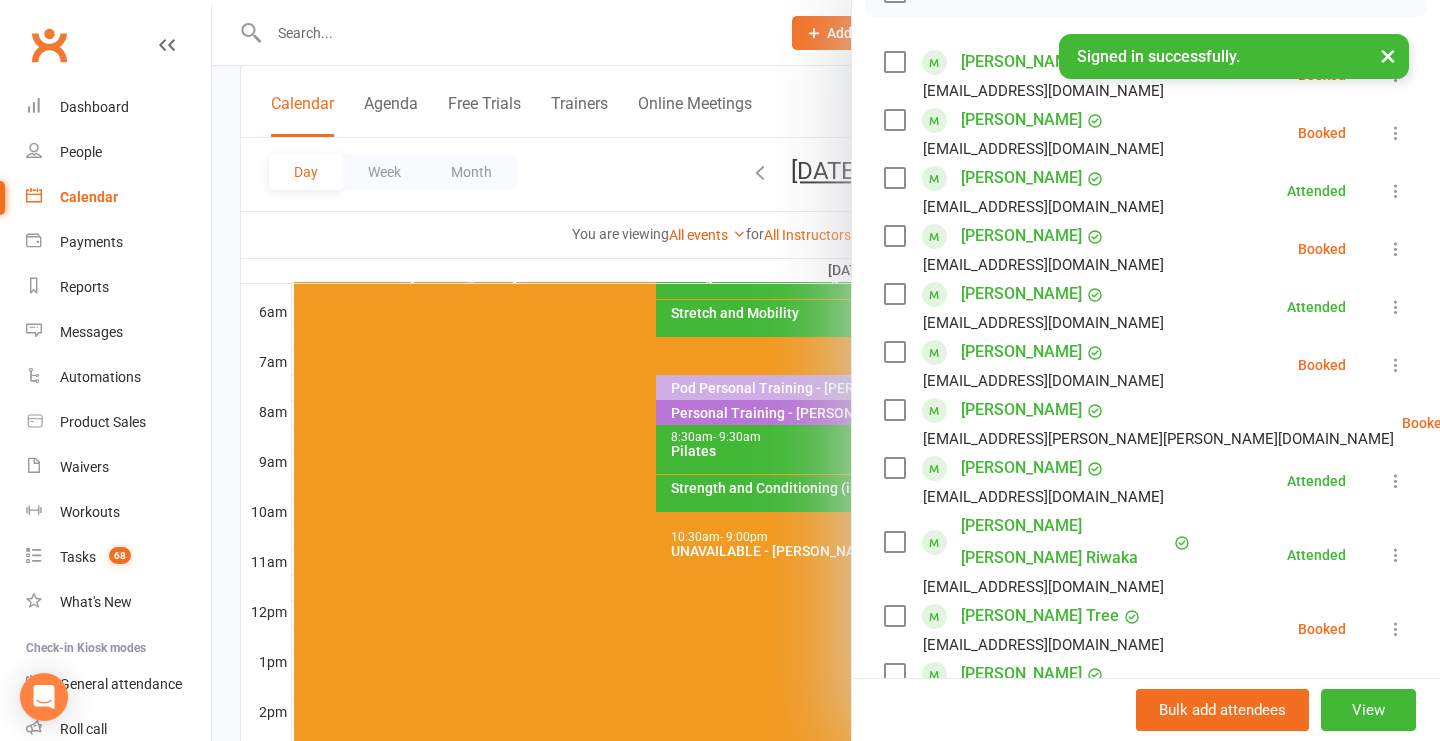 click at bounding box center [826, 370] 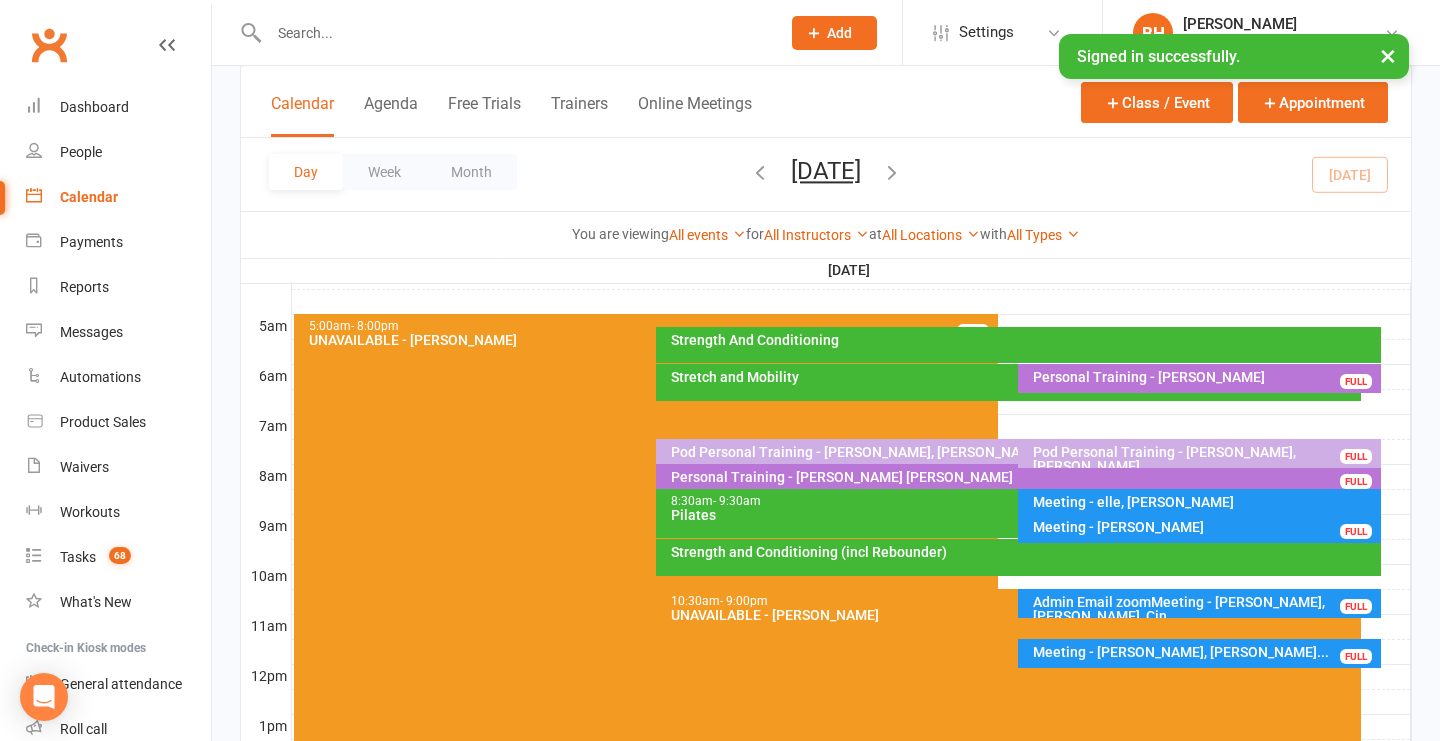 scroll, scrollTop: 342, scrollLeft: 0, axis: vertical 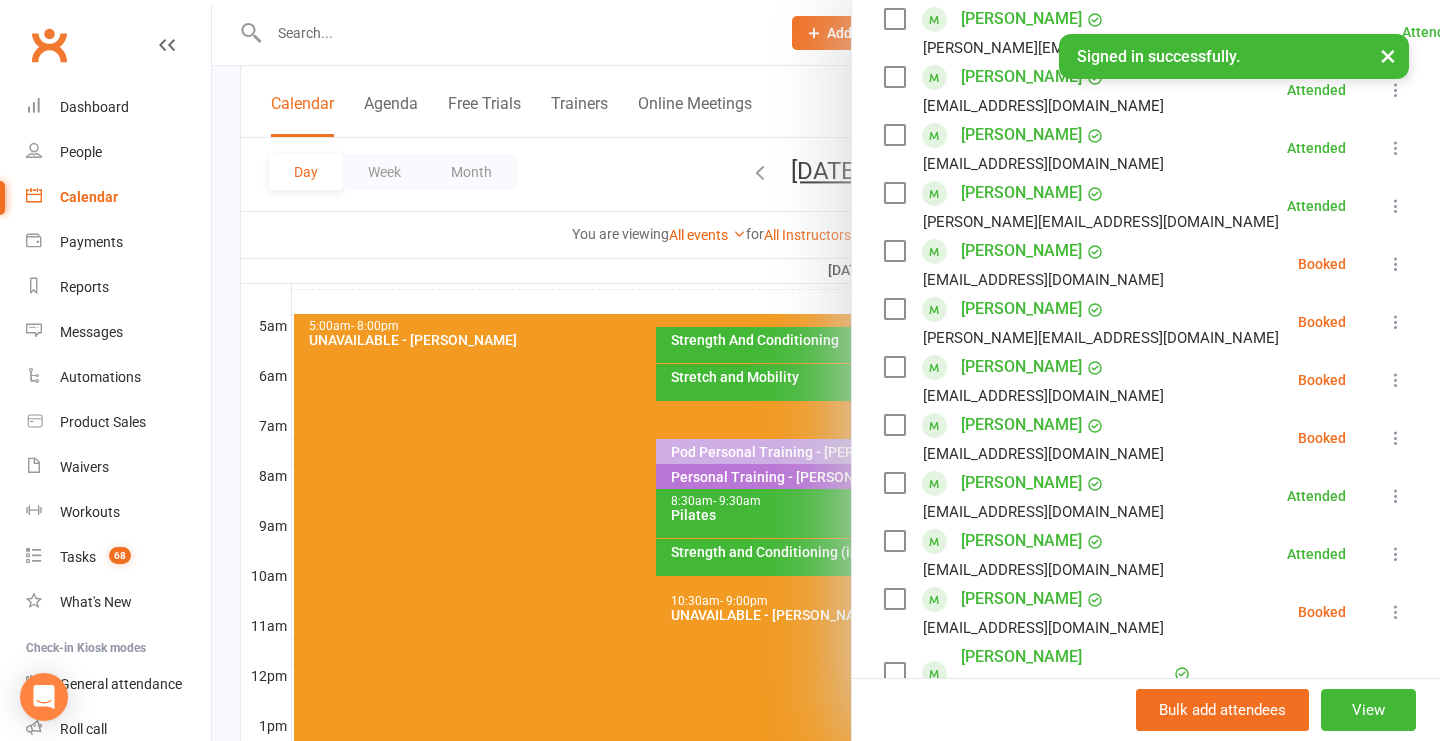 click on "[PERSON_NAME]" at bounding box center (1021, 309) 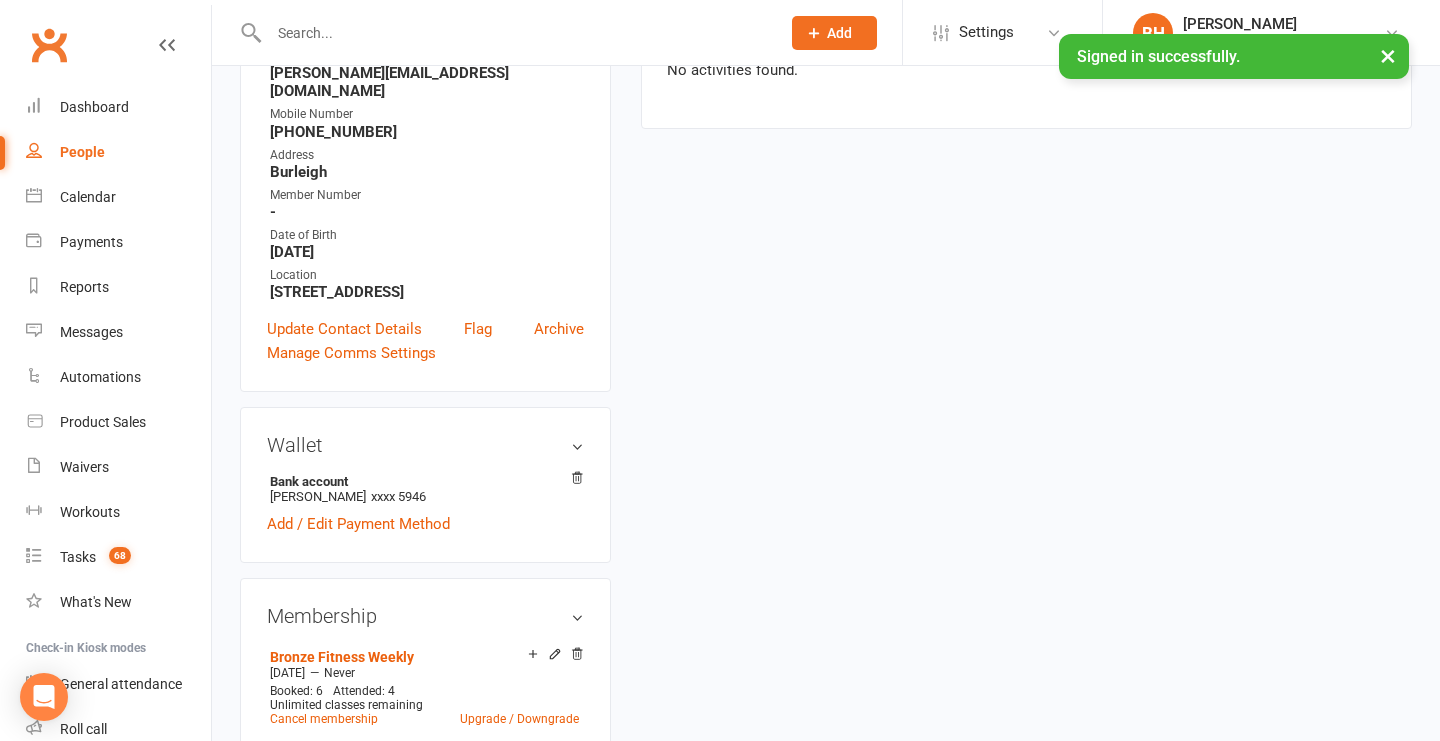 scroll, scrollTop: 0, scrollLeft: 0, axis: both 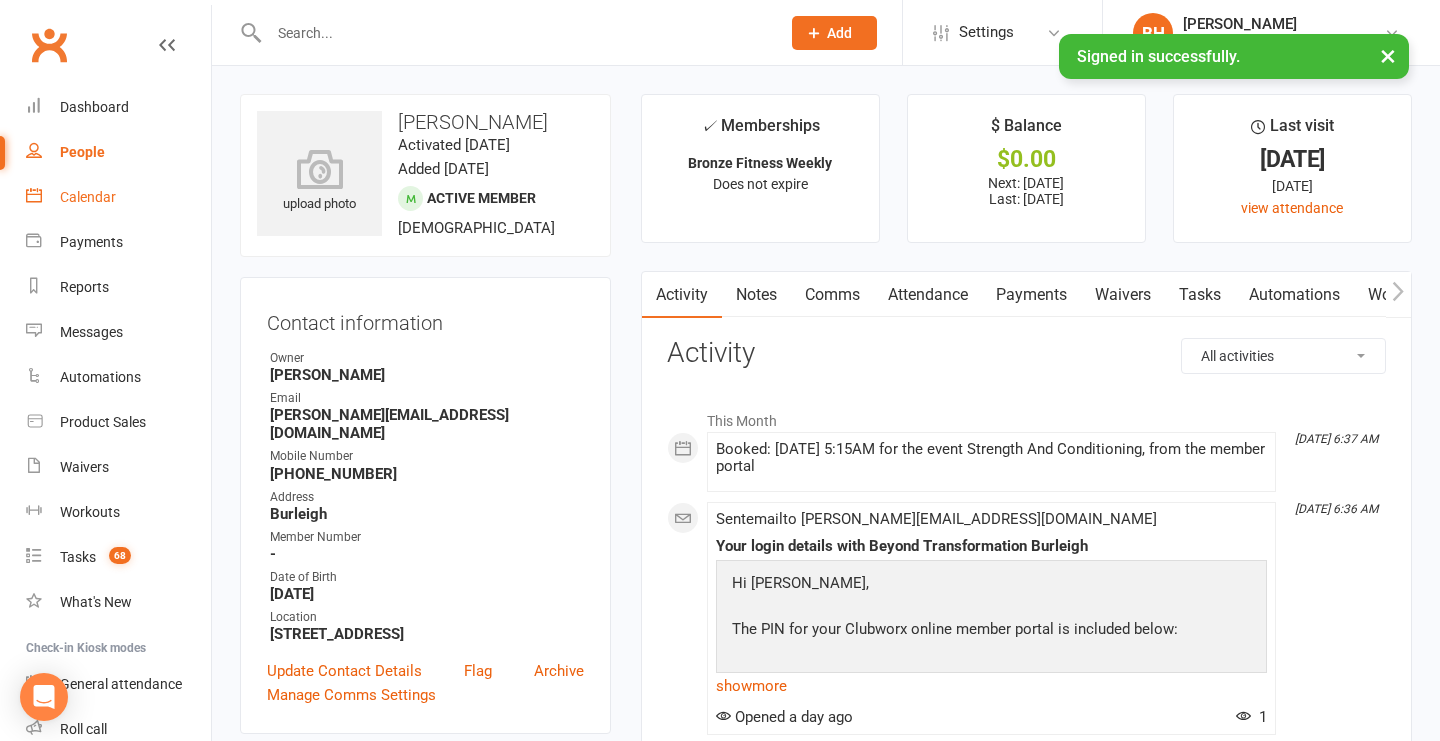 click on "Calendar" at bounding box center (88, 197) 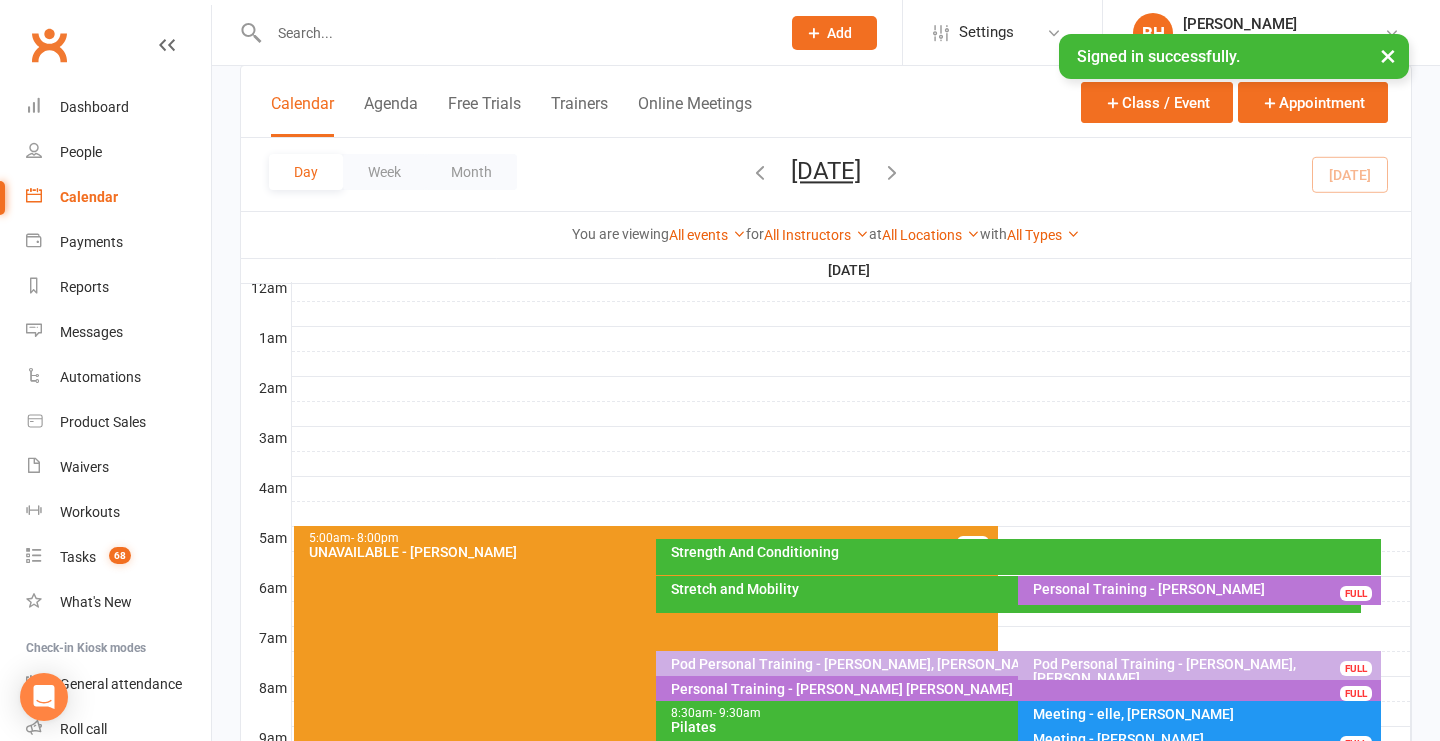 scroll, scrollTop: 146, scrollLeft: 0, axis: vertical 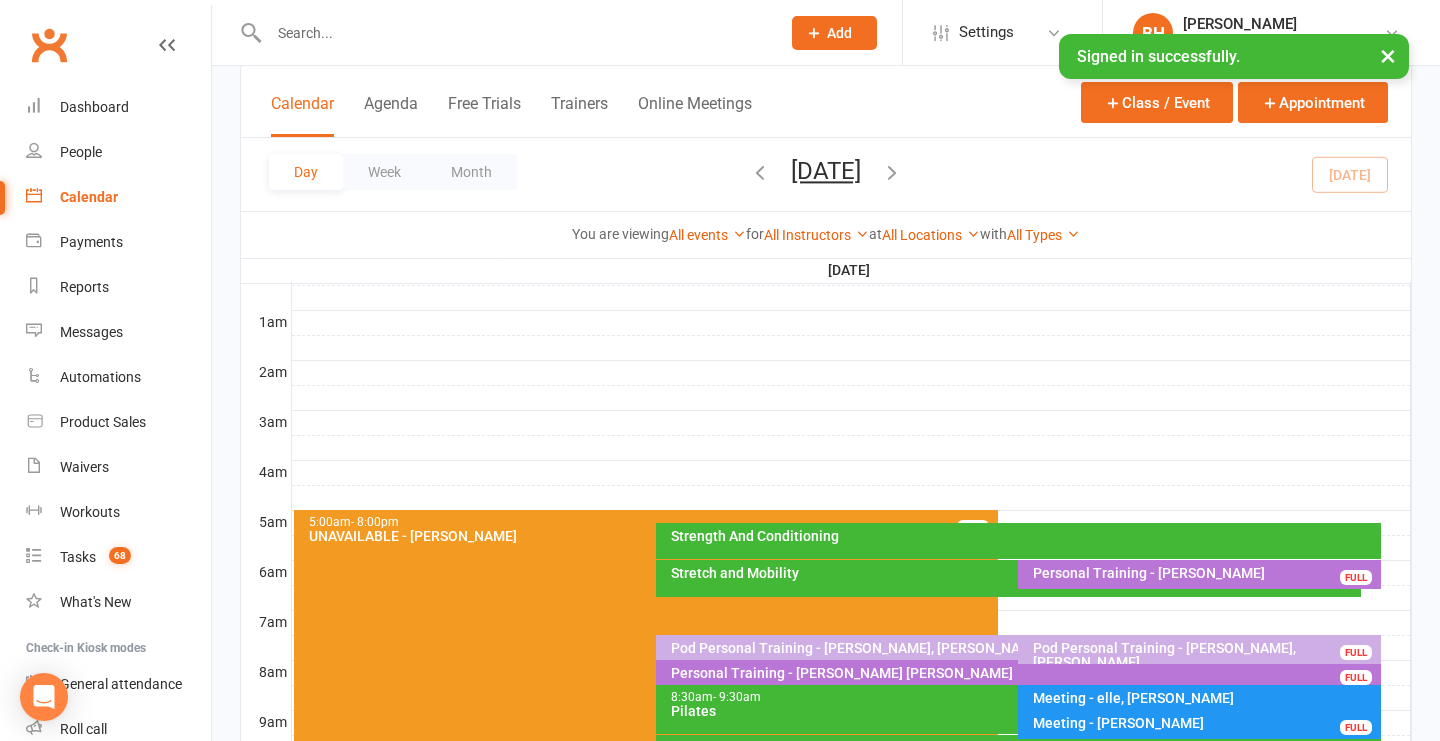 click on "Stretch and Mobility" at bounding box center (1013, 573) 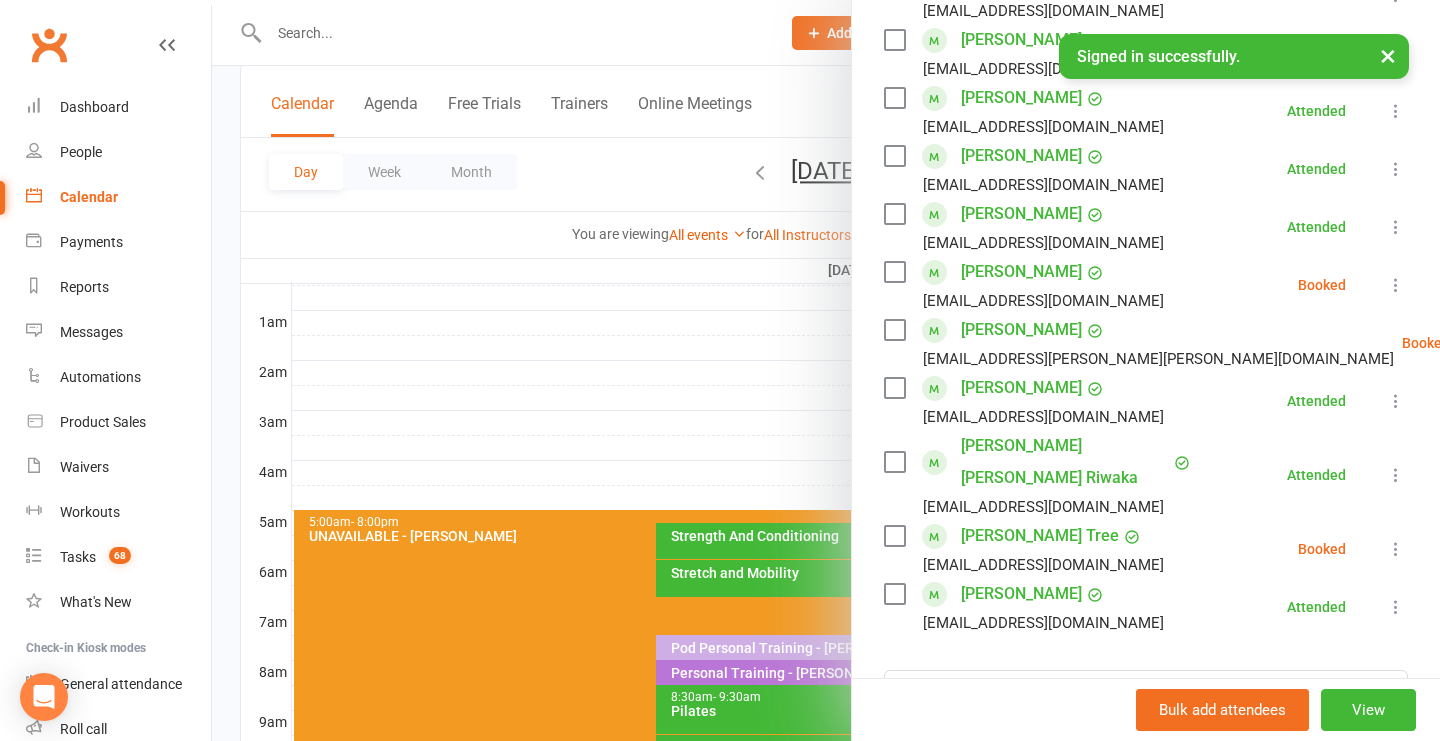 scroll, scrollTop: 321, scrollLeft: 0, axis: vertical 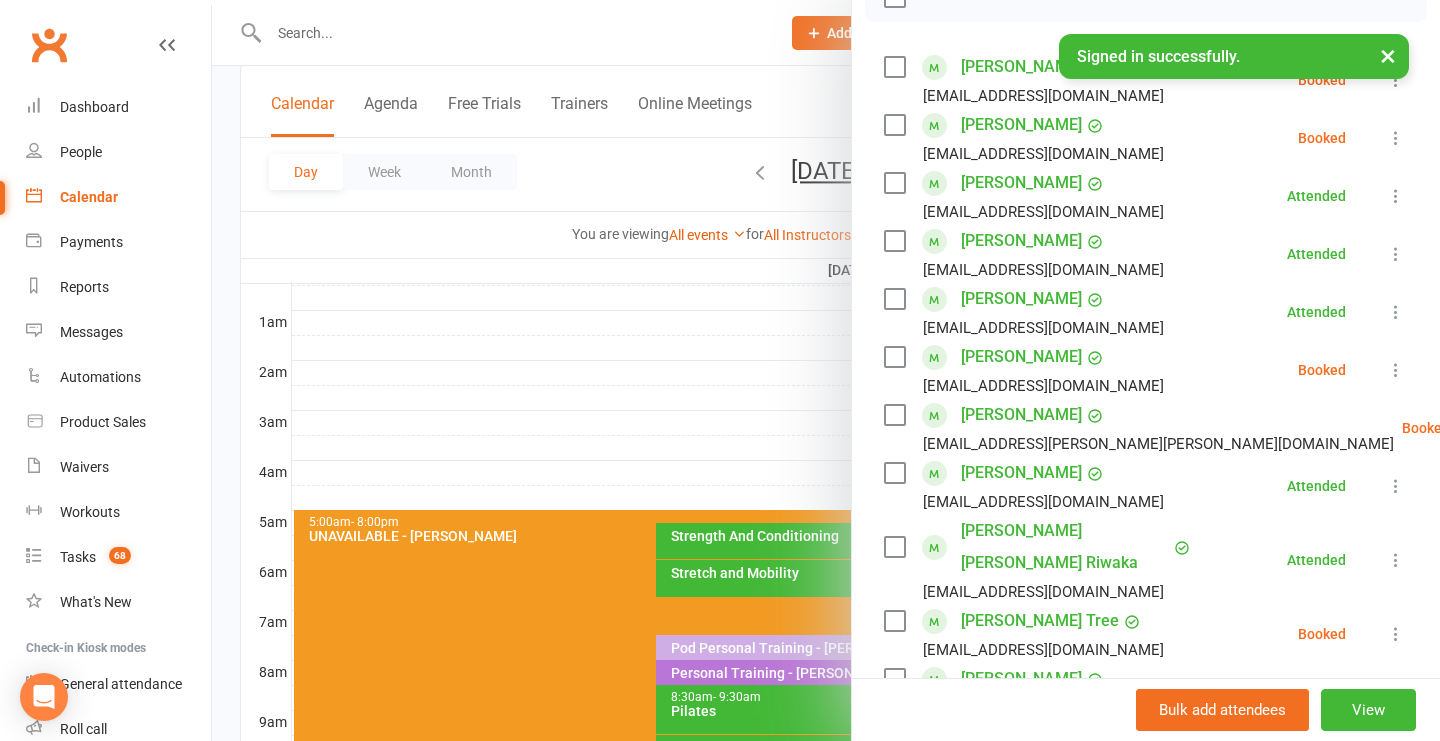 click at bounding box center (826, 370) 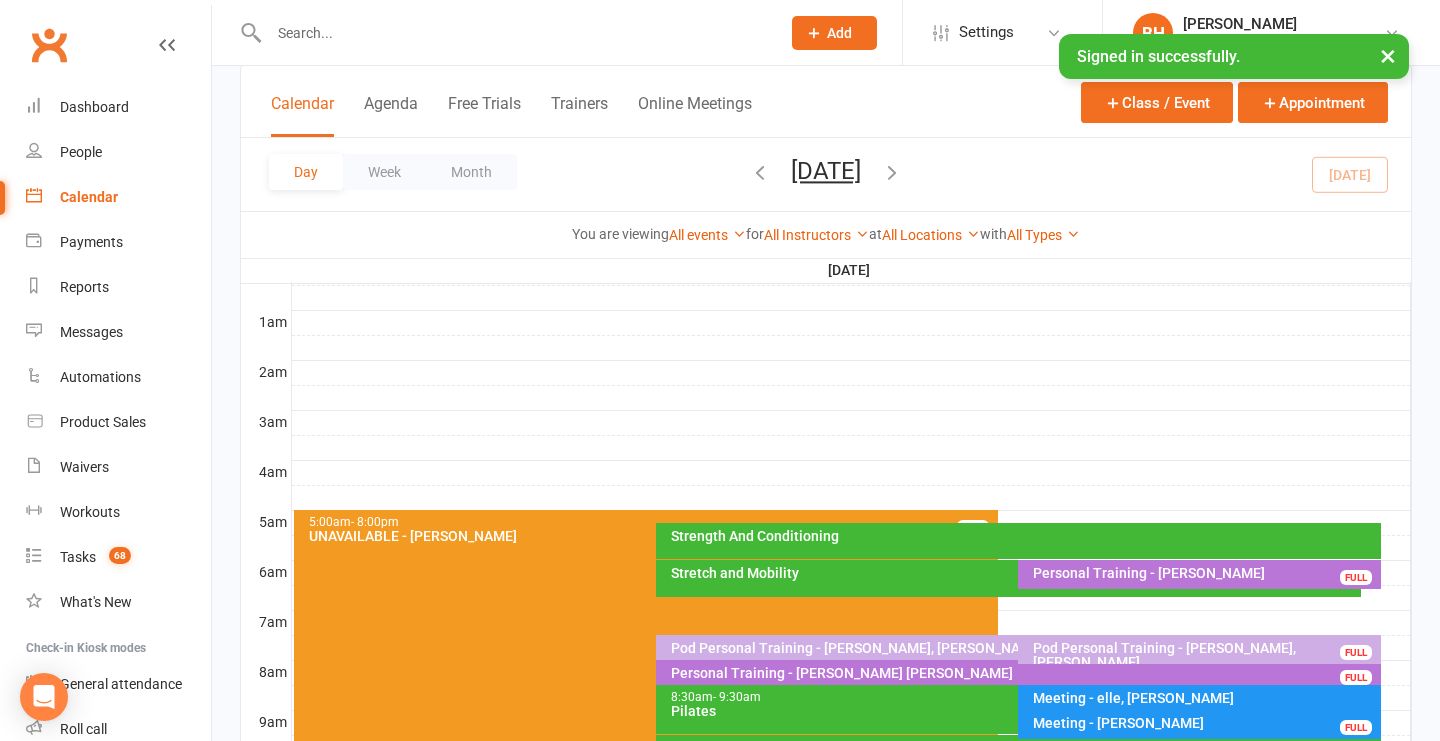 click on "Strength And Conditioning" at bounding box center (1023, 536) 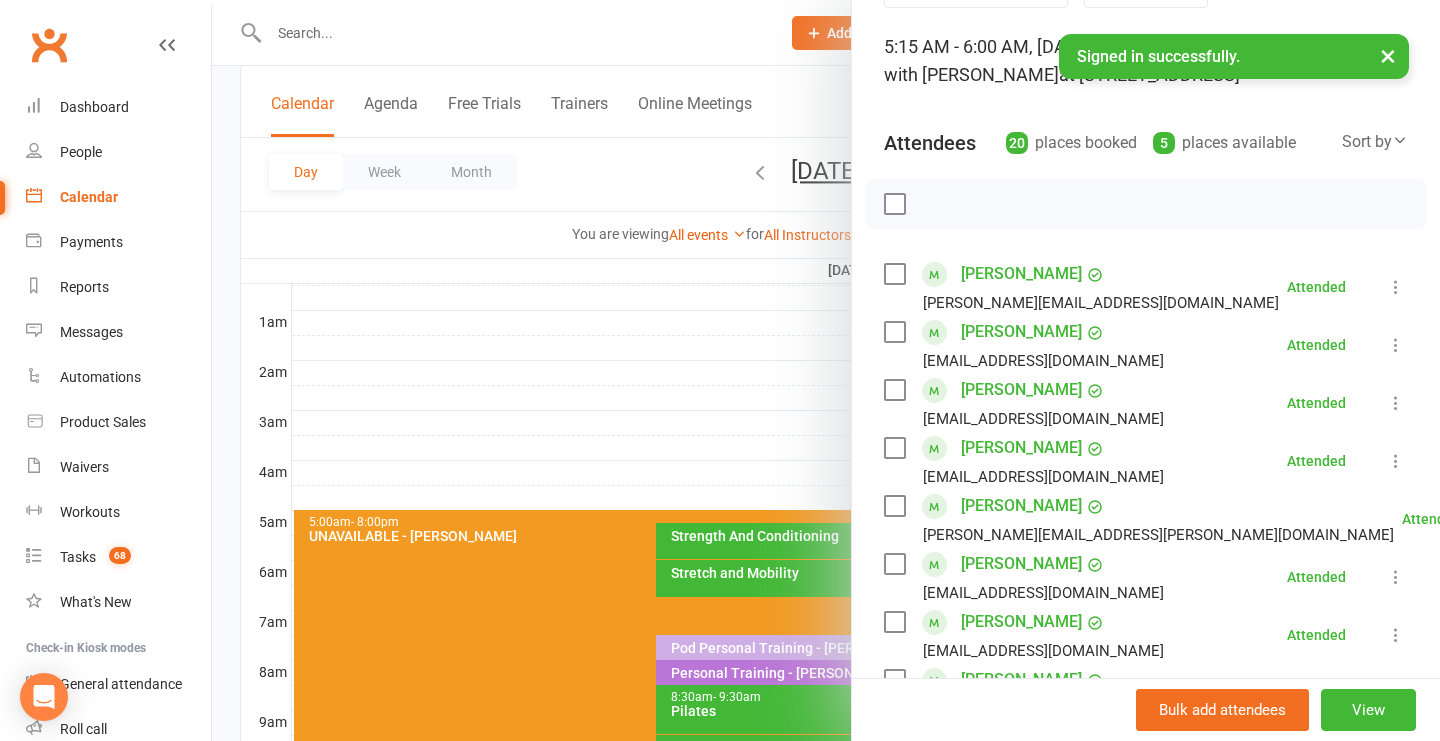scroll, scrollTop: 126, scrollLeft: 0, axis: vertical 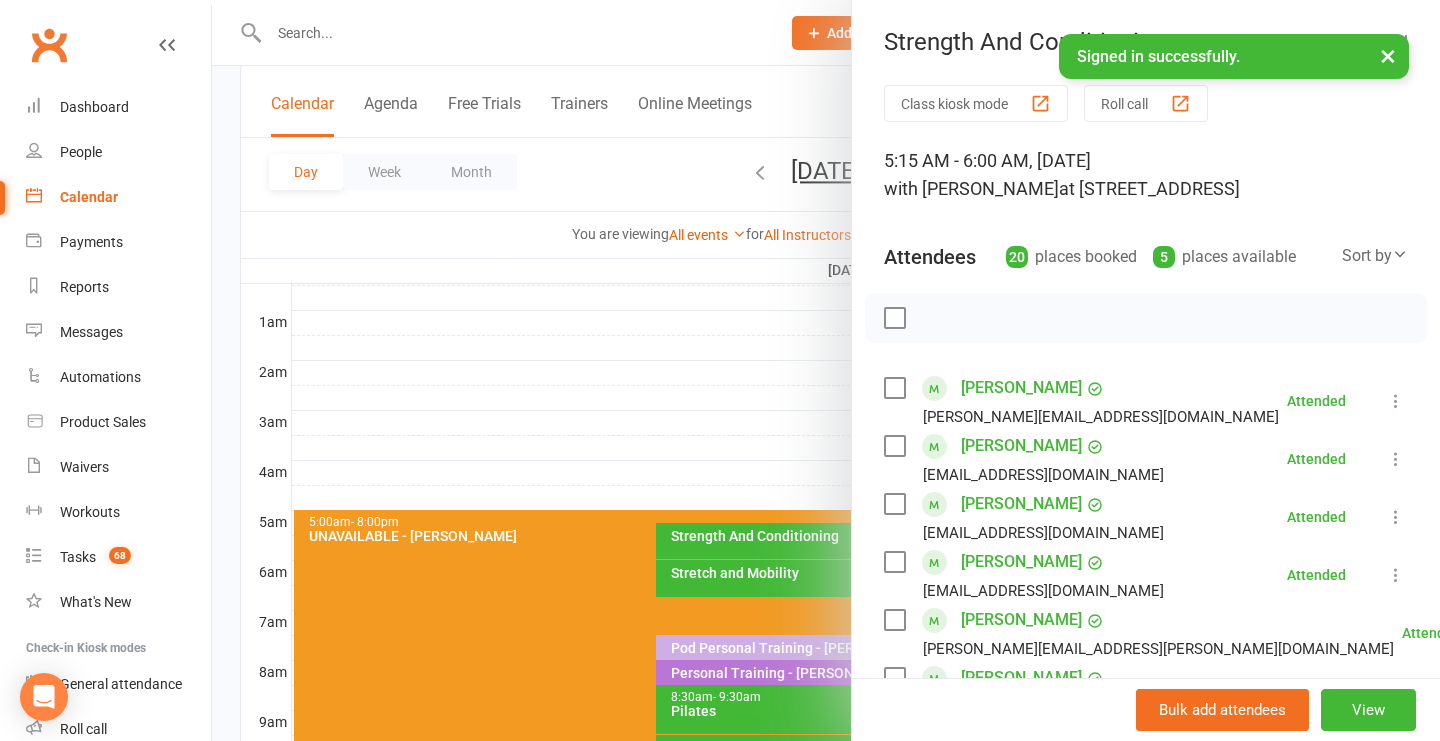 click at bounding box center (826, 370) 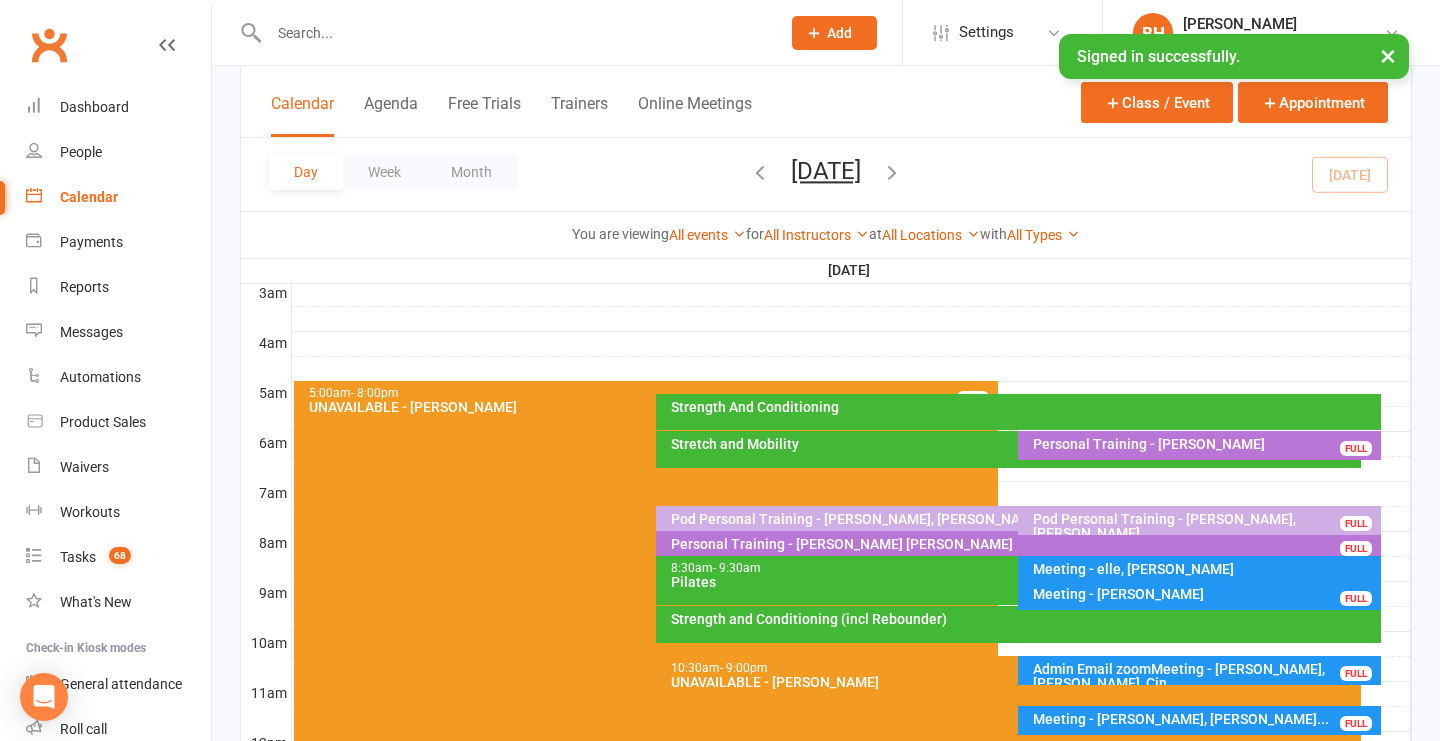 scroll, scrollTop: 279, scrollLeft: 0, axis: vertical 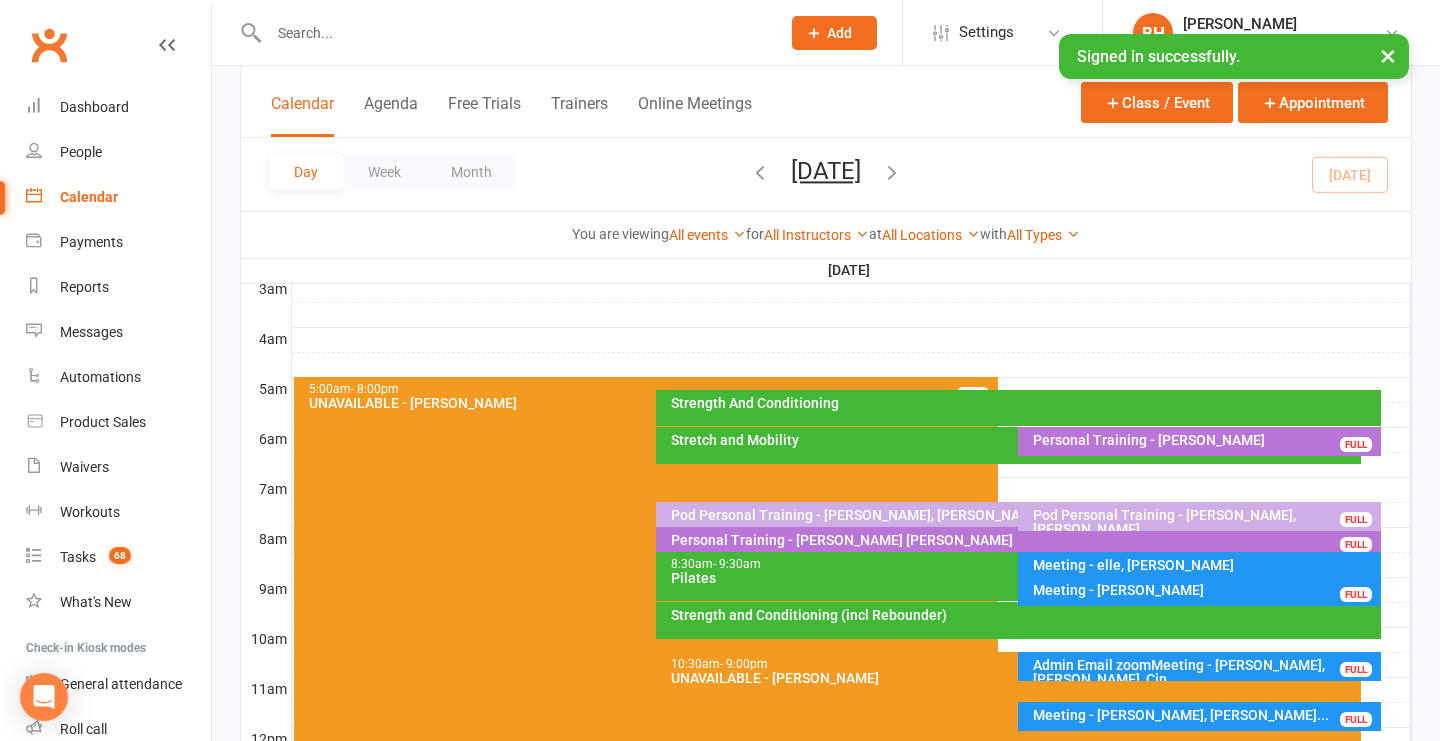 click on "Meeting - [PERSON_NAME]" at bounding box center [1204, 590] 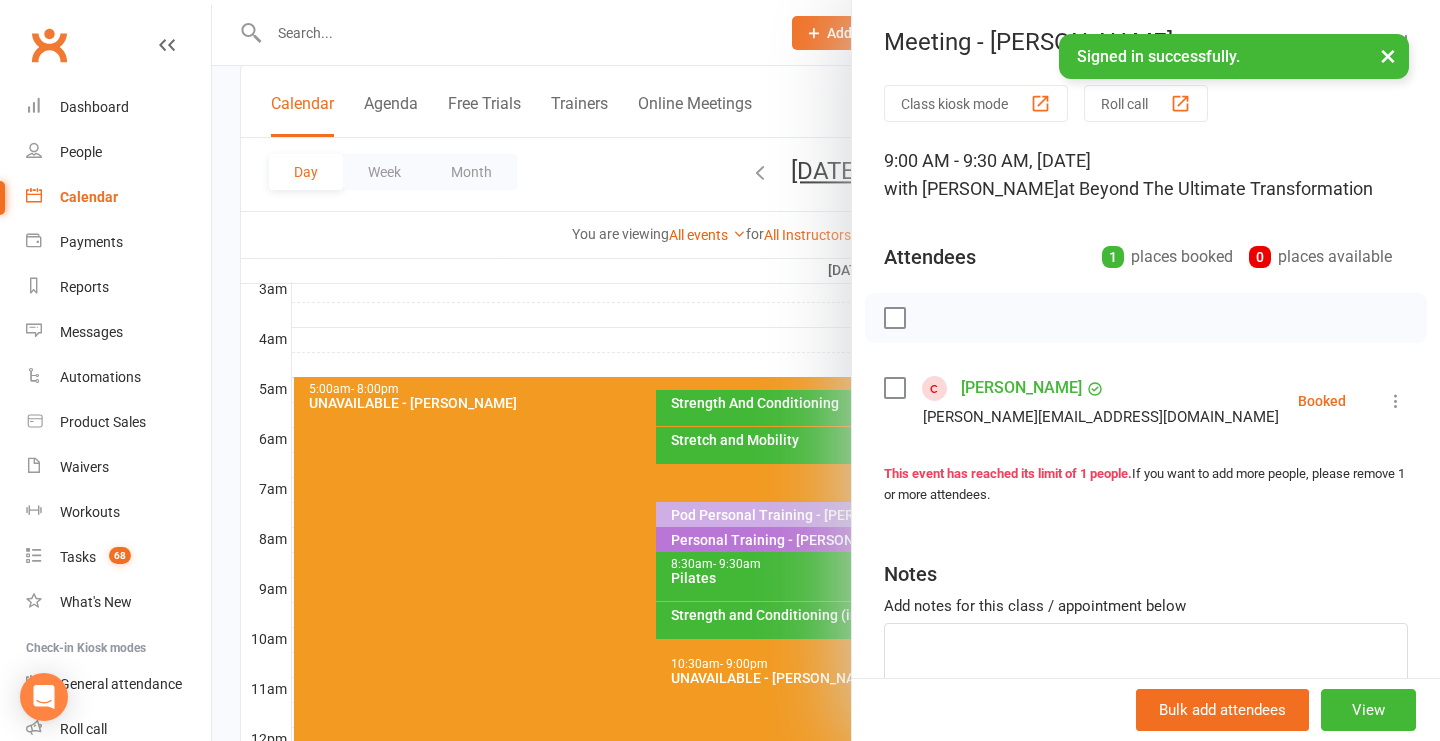 click at bounding box center (826, 370) 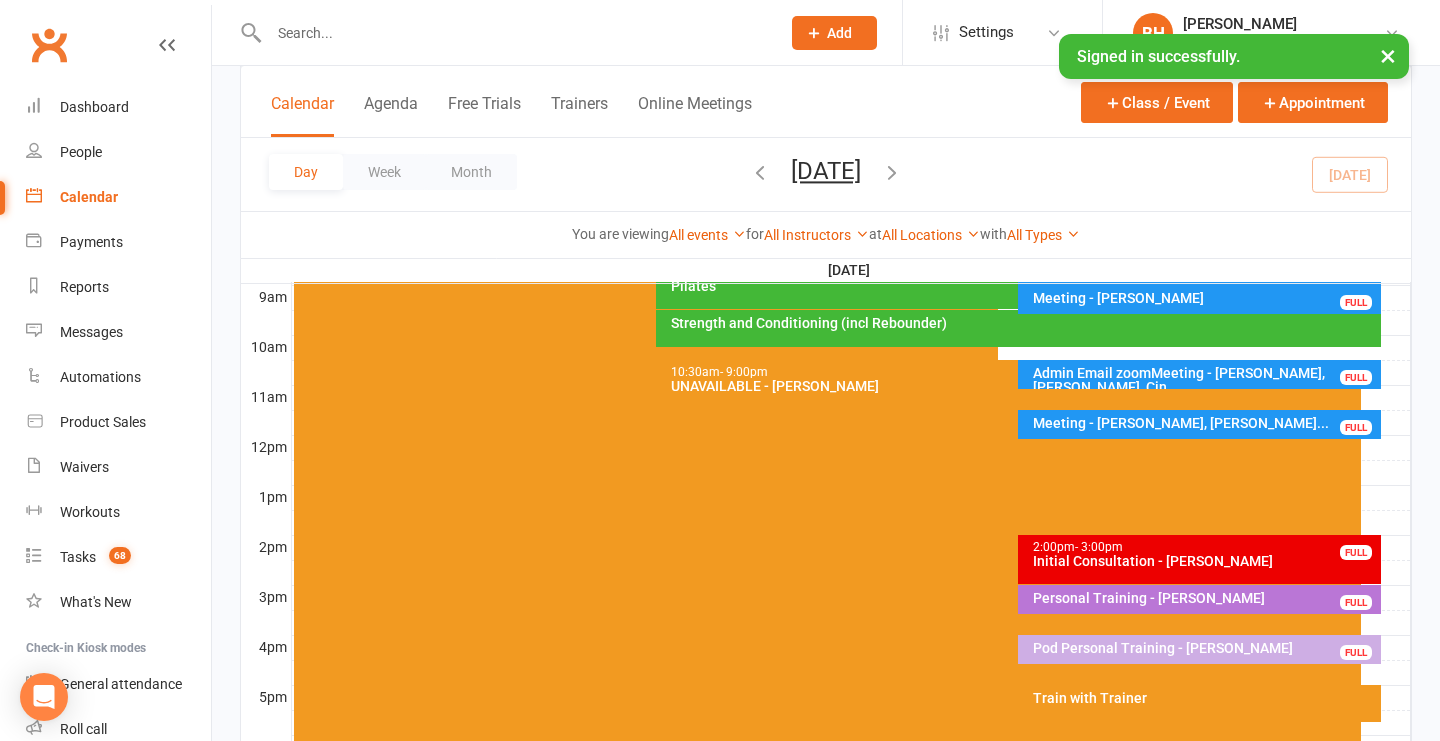 scroll, scrollTop: 575, scrollLeft: 0, axis: vertical 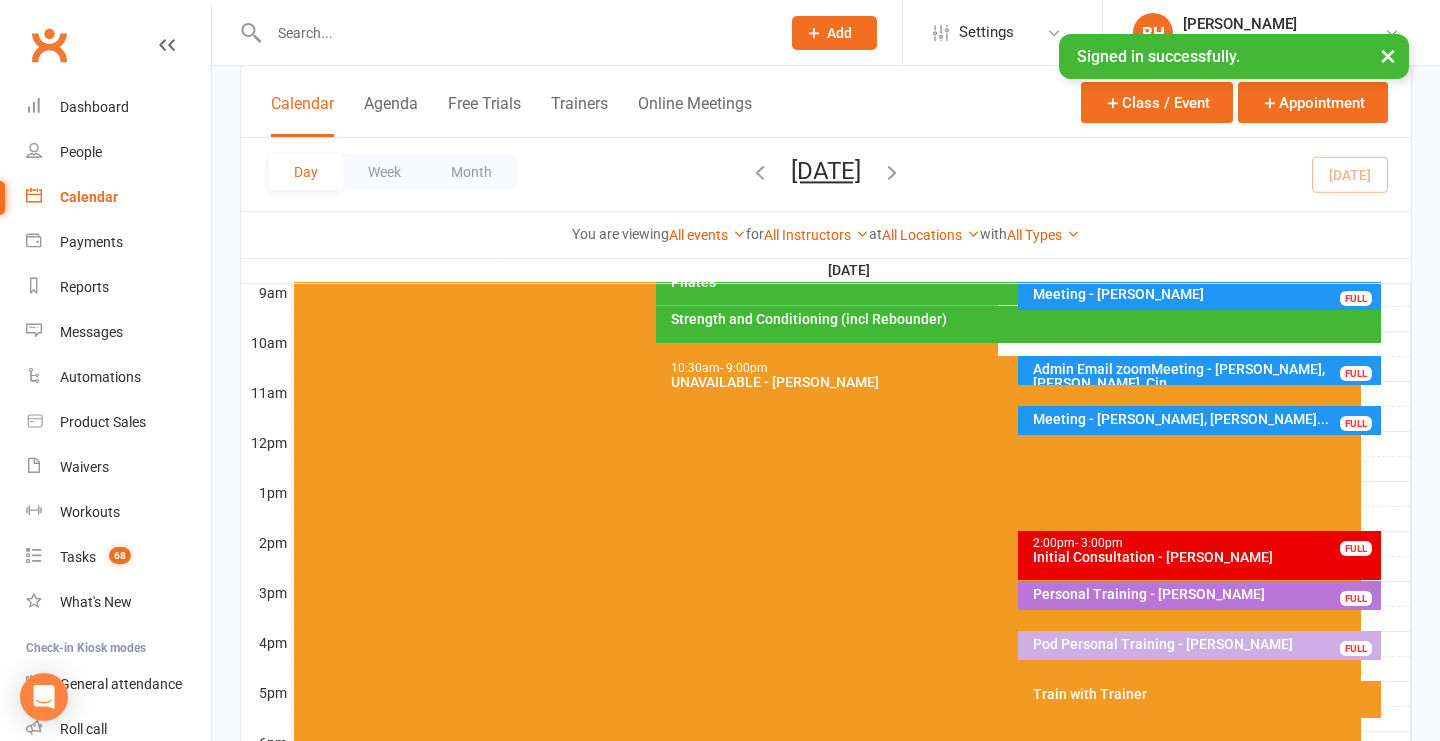 click on "Initial Consultation - [PERSON_NAME]" at bounding box center [1204, 557] 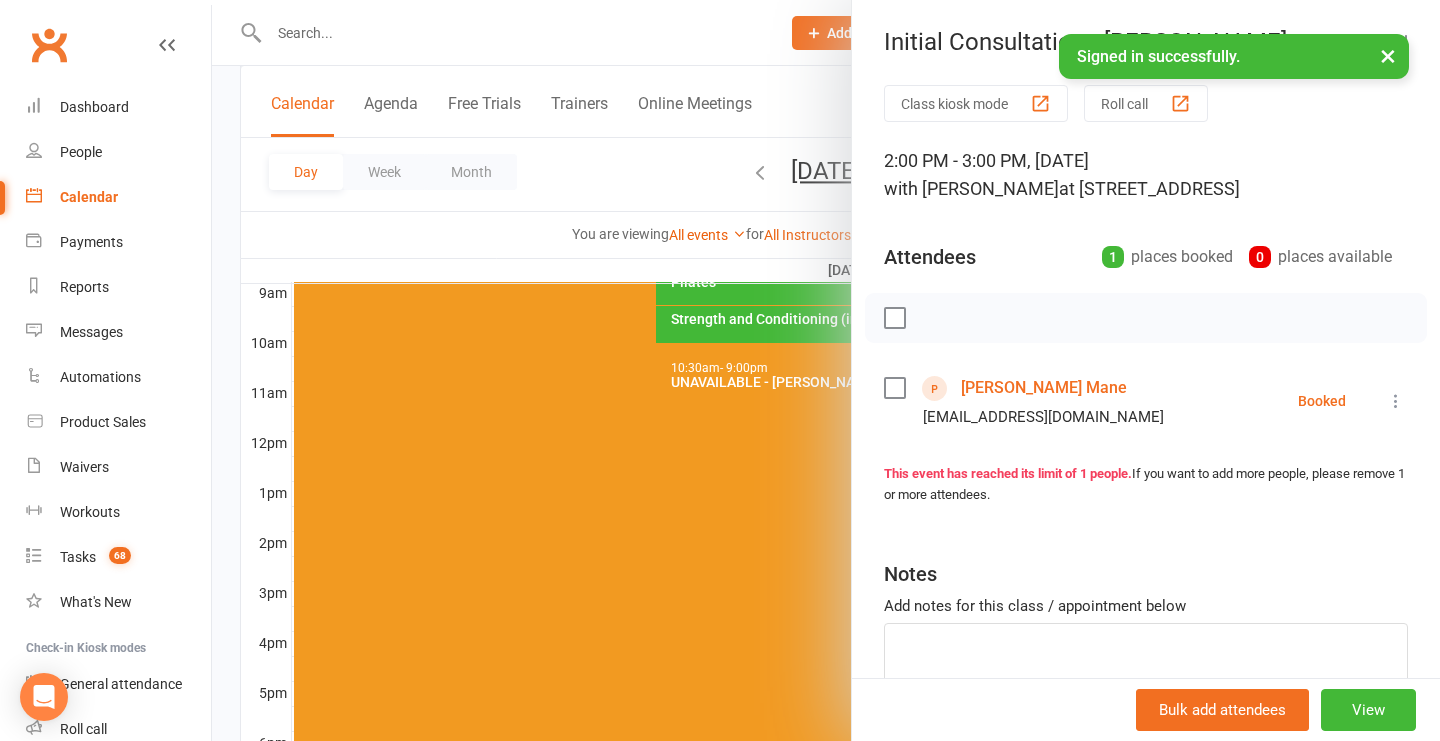 click at bounding box center (826, 370) 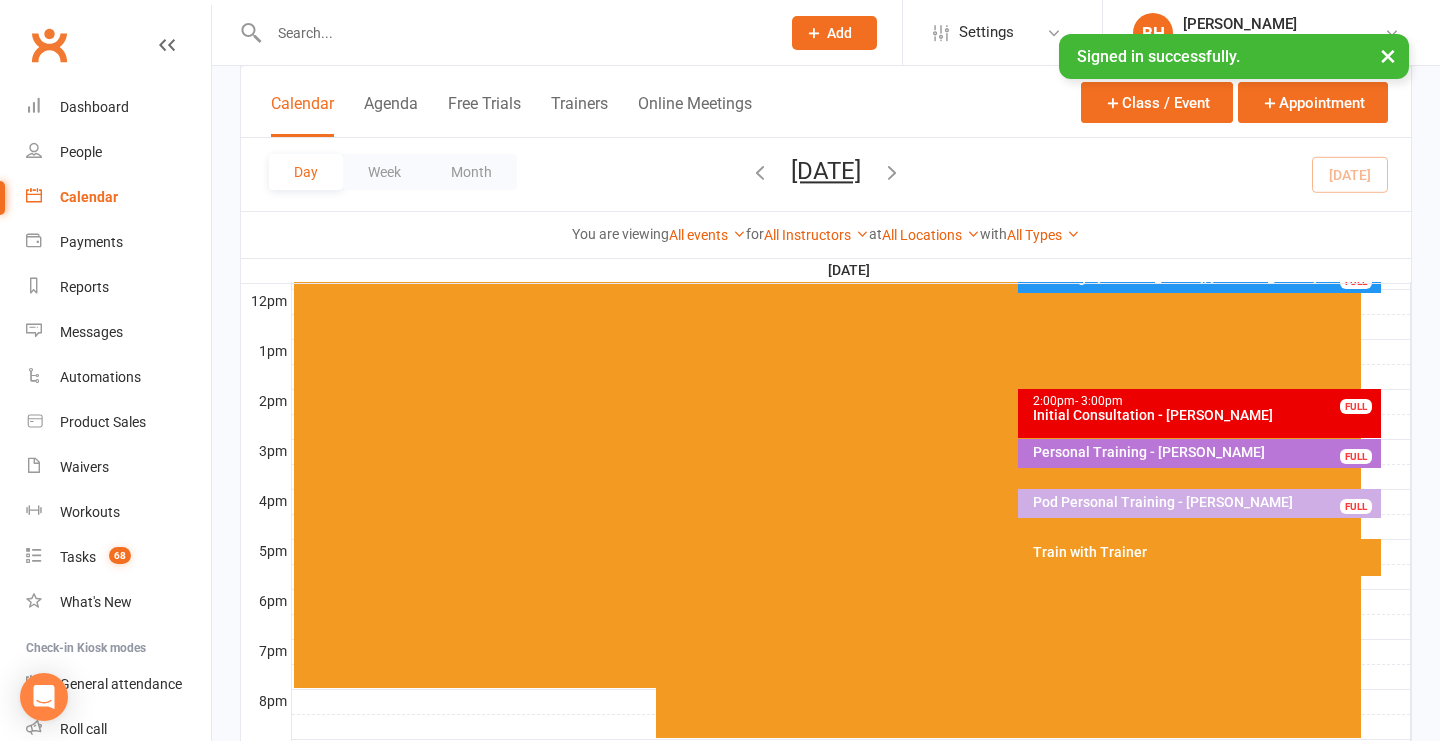 scroll, scrollTop: 720, scrollLeft: 0, axis: vertical 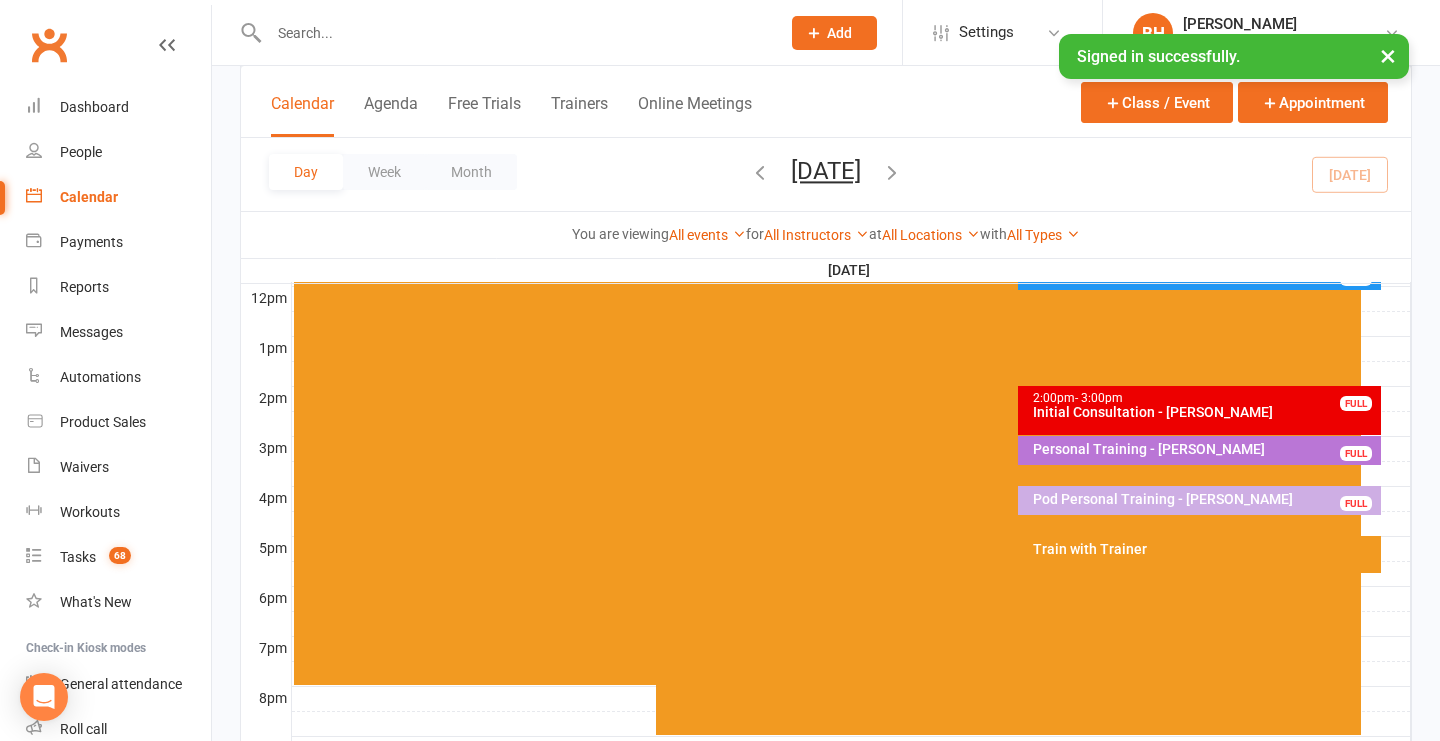 click on "Train with Trainer" at bounding box center [1204, 549] 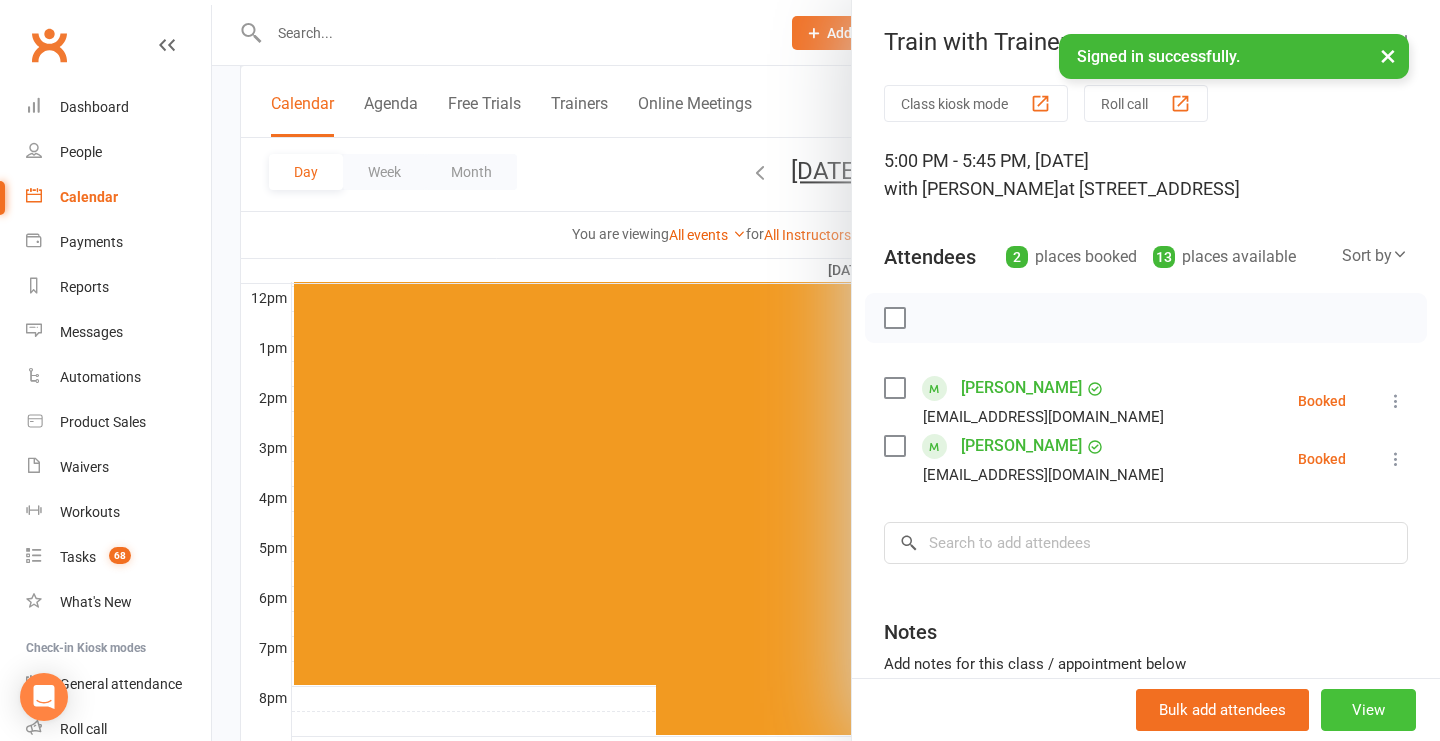 click on "View" at bounding box center (1368, 710) 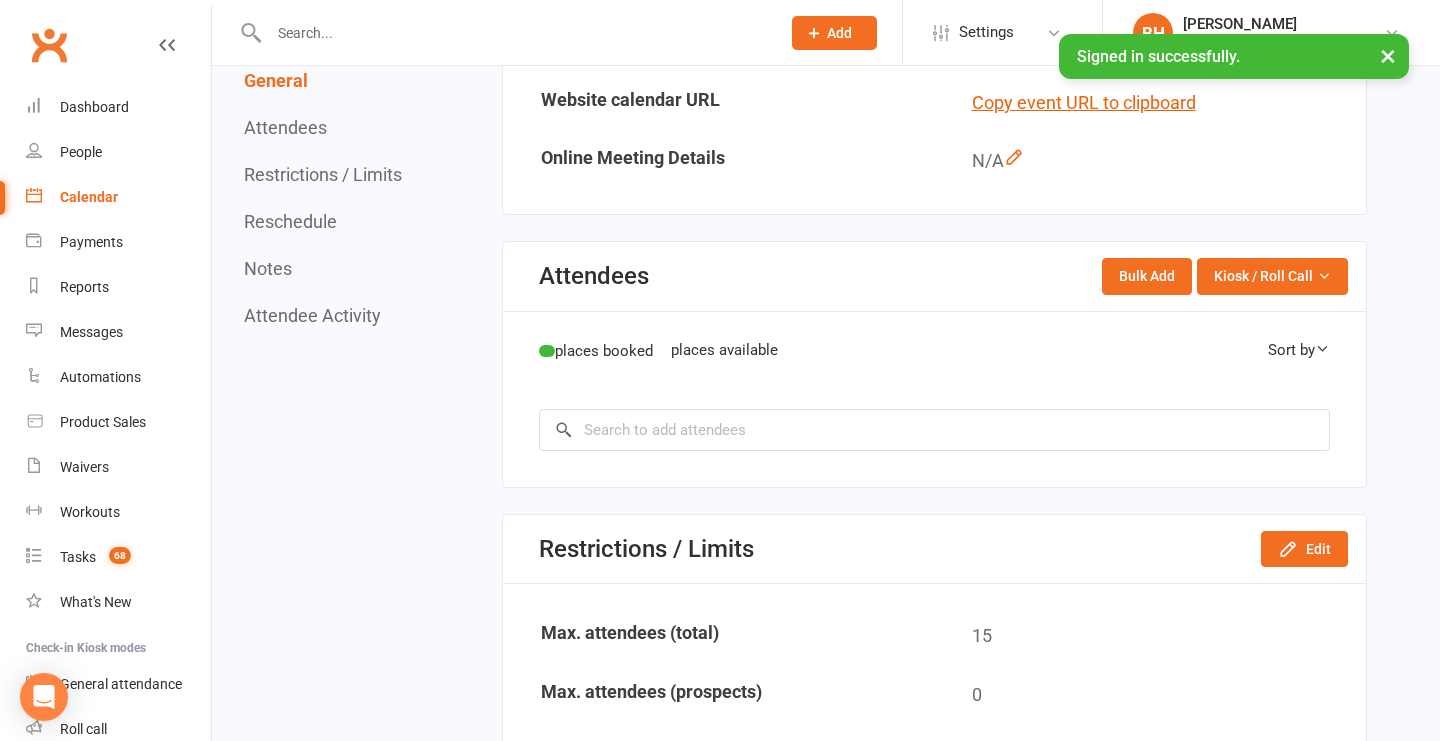 scroll, scrollTop: 0, scrollLeft: 0, axis: both 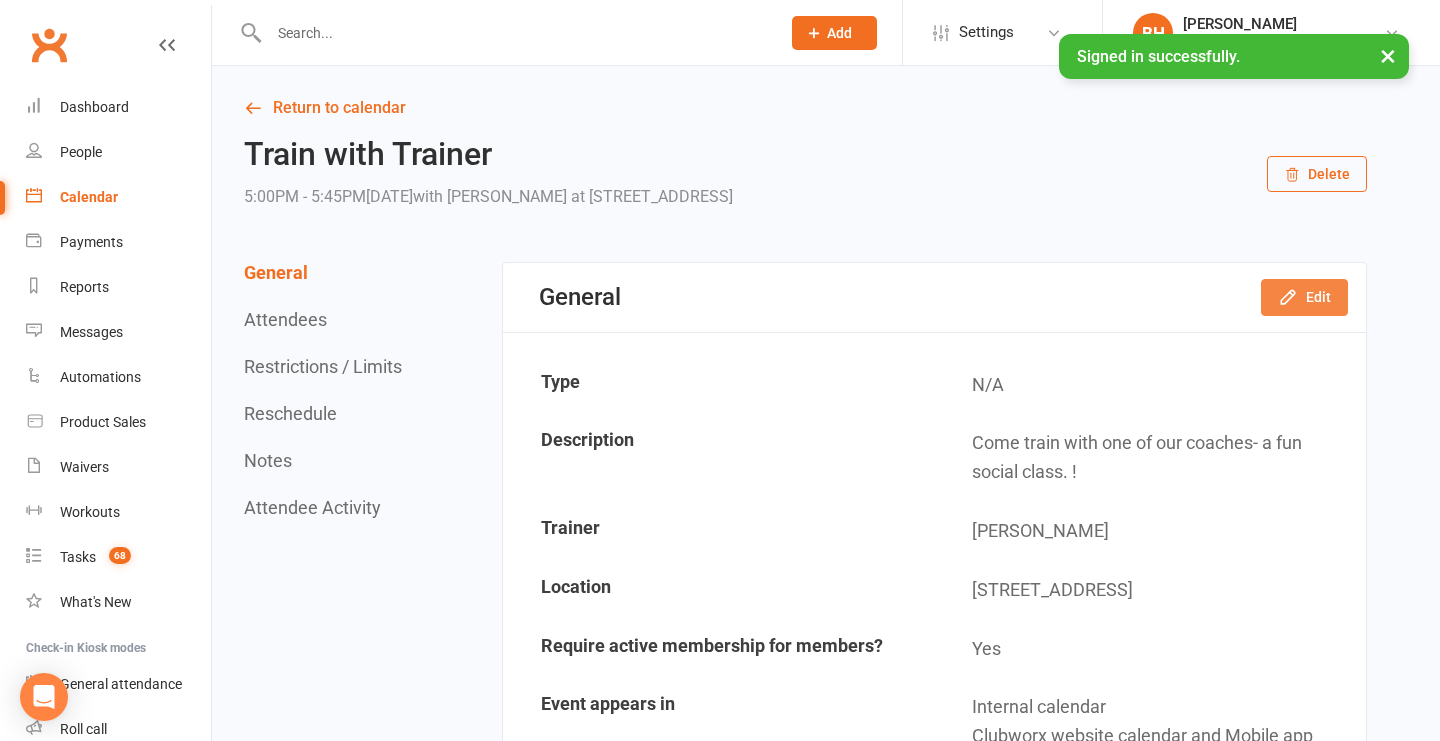 click on "Edit" at bounding box center [1304, 297] 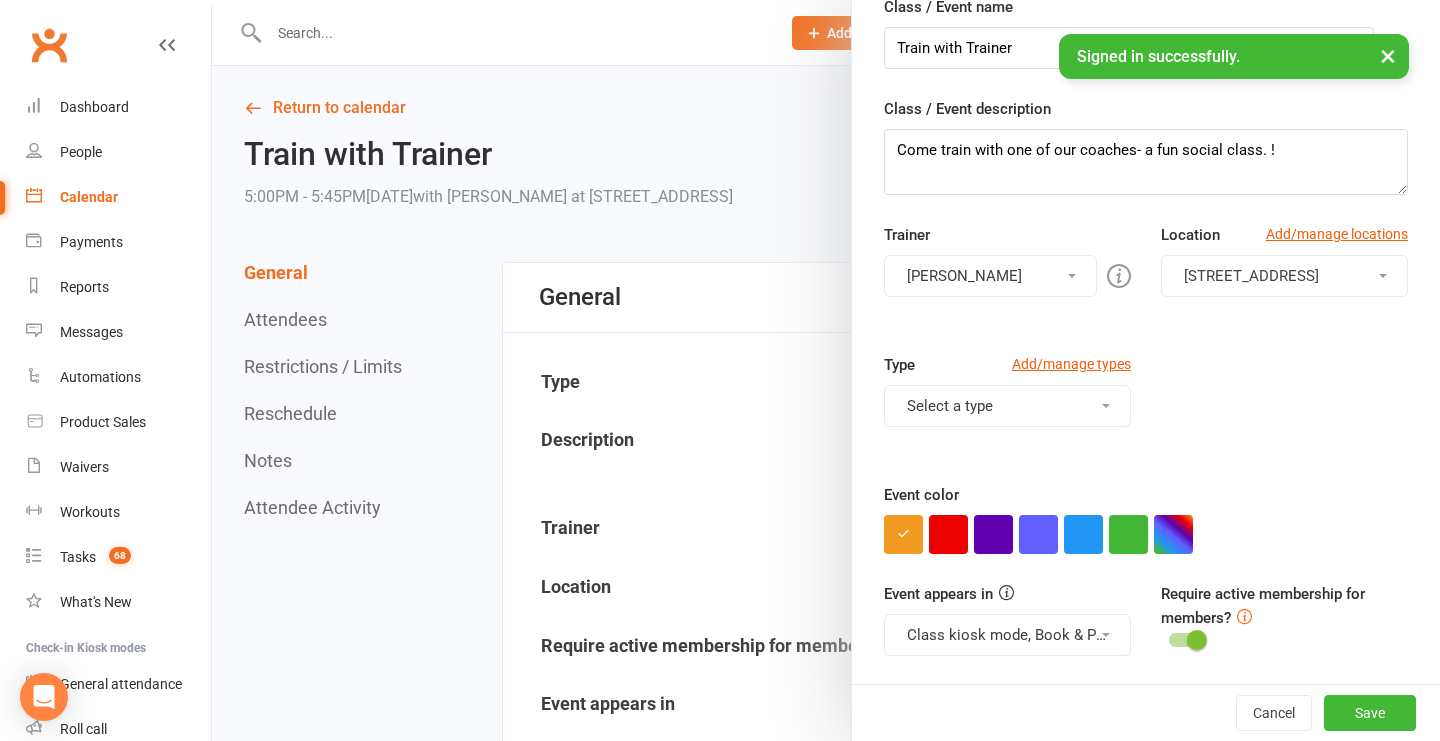 scroll, scrollTop: 215, scrollLeft: 0, axis: vertical 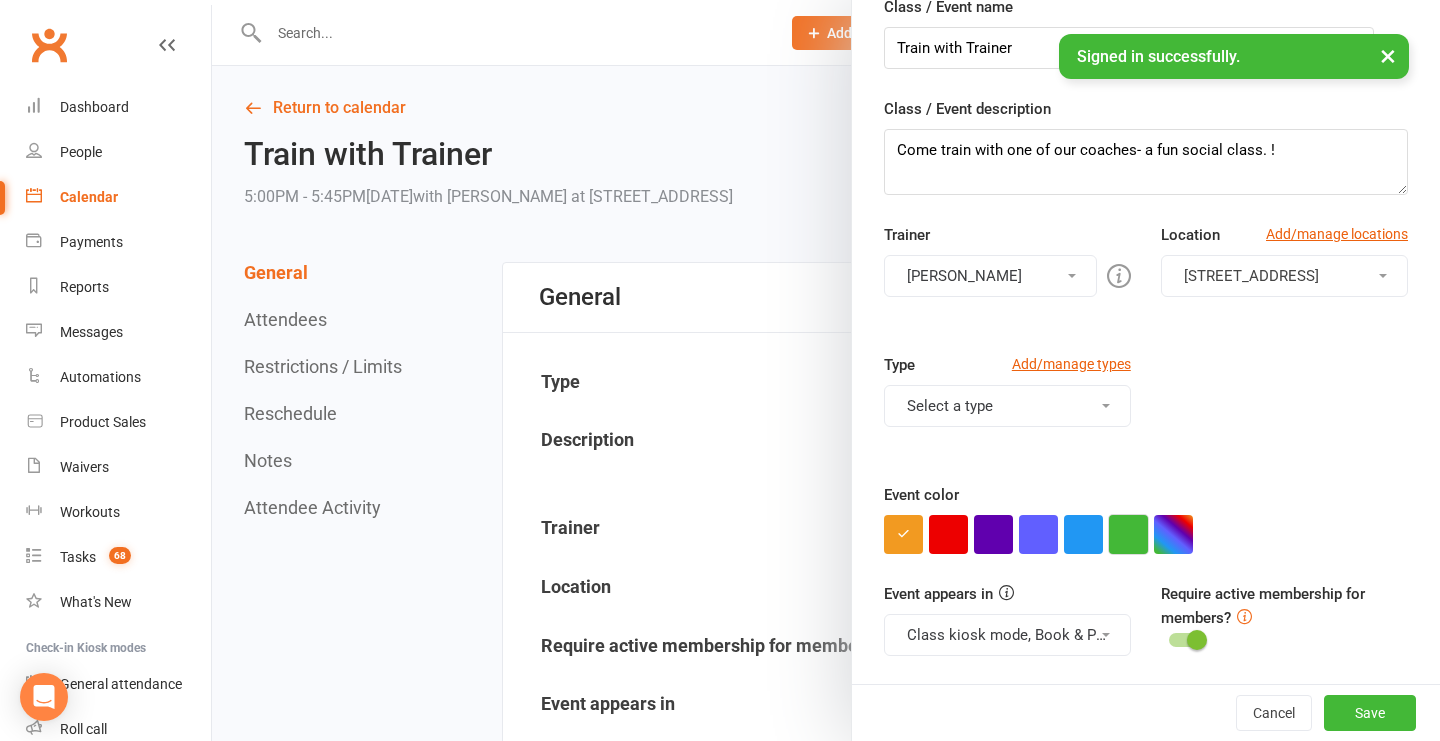 click at bounding box center (1128, 534) 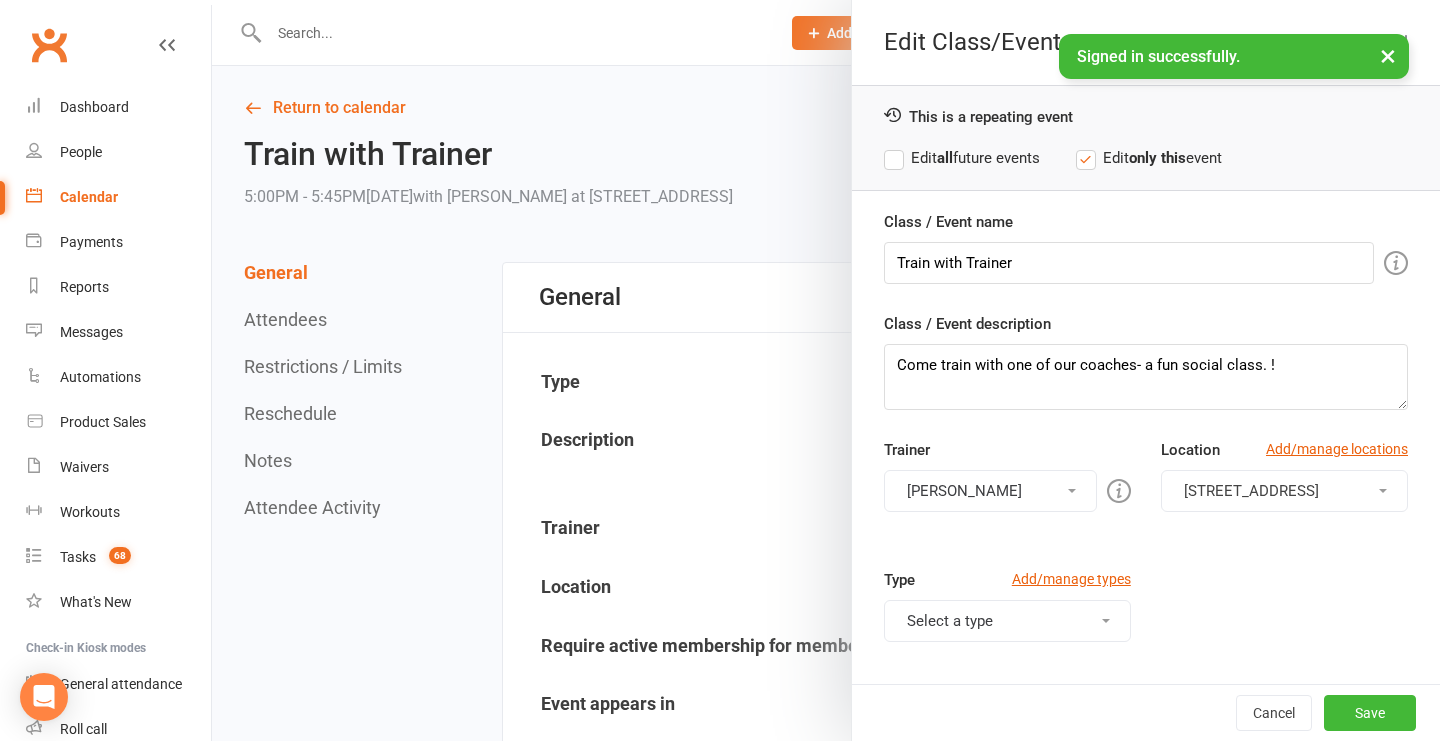 scroll, scrollTop: 0, scrollLeft: 0, axis: both 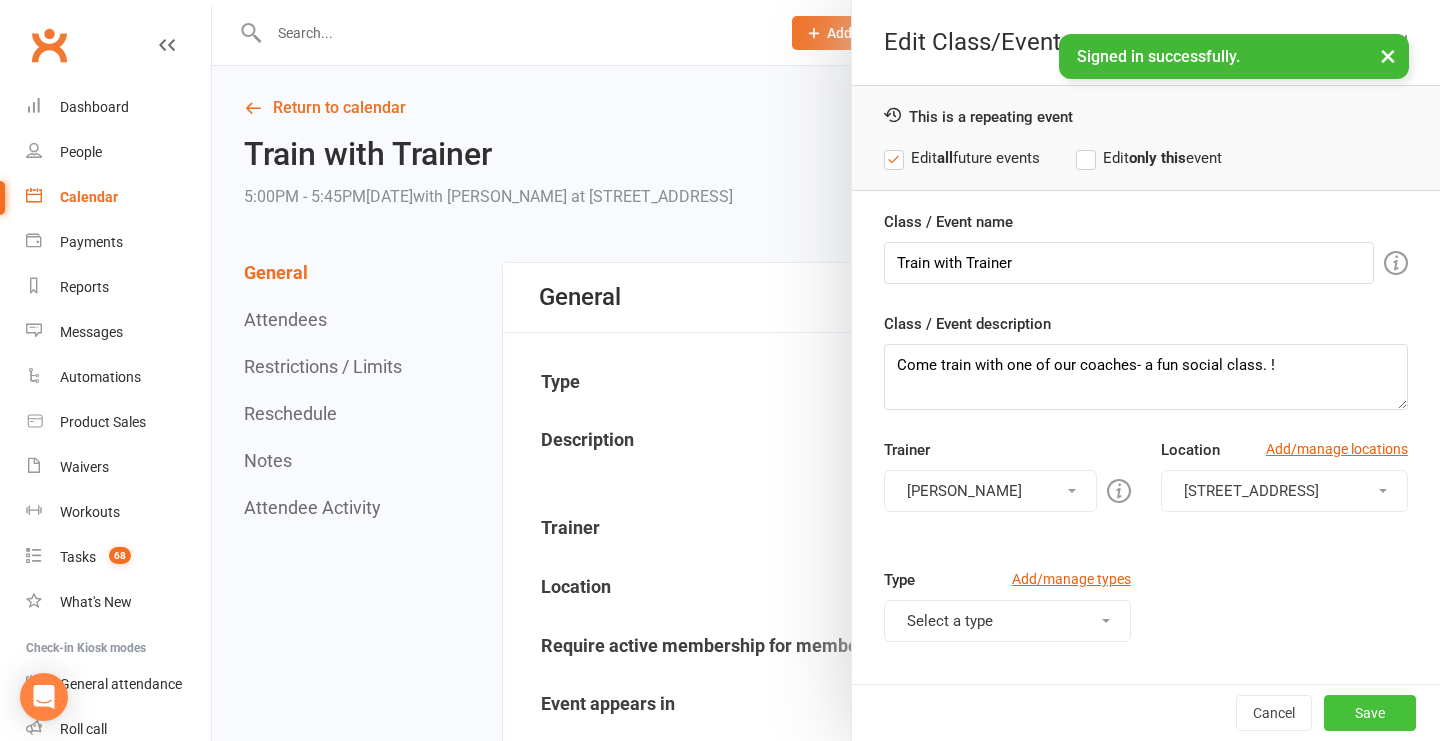 click on "Save" at bounding box center (1370, 713) 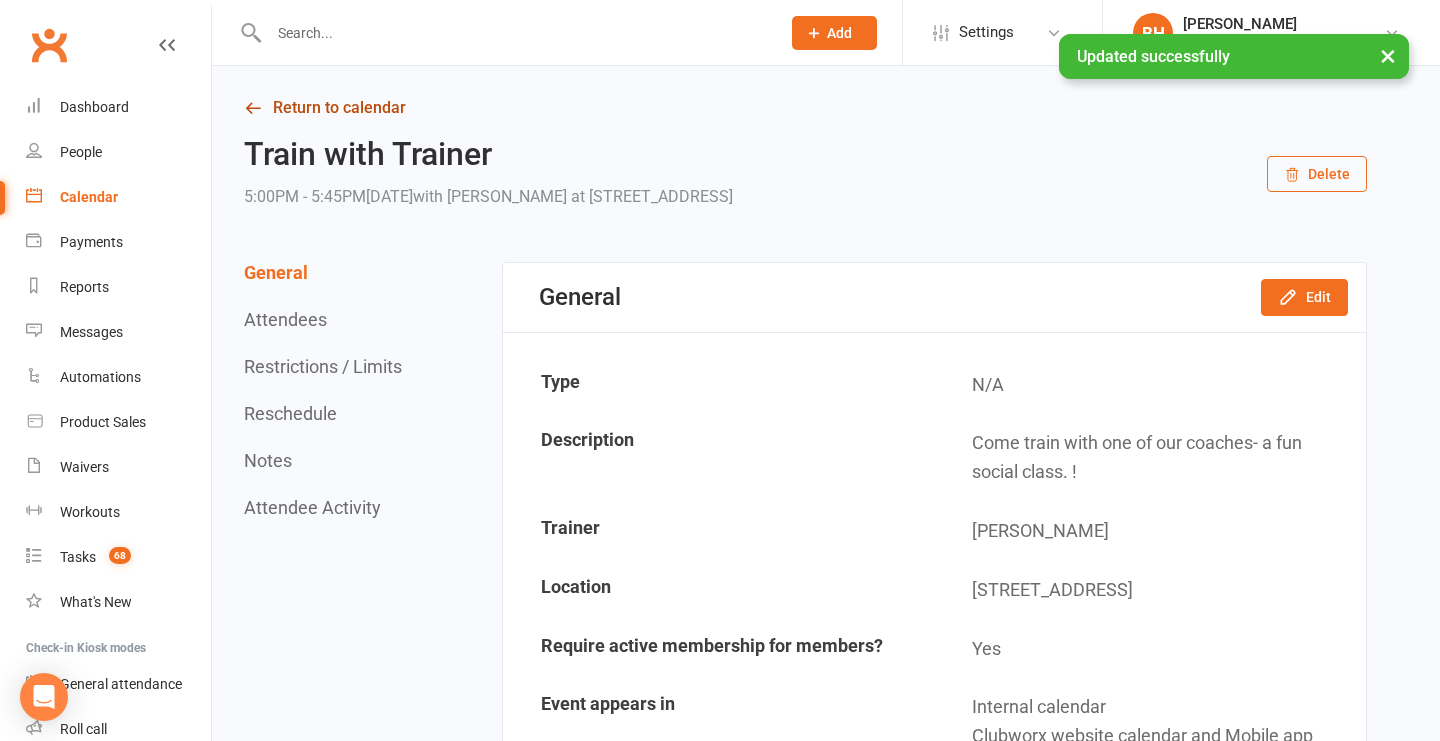 click on "Return to calendar" at bounding box center (805, 108) 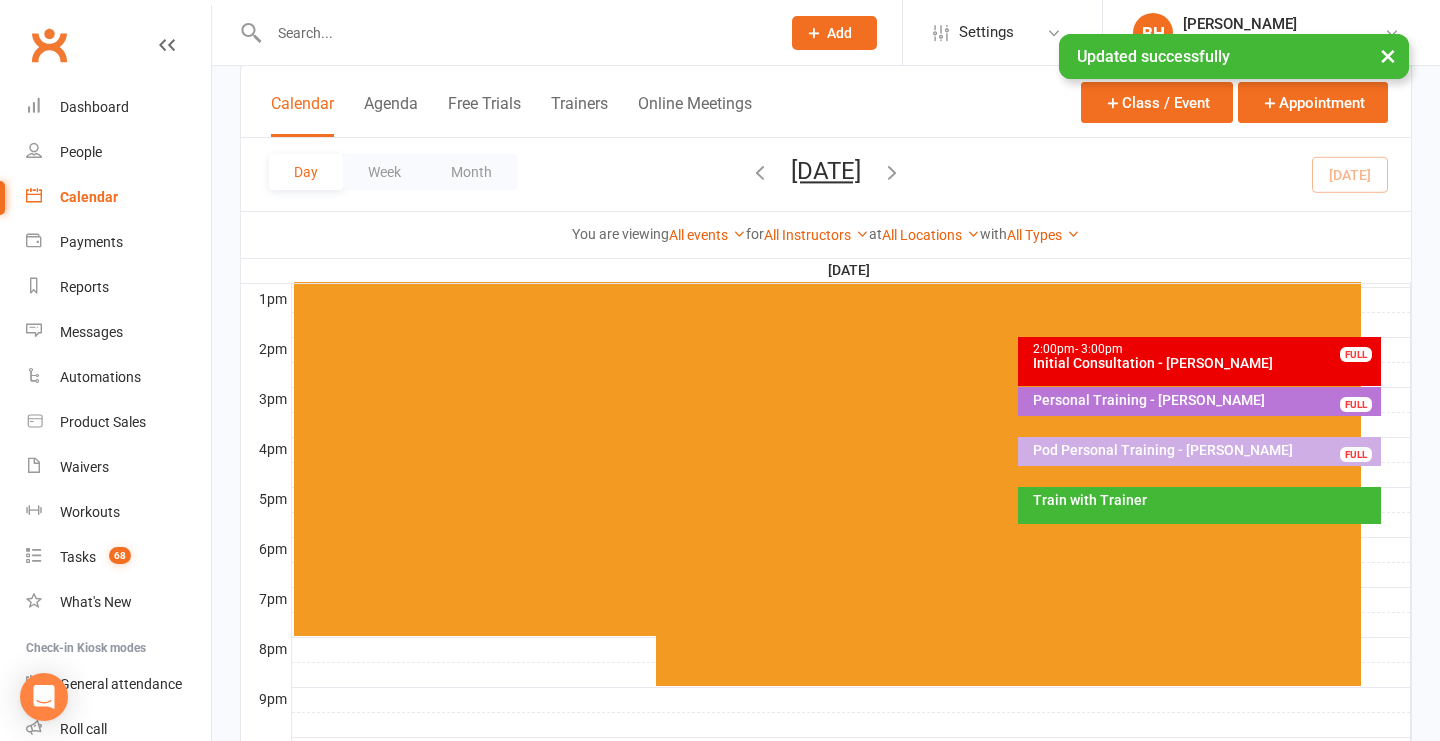 scroll, scrollTop: 766, scrollLeft: 0, axis: vertical 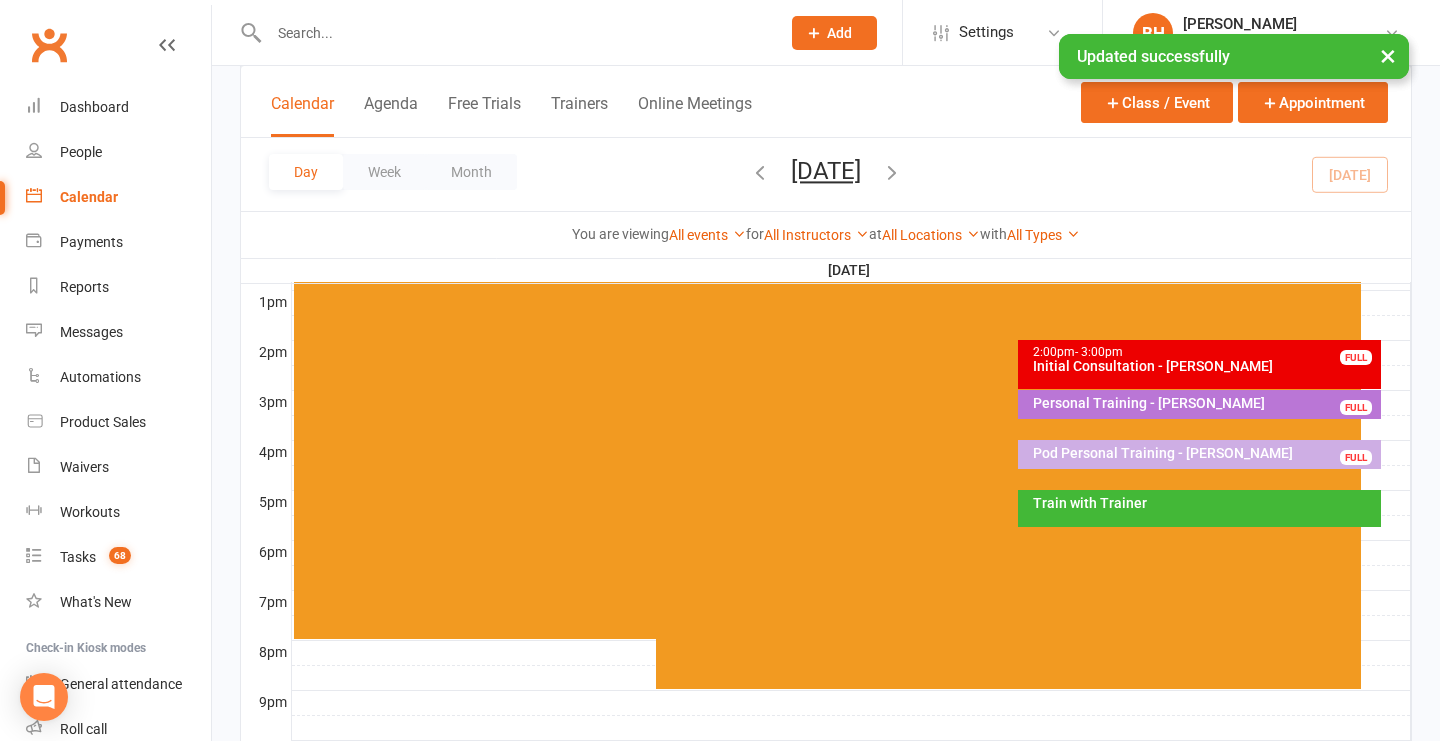click on "Personal Training - [PERSON_NAME]" at bounding box center (1204, 403) 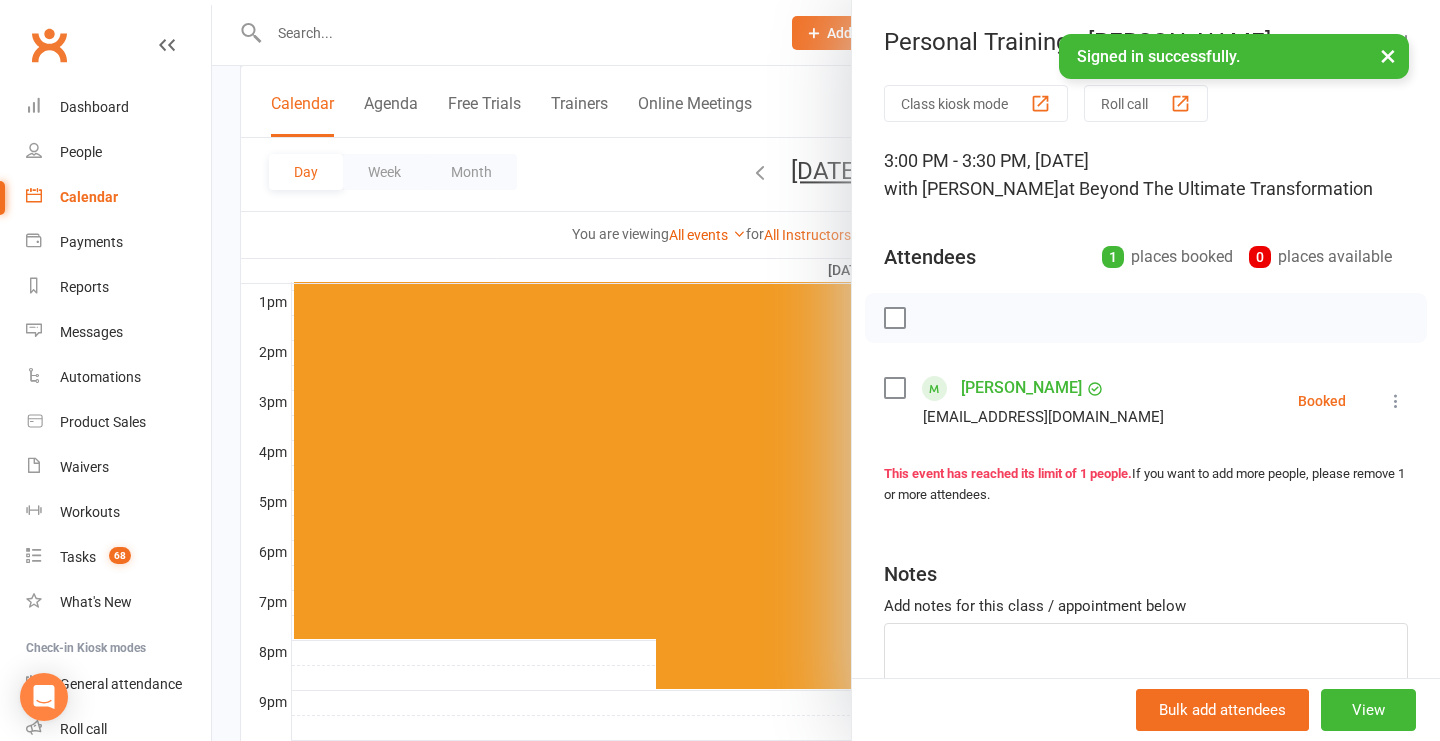 click at bounding box center (826, 370) 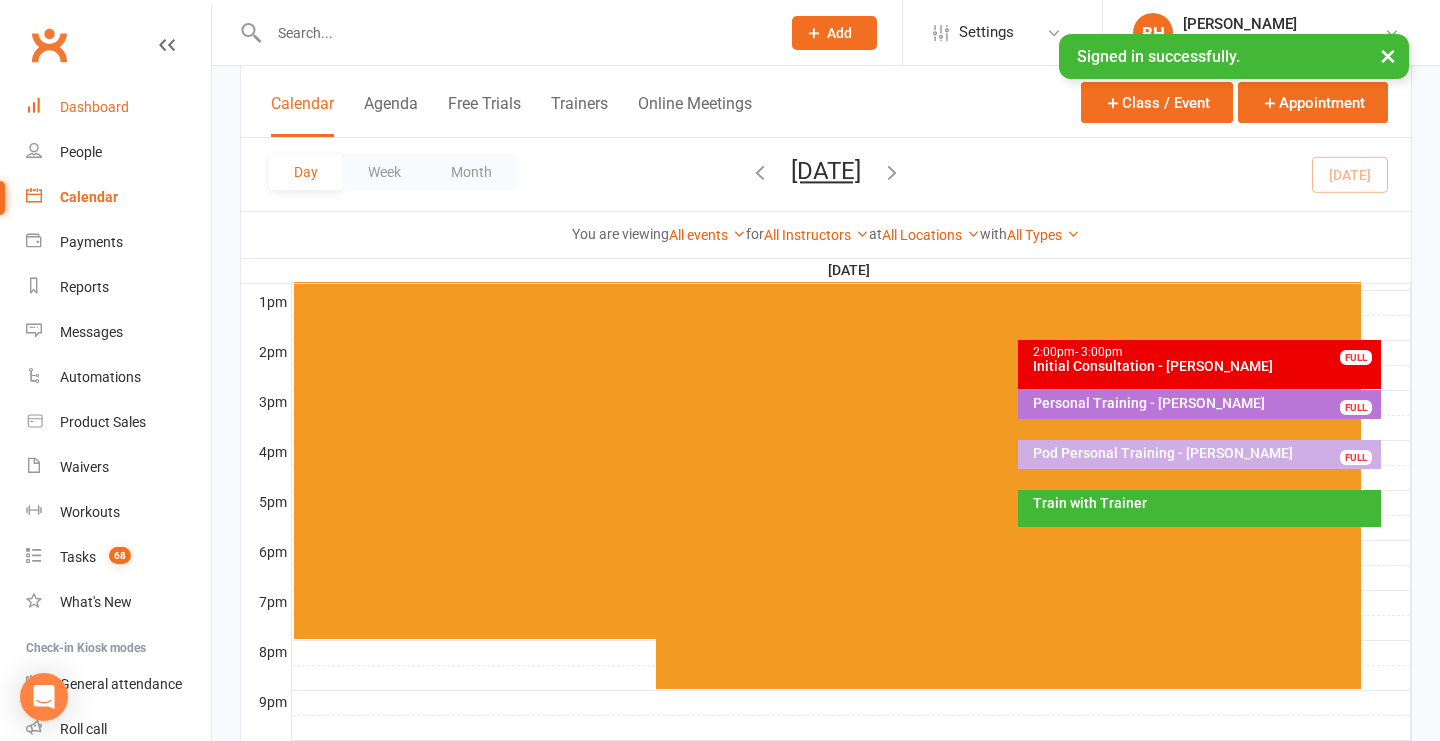 click on "Dashboard" at bounding box center [94, 107] 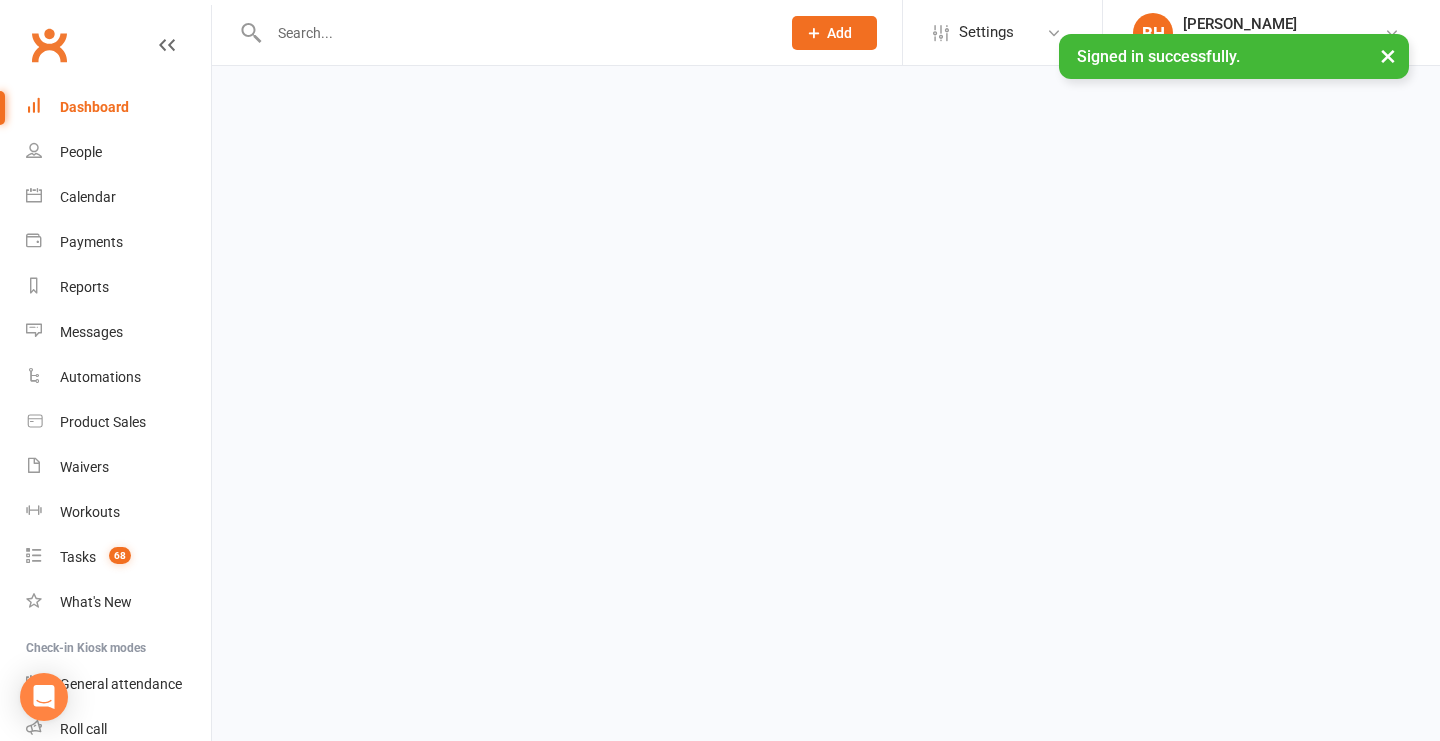 scroll, scrollTop: 0, scrollLeft: 0, axis: both 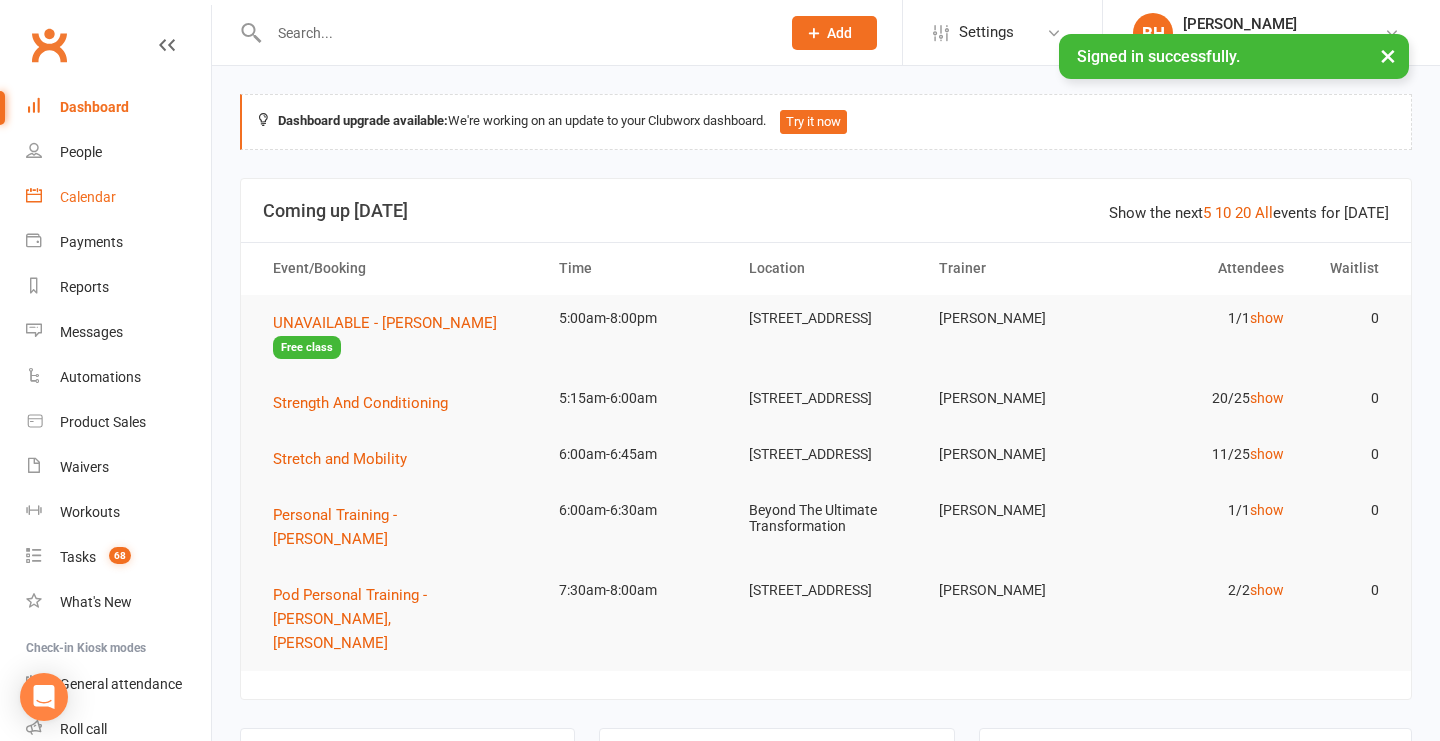 click on "Calendar" at bounding box center [88, 197] 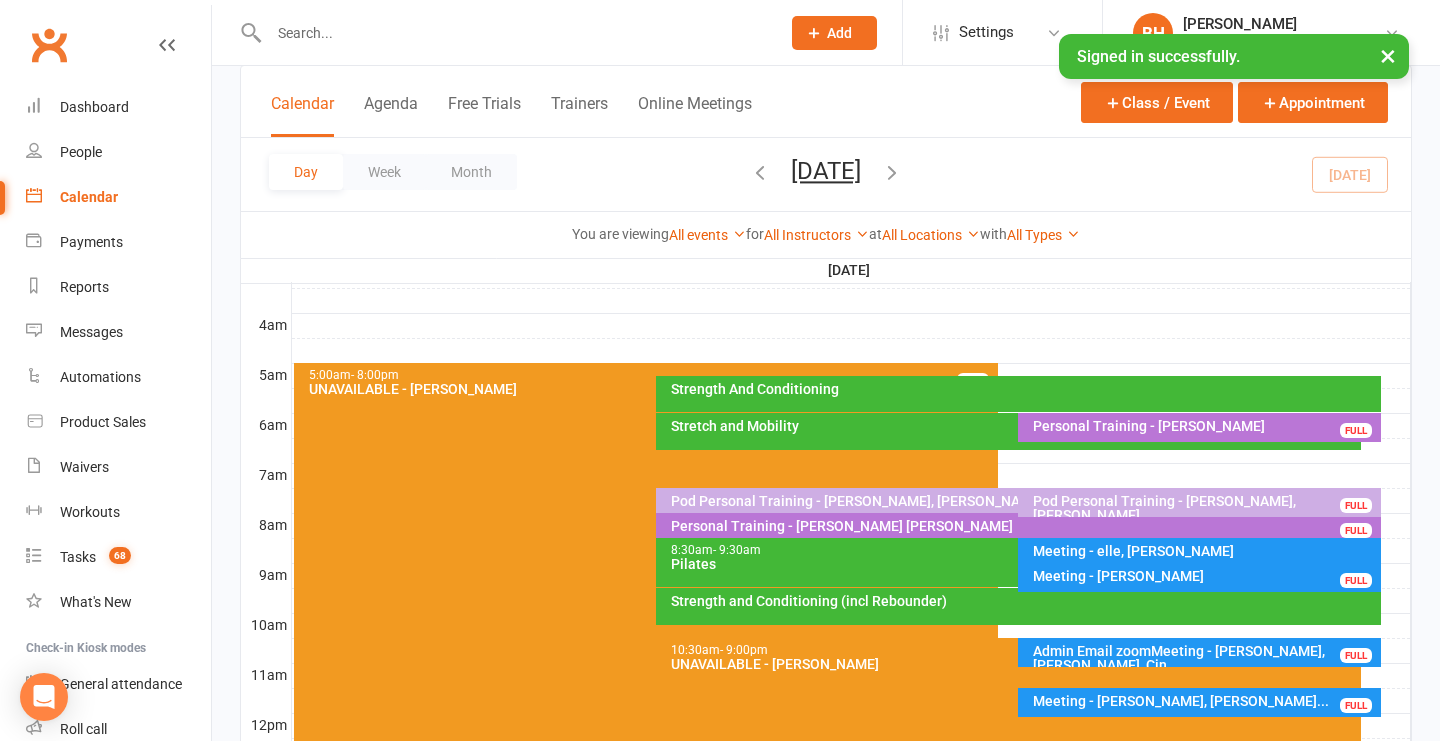 scroll, scrollTop: 294, scrollLeft: 0, axis: vertical 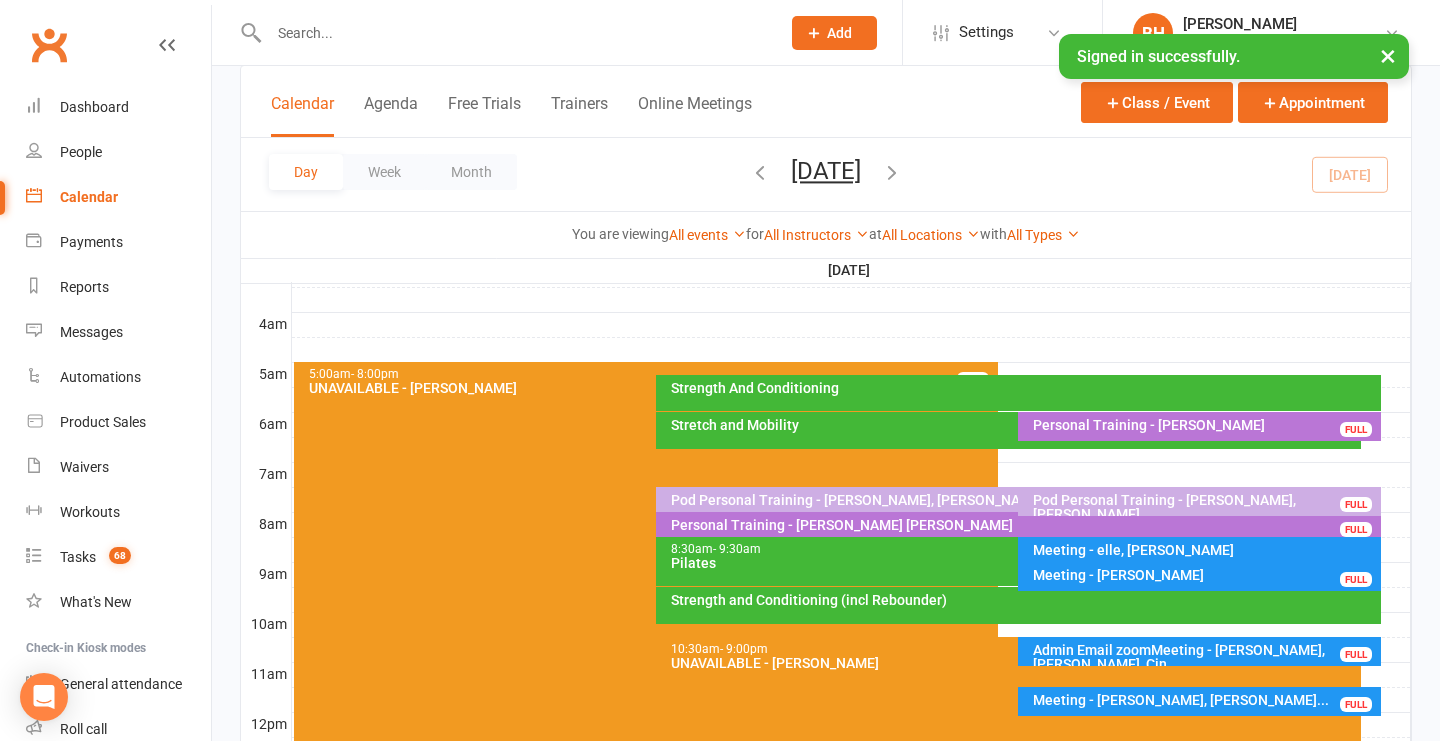 click on "Strength and Conditioning (incl Rebounder)" at bounding box center (1023, 600) 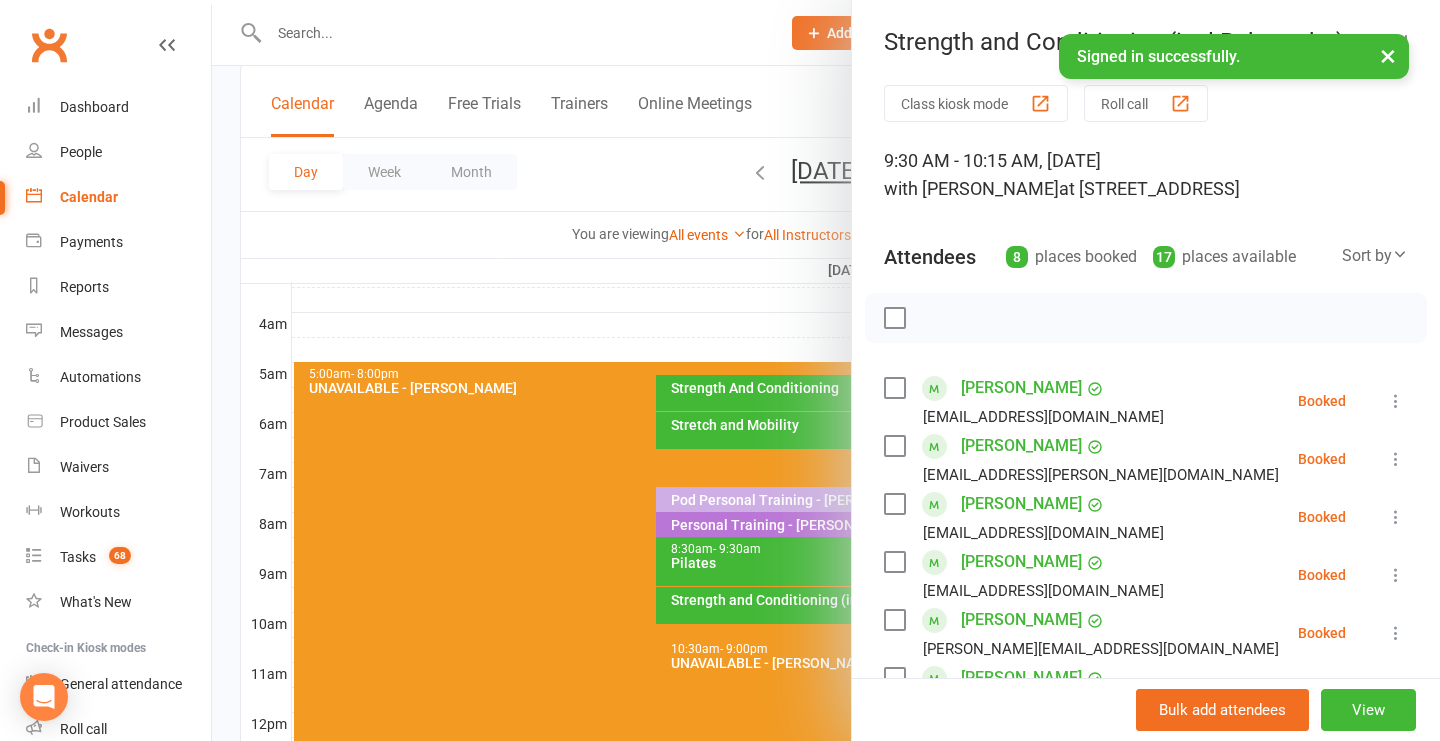 click at bounding box center (826, 370) 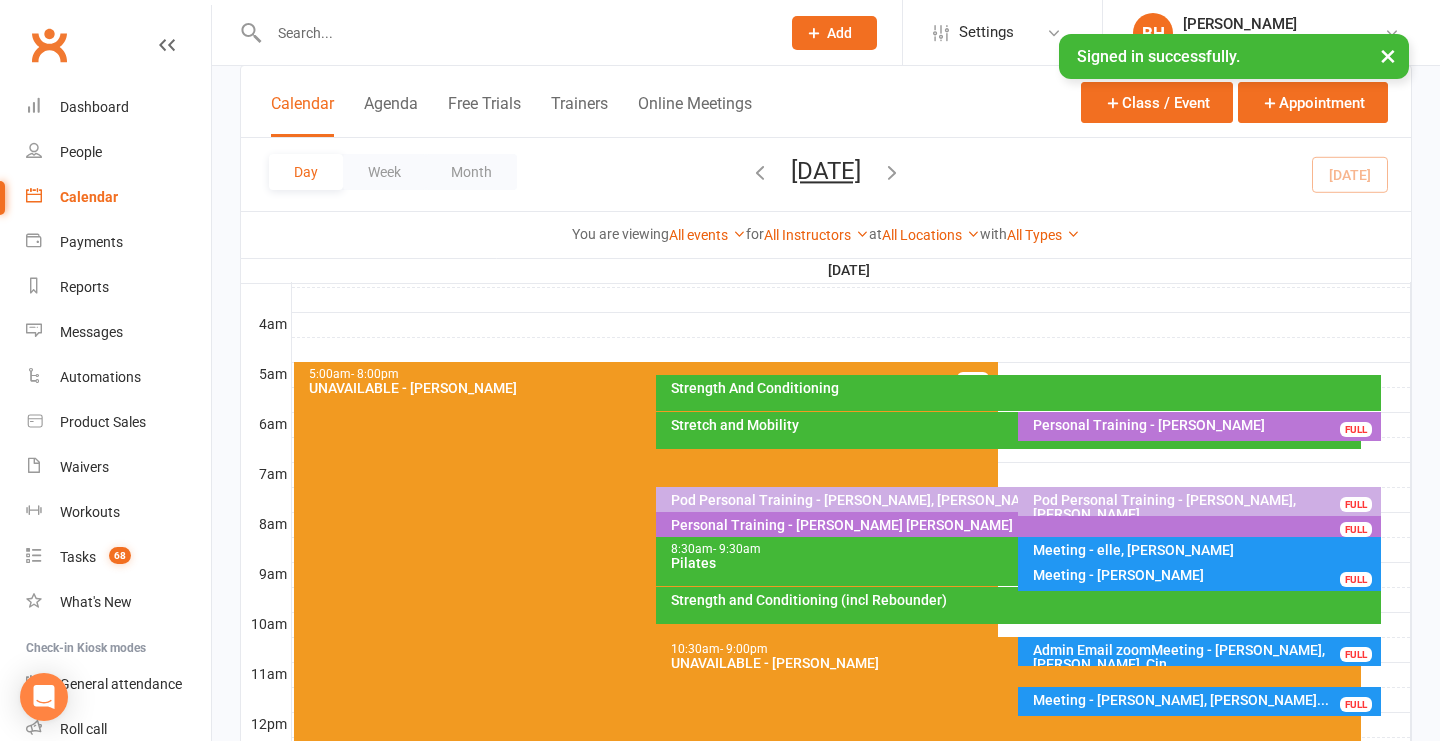 click on "Stretch and Mobility" at bounding box center [1013, 425] 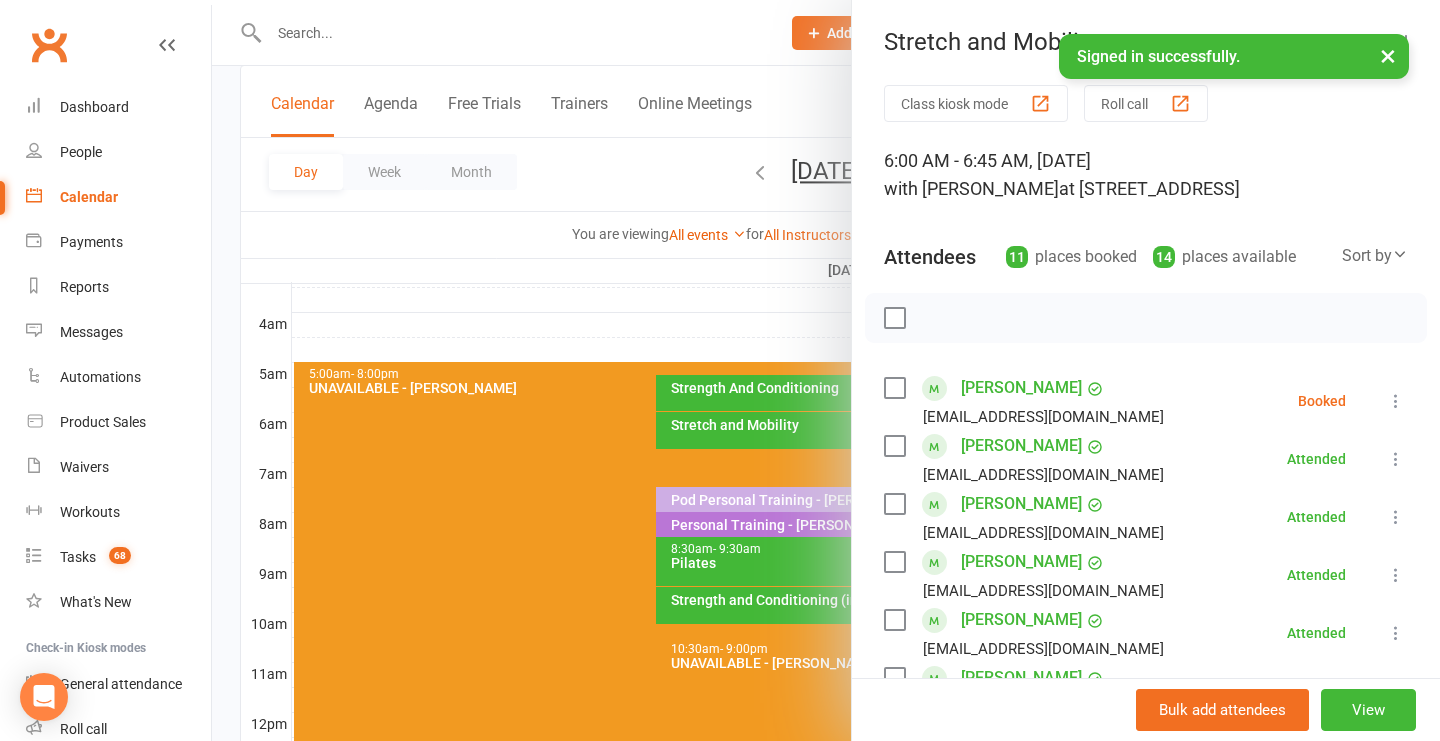 click at bounding box center [1396, 401] 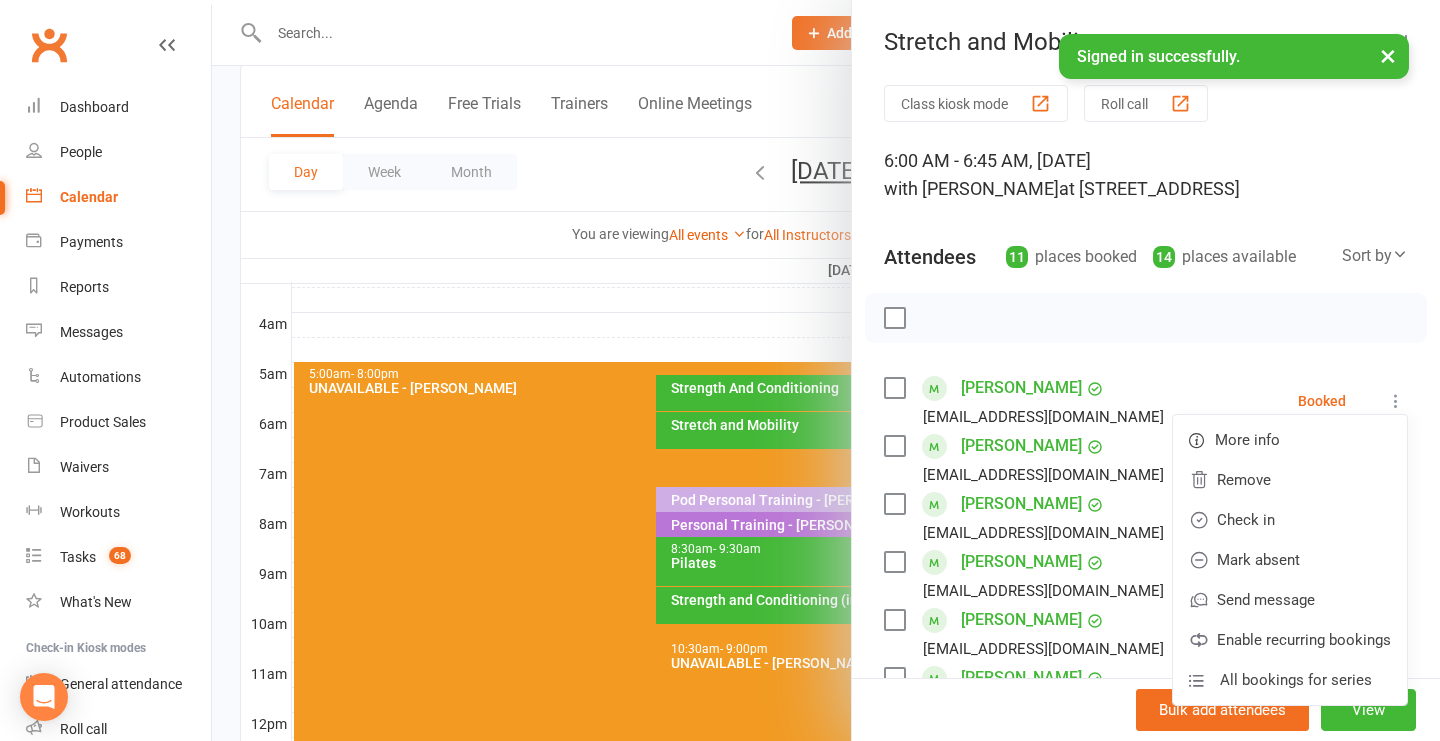 click on "Class kiosk mode  Roll call  6:00 AM - 6:45 AM, [DATE] with [PERSON_NAME]  at  [STREET_ADDRESS]  Attendees  11  places booked 14  places available Sort by  Last name  First name  Booking created    [PERSON_NAME]  [EMAIL_ADDRESS][DOMAIN_NAME] Booked More info  Remove  Check in  Mark absent  Send message  Enable recurring bookings  All bookings for series    [PERSON_NAME]  [EMAIL_ADDRESS][DOMAIN_NAME] Attended More info  Remove  [PERSON_NAME] absent  Undo check-in  Send message  Enable recurring bookings  All bookings for series    [PERSON_NAME]  [EMAIL_ADDRESS][DOMAIN_NAME] Attended More info  Remove  Mark absent  Undo check-in  Send message  Enable recurring bookings  All bookings for series    [PERSON_NAME]  [EMAIL_ADDRESS][DOMAIN_NAME] Attended More info  Remove  Mark absent  Undo check-in  Send message  Enable recurring bookings  All bookings for series    [PERSON_NAME]  [EMAIL_ADDRESS][DOMAIN_NAME] Attended More info  Remove  Mark absent  Undo check-in  Send message  Enable recurring bookings    [PERSON_NAME]" at bounding box center (1146, 743) 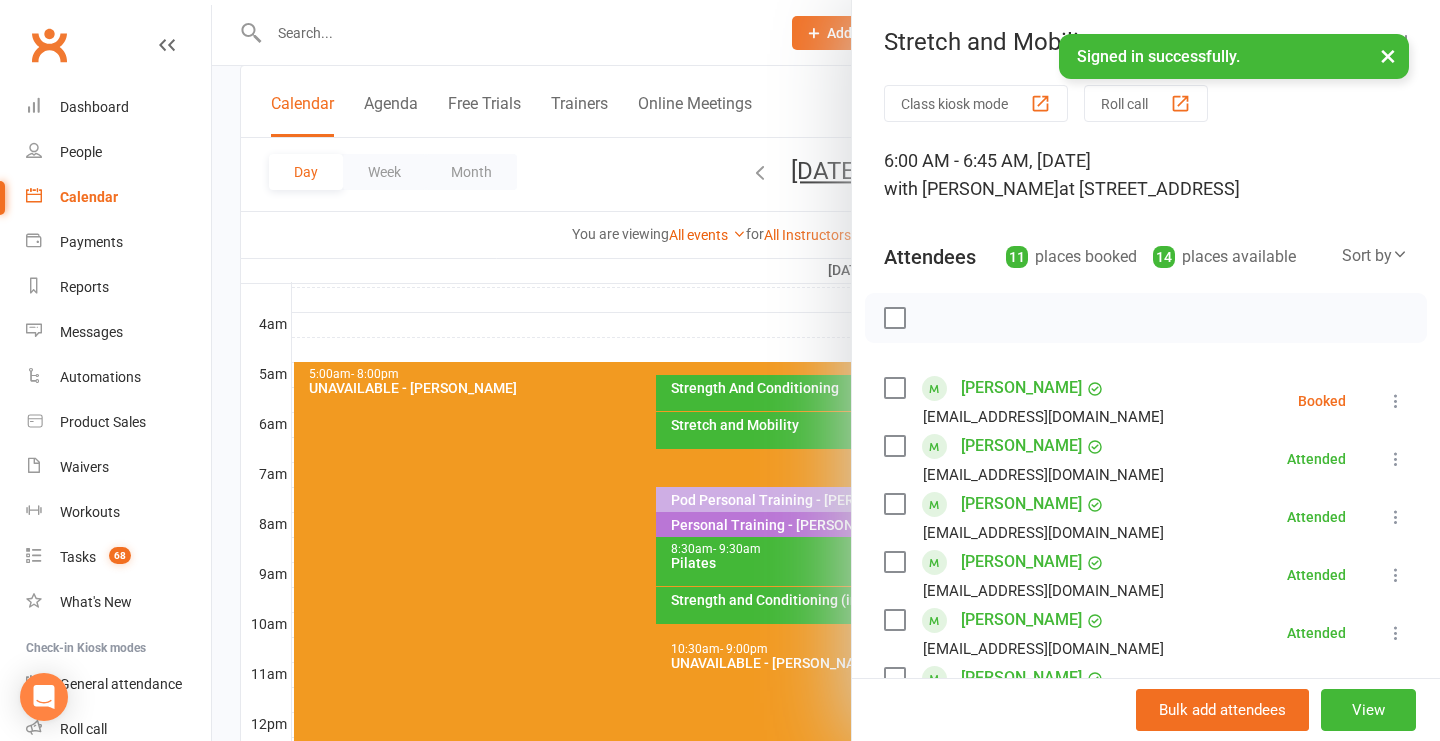 click at bounding box center [826, 370] 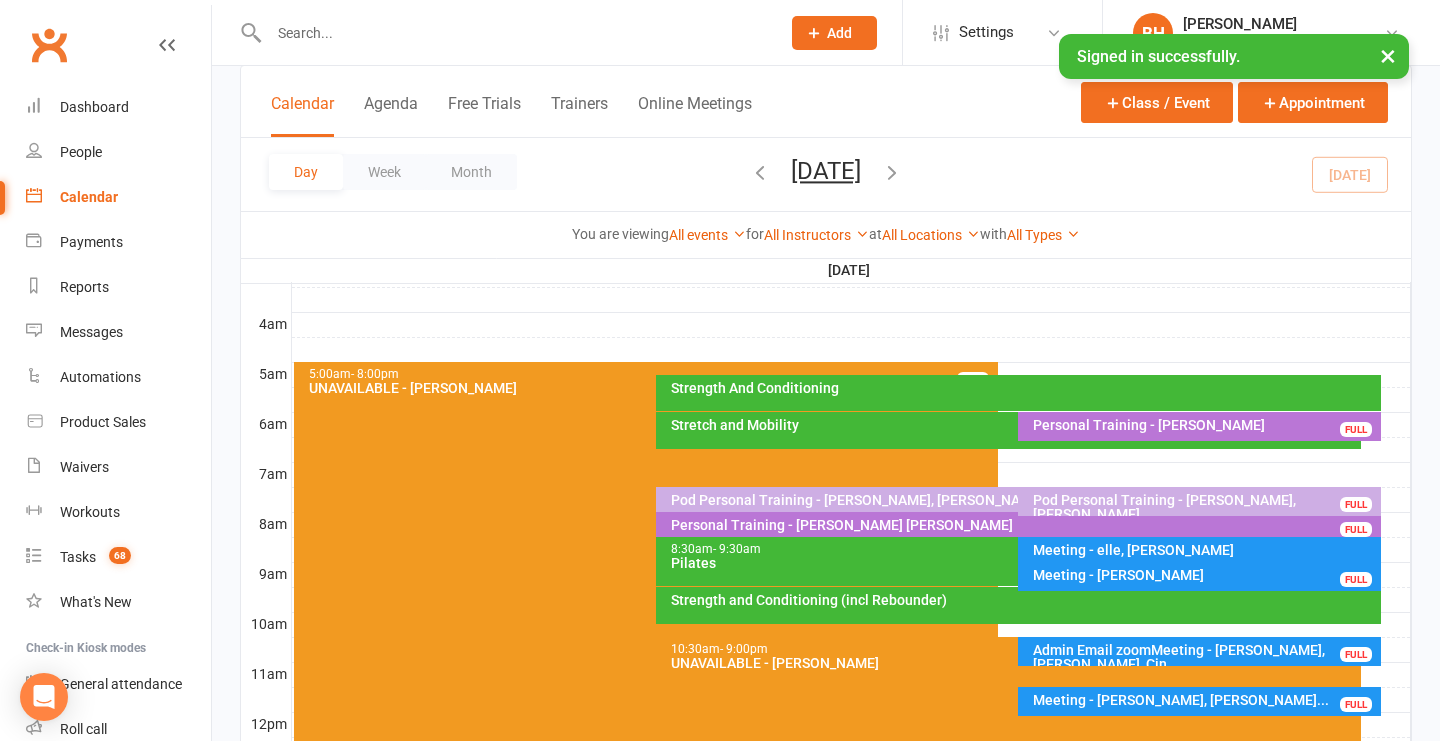 click on "Strength And Conditioning" at bounding box center [1018, 393] 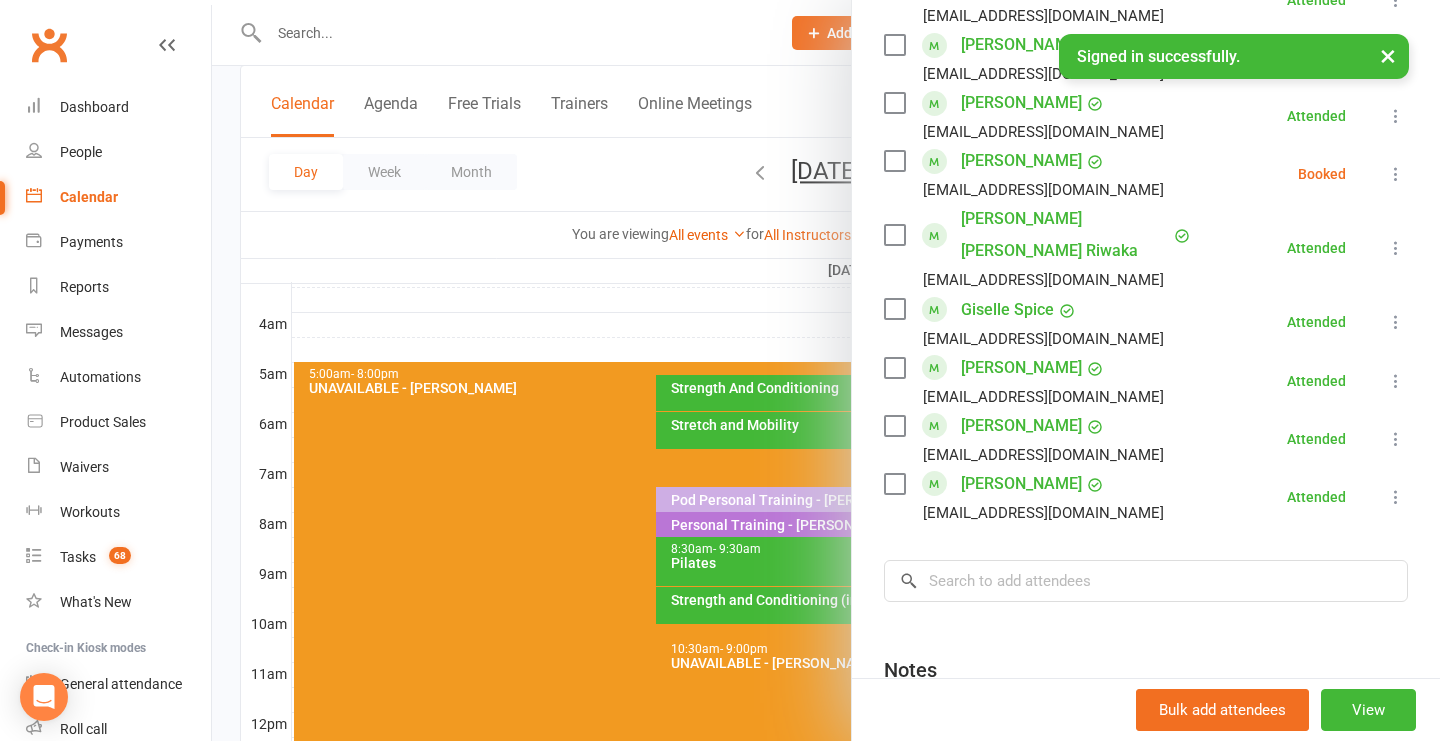 scroll, scrollTop: 1003, scrollLeft: 0, axis: vertical 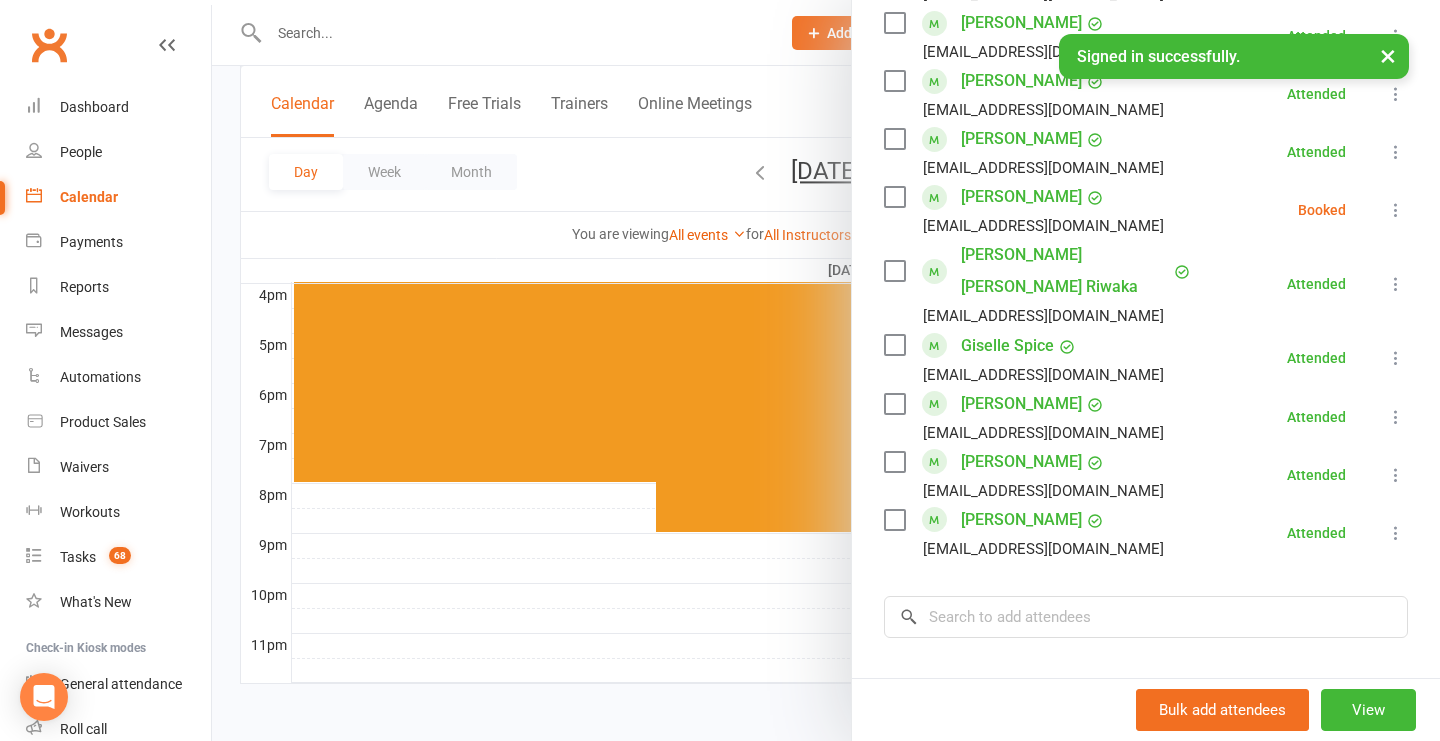 click at bounding box center [826, 370] 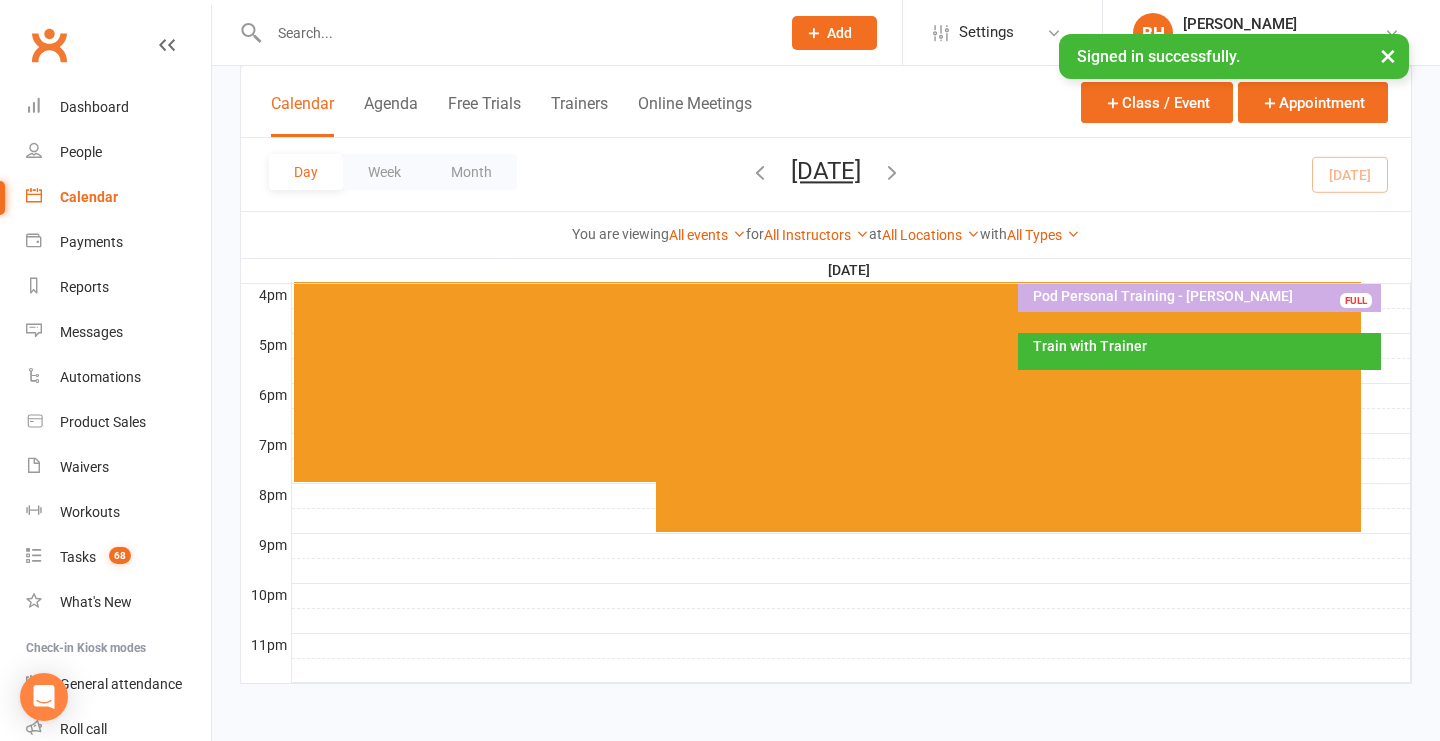click on "Calendar" at bounding box center [89, 197] 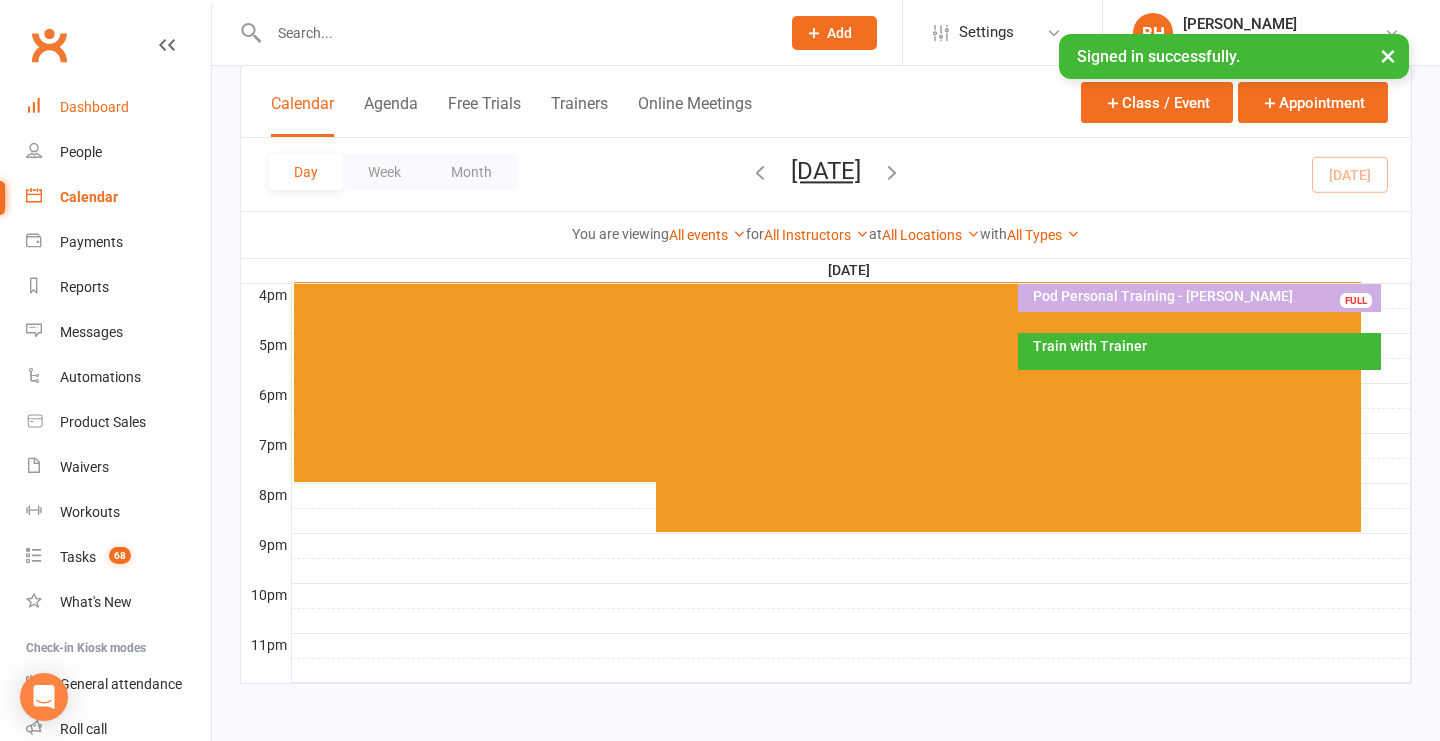 click on "Dashboard" at bounding box center [94, 107] 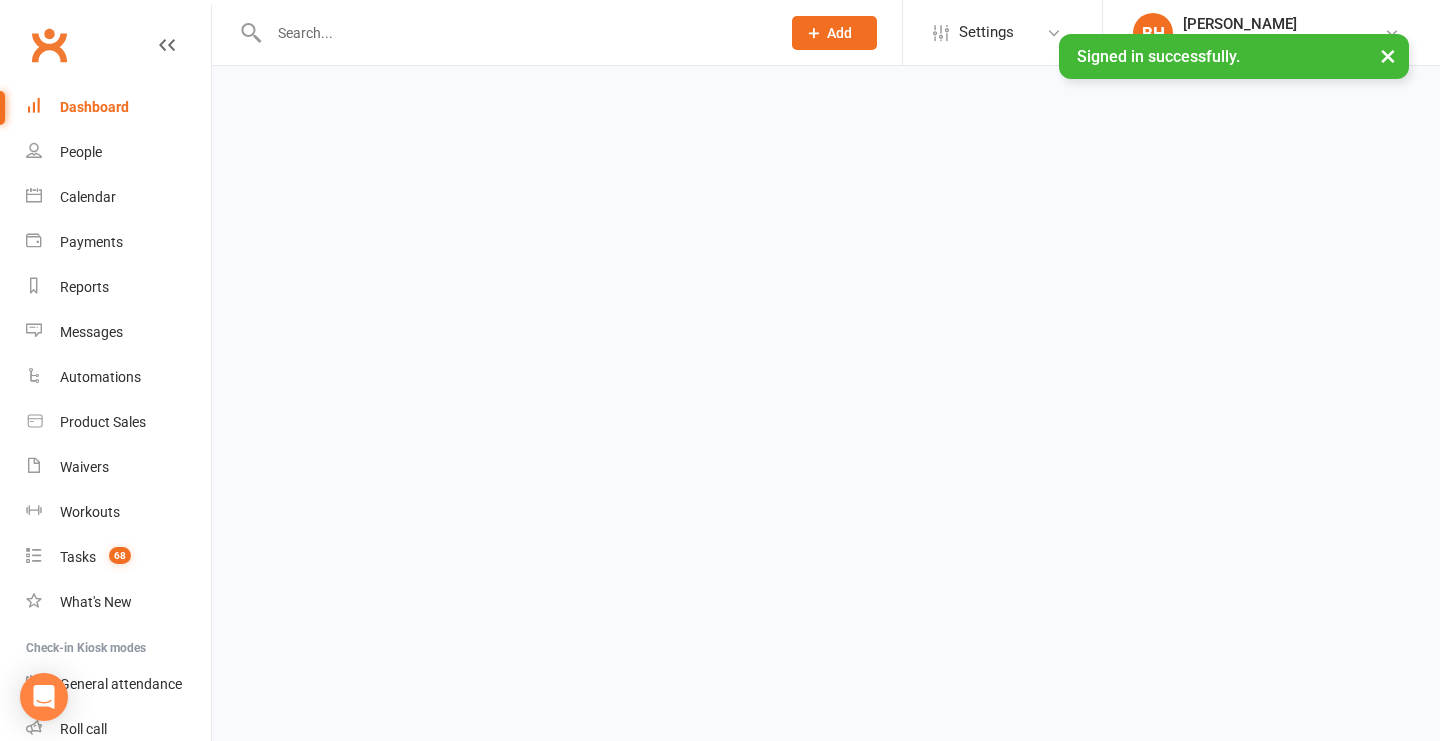 scroll, scrollTop: 0, scrollLeft: 0, axis: both 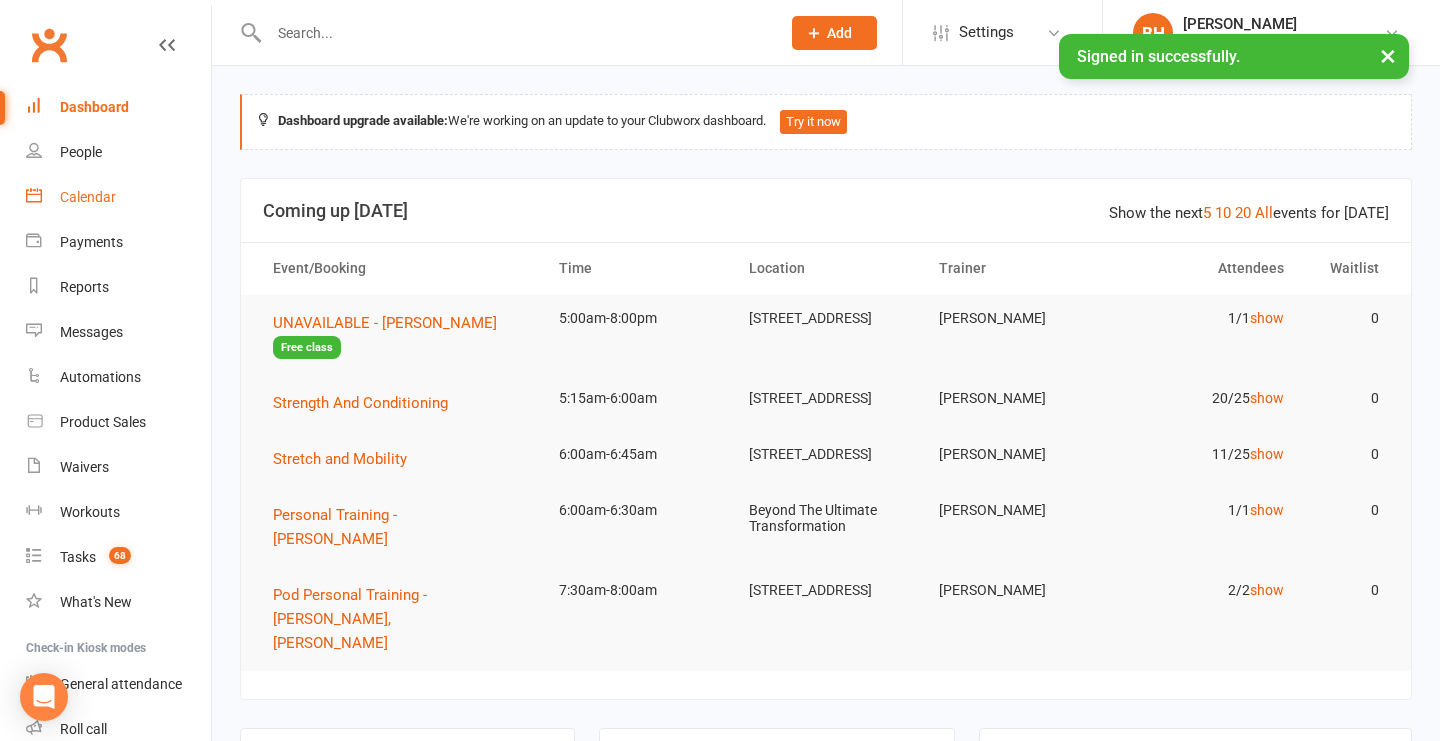click on "Calendar" at bounding box center (88, 197) 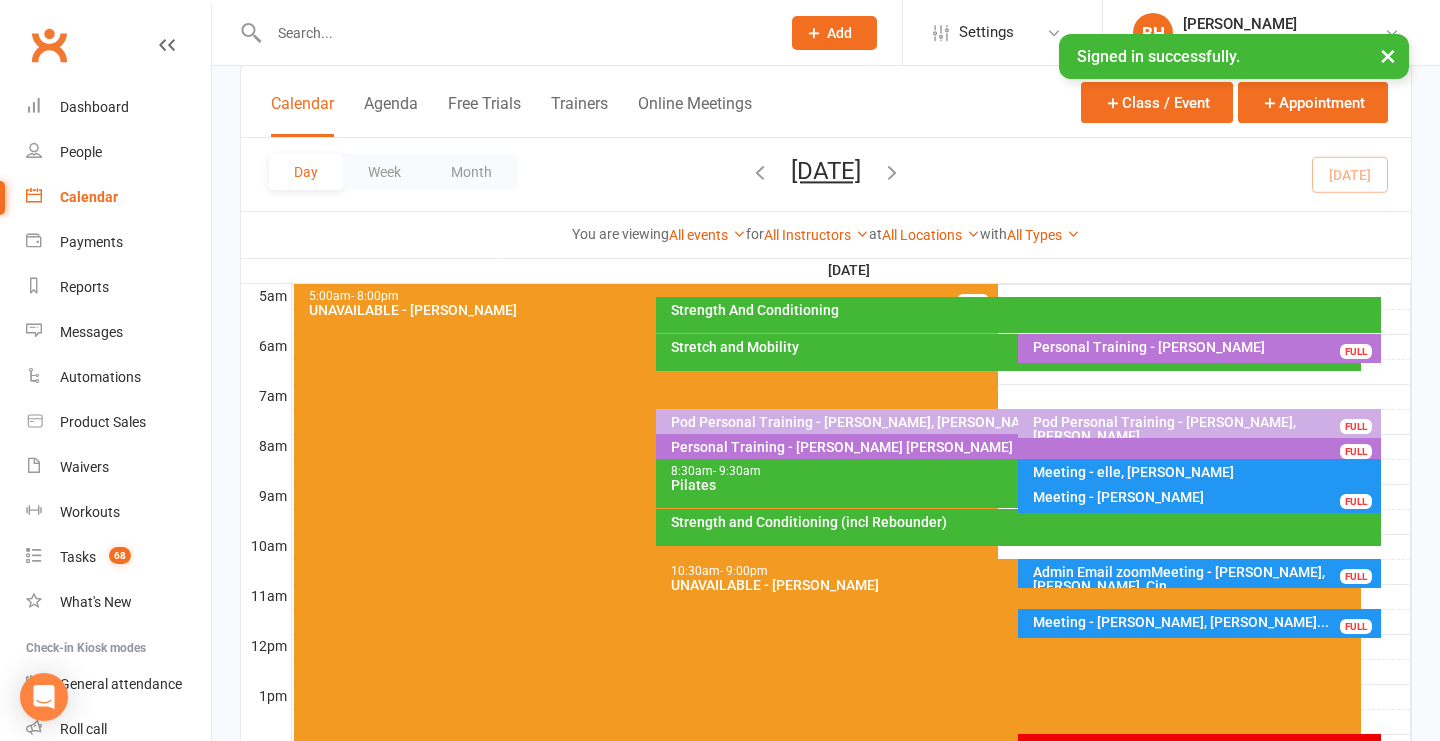 scroll, scrollTop: 395, scrollLeft: 0, axis: vertical 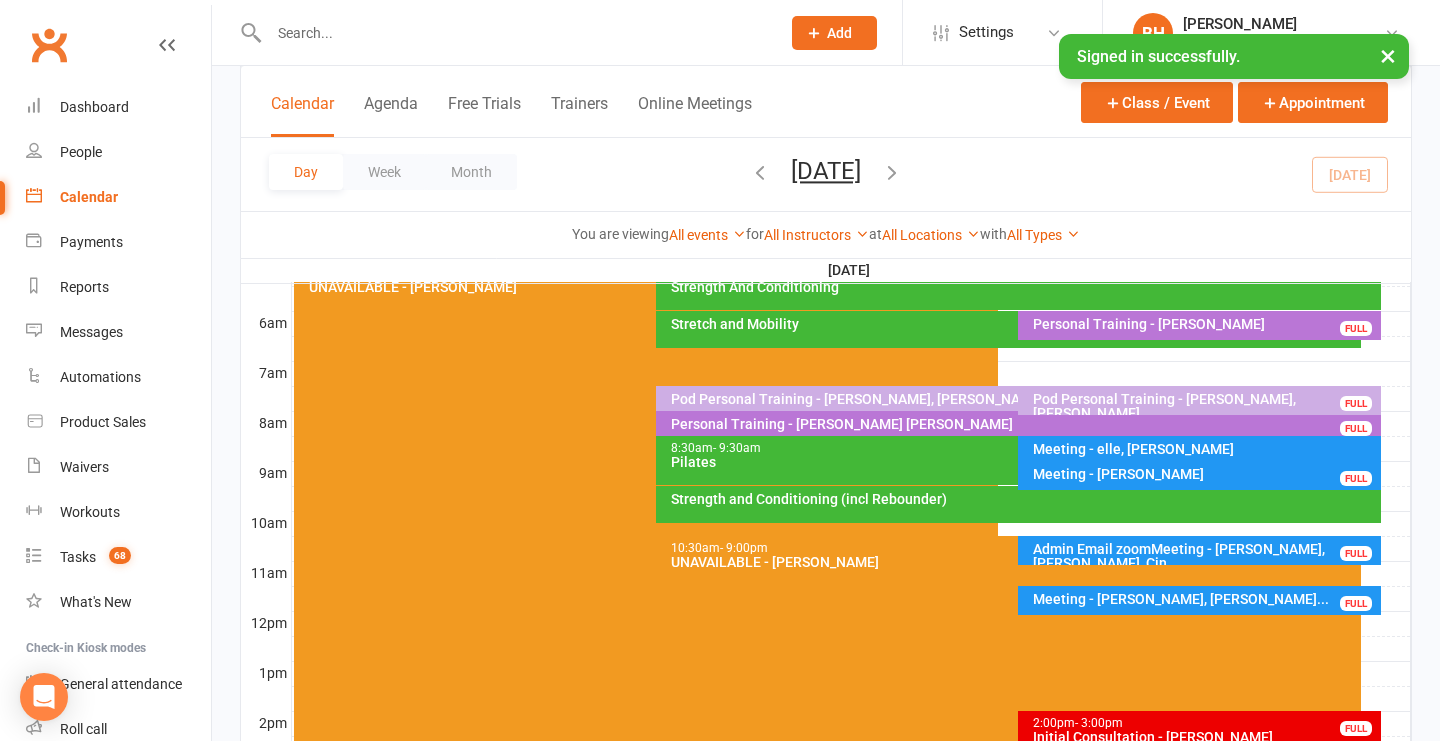 click on "Strength And Conditioning" at bounding box center [1018, 292] 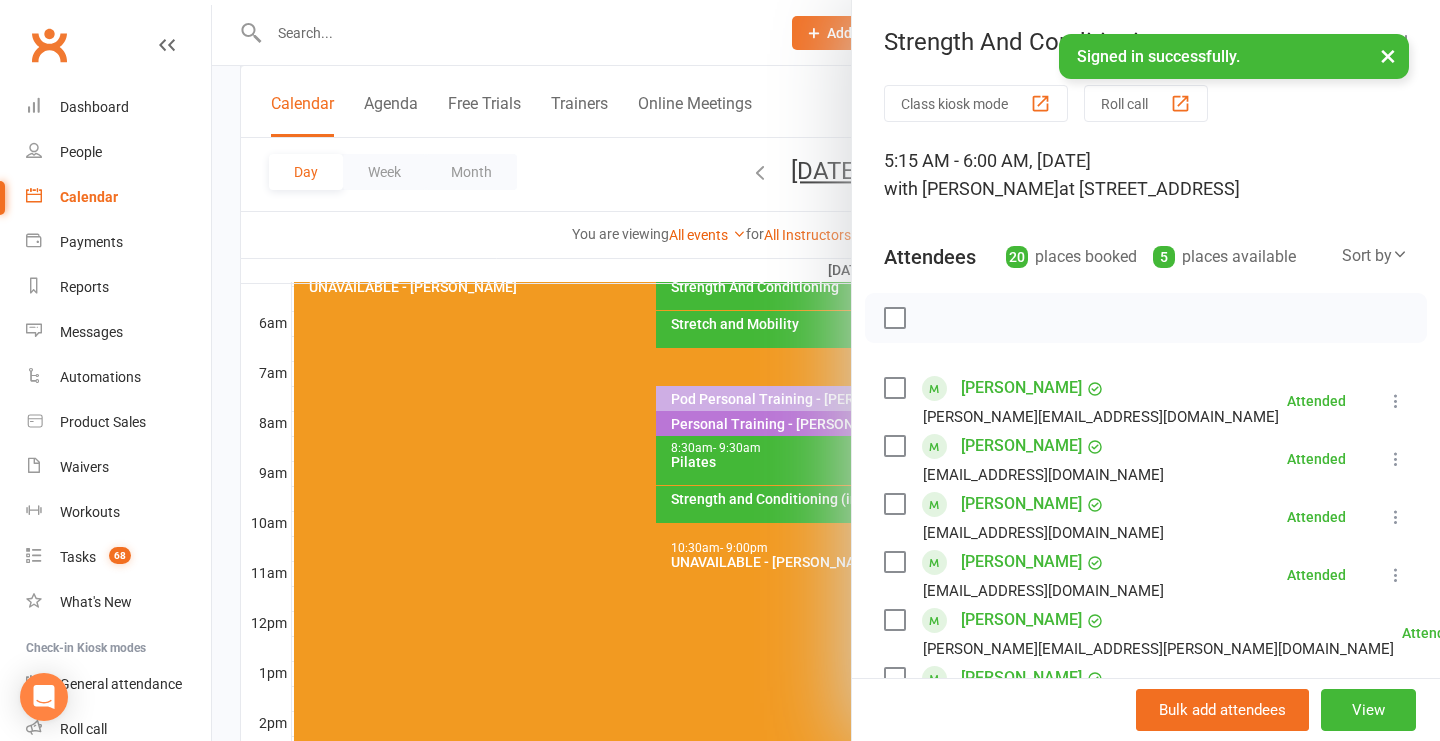 click at bounding box center [826, 370] 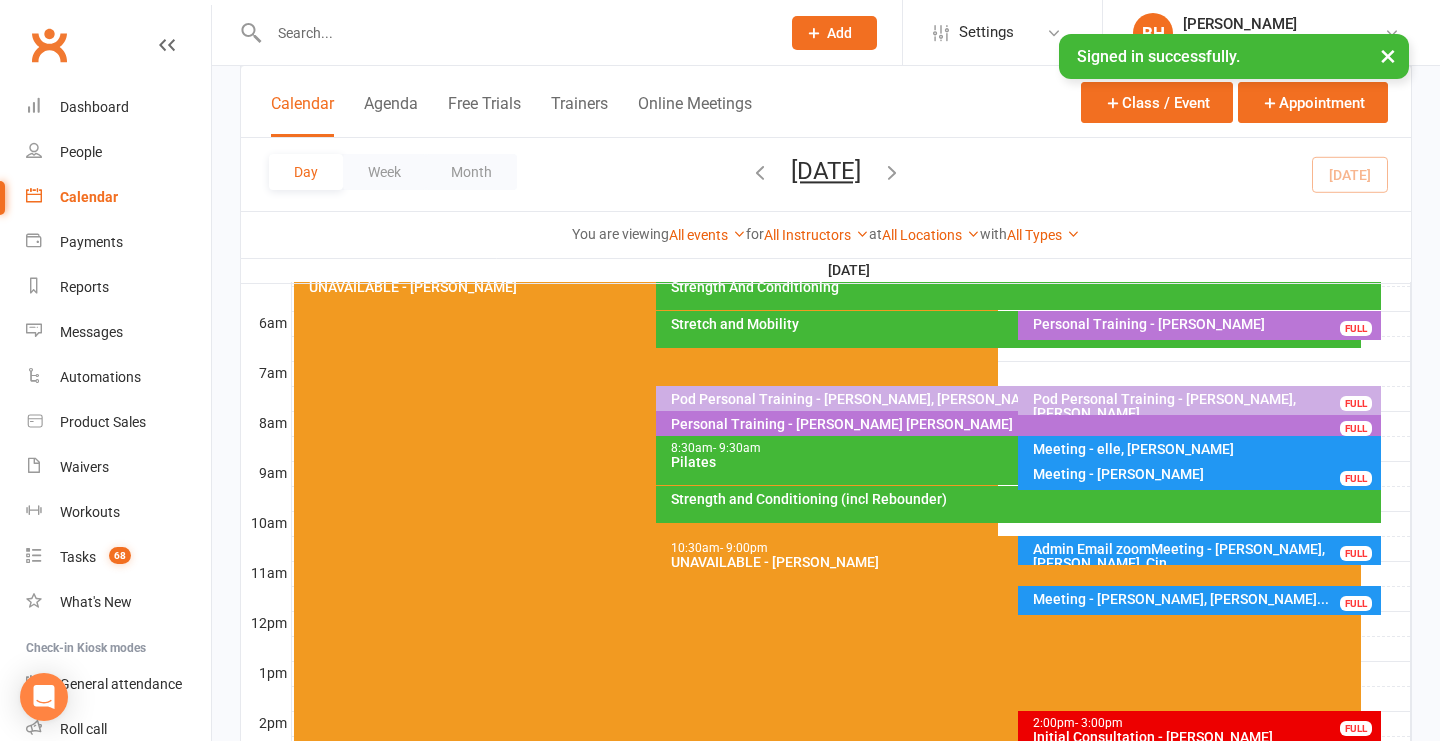 click on "Strength and Conditioning (incl Rebounder)" at bounding box center (1023, 499) 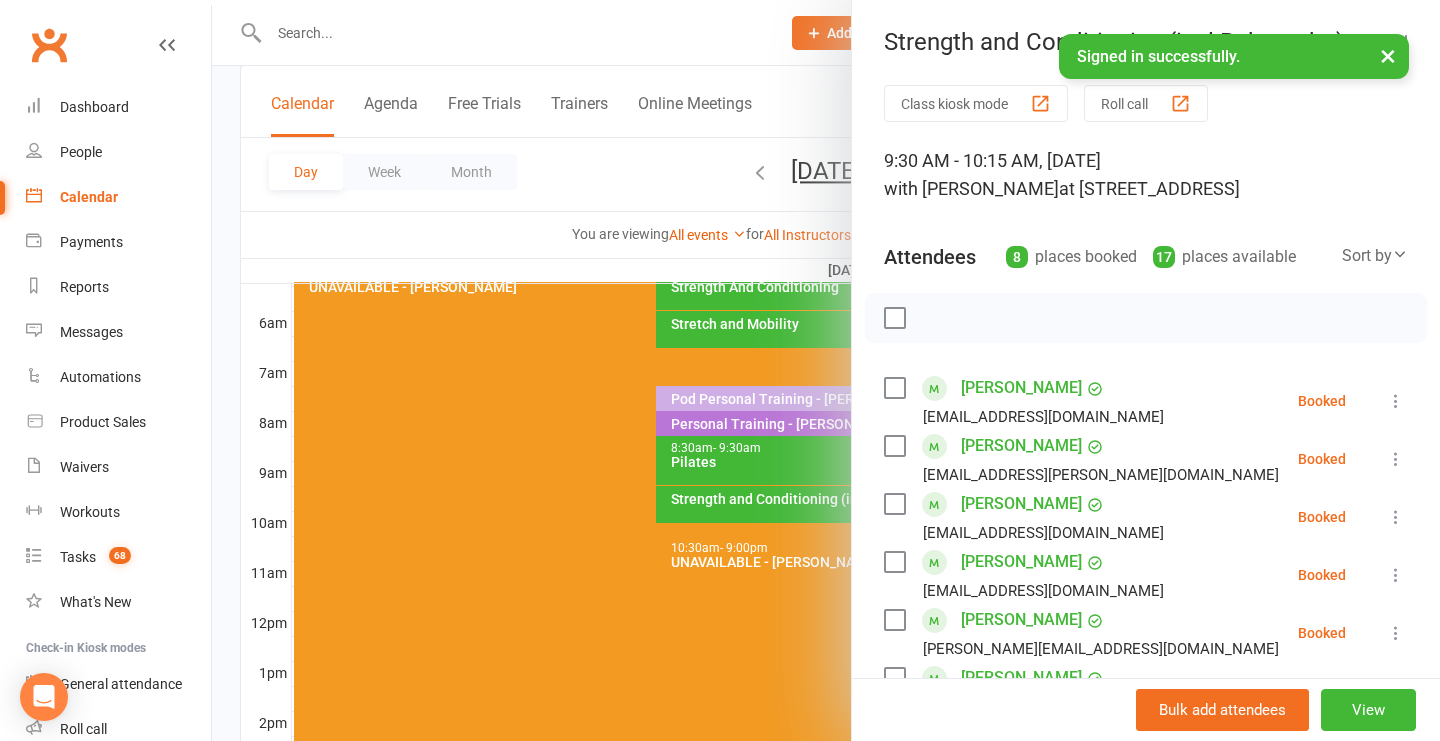 click at bounding box center [826, 370] 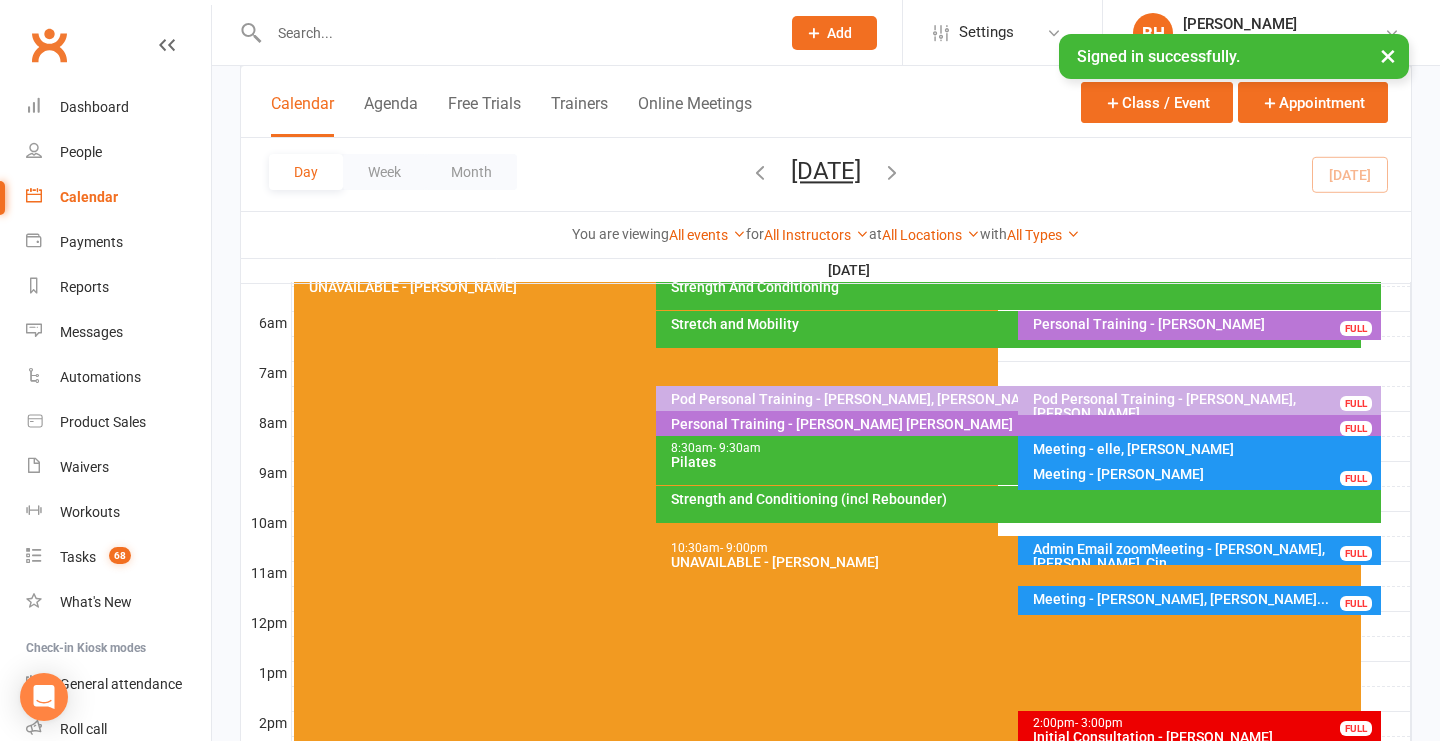 click on "Strength And Conditioning" at bounding box center (1023, 287) 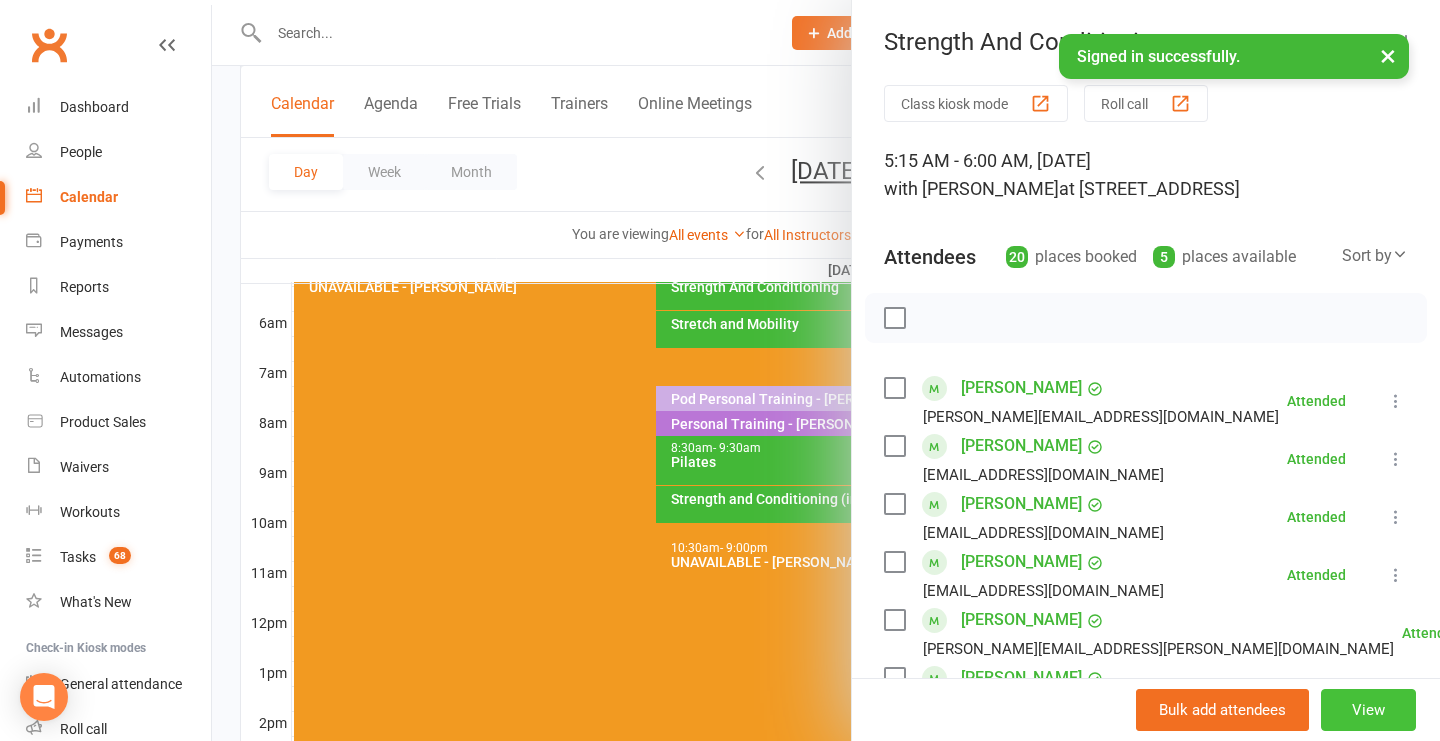 click on "View" at bounding box center (1368, 710) 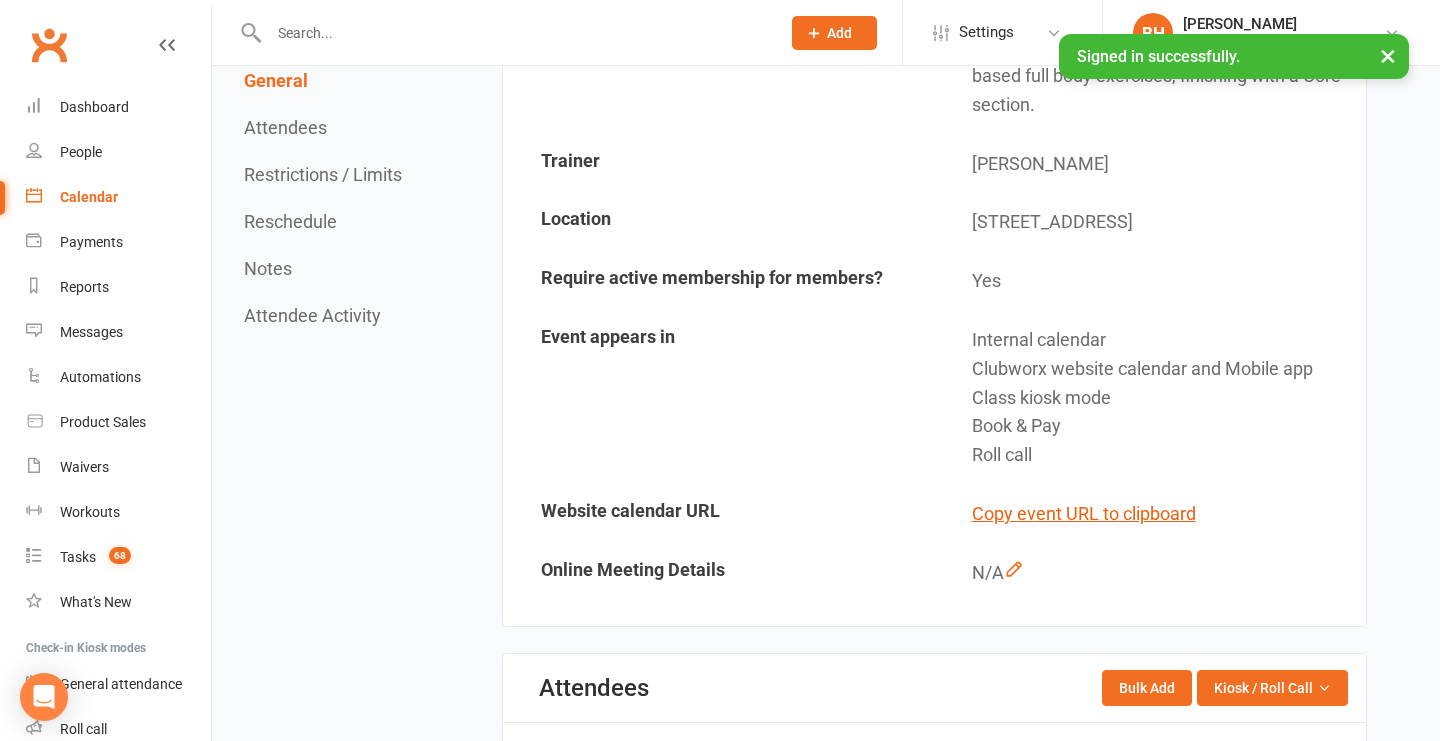 scroll, scrollTop: 0, scrollLeft: 0, axis: both 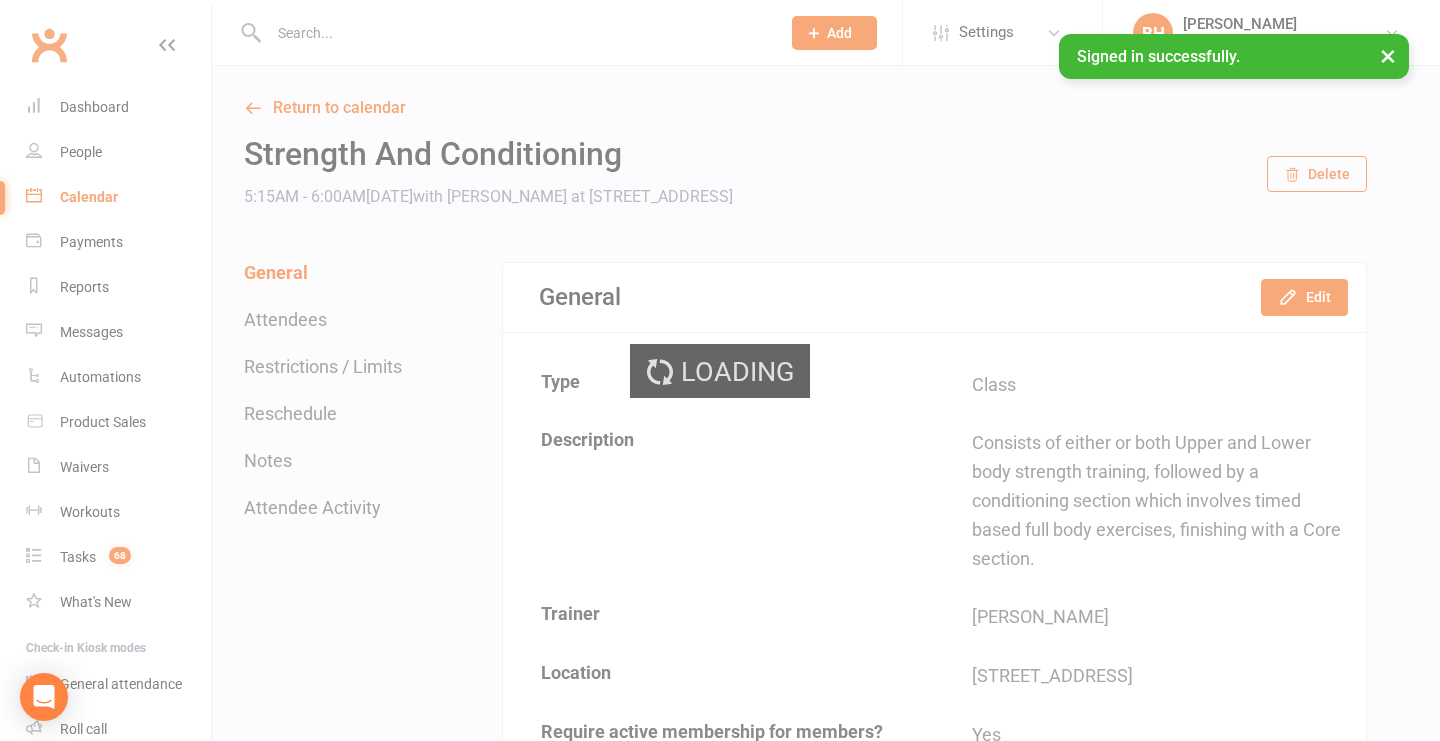 click on "Prospect
Member
Non-attending contact
Class / event
Appointment
Task
Membership plan
Bulk message
Add
Settings Membership Plans Event Templates Appointment Types Mobile App  Website Image Library Customize Contacts Bulk Imports Access Control Users Account Profile Clubworx API BH [PERSON_NAME] Beyond Transformation Burleigh Signed in as: Beyond Transformation Burleigh Switch to: Beyond Transformation Worongary My profile My subscription Help Terms & conditions  Privacy policy  Sign out Clubworx Dashboard People Calendar Payments Reports Messages   Automations   Product Sales Waivers   Workouts   Tasks   68 What's New Check-in Kiosk modes General attendance Roll call Class check-in Signed in successfully. × × Updated successfully × × Return to calendar     Delete" at bounding box center (720, 2727) 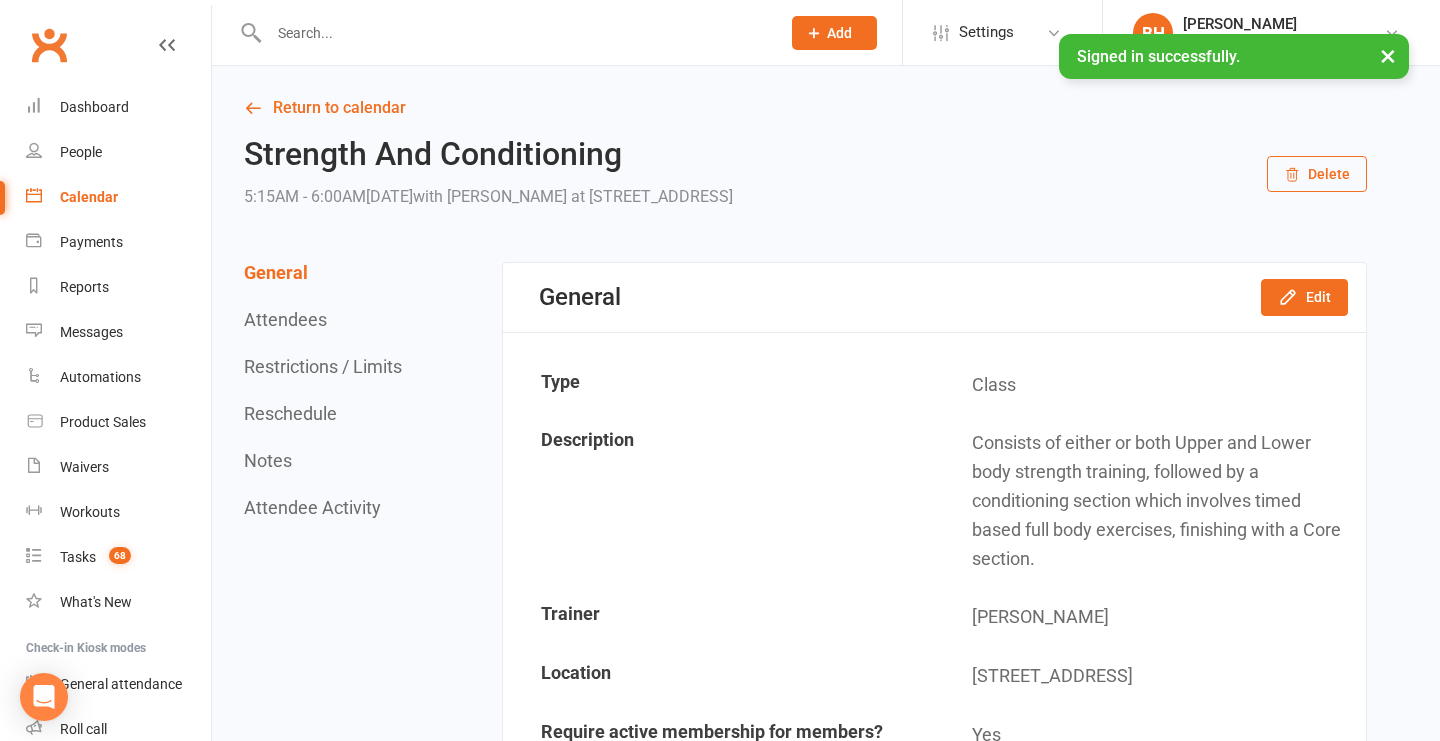 click on "Edit" at bounding box center (1304, 297) 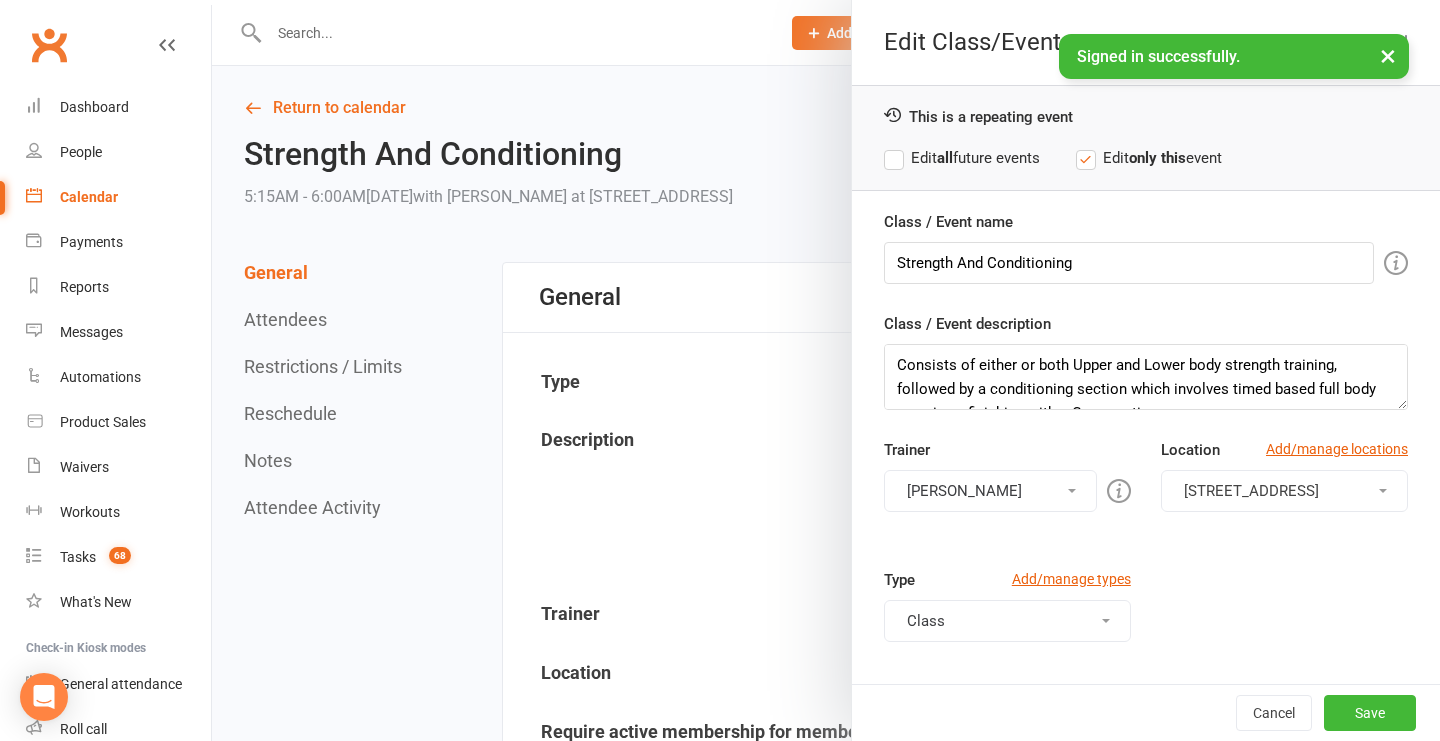 click on "[PERSON_NAME]" at bounding box center [990, 491] 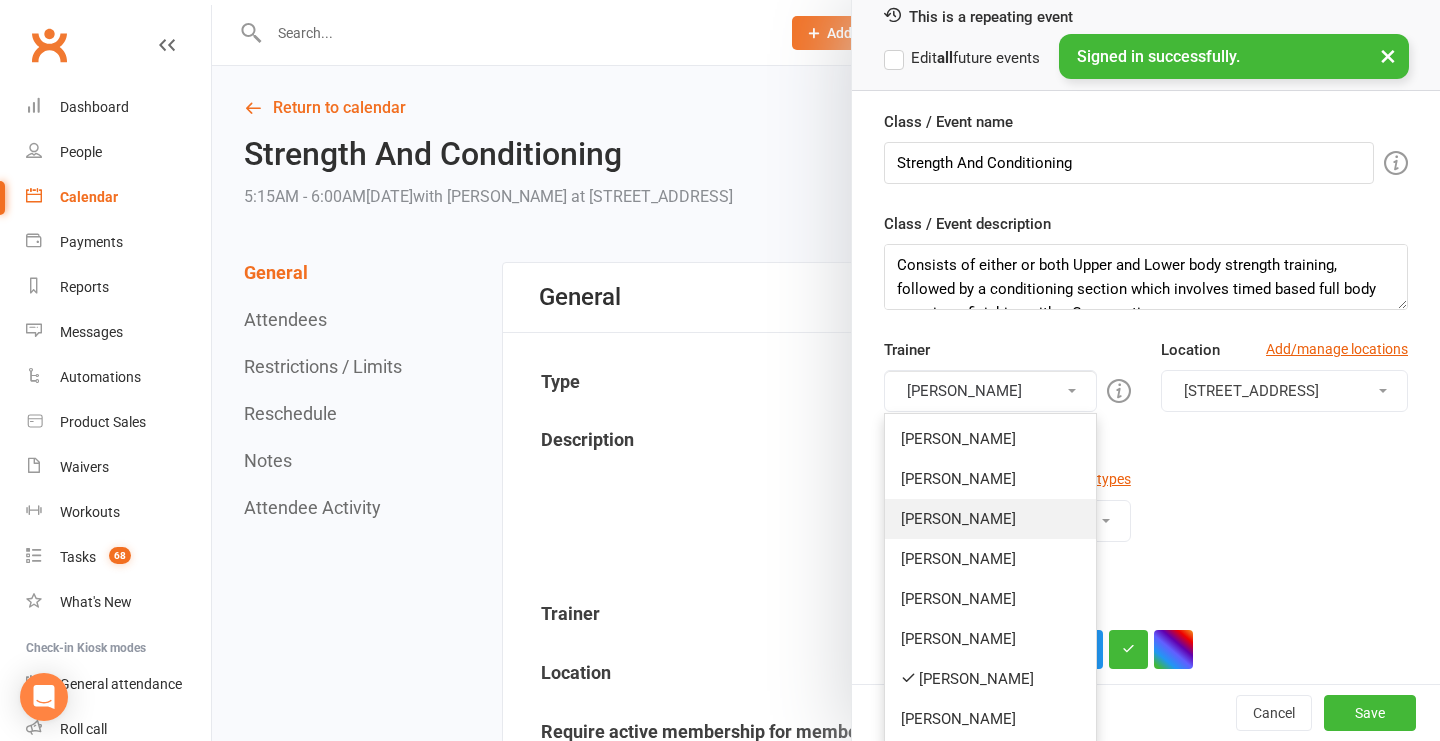 scroll, scrollTop: 118, scrollLeft: 0, axis: vertical 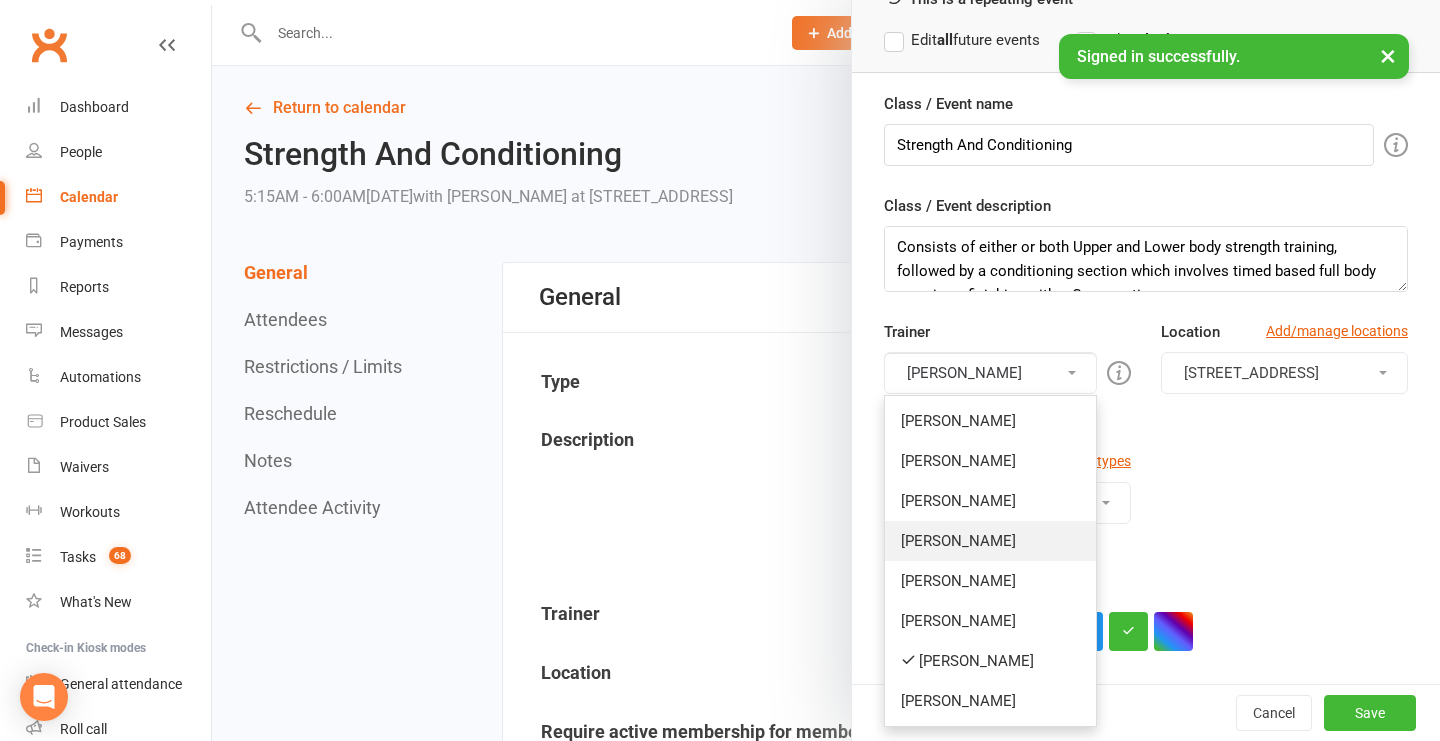 click on "[PERSON_NAME]" at bounding box center [990, 541] 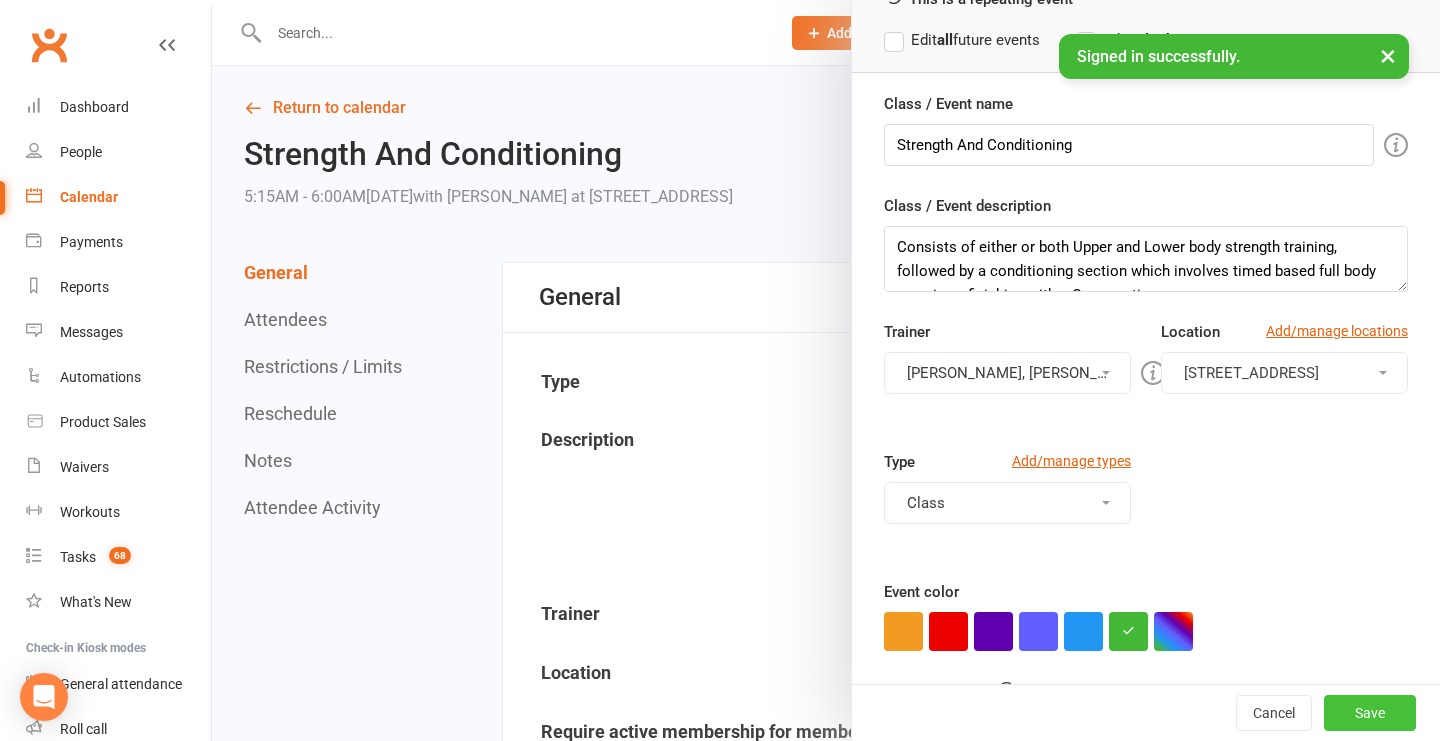 click on "Save" at bounding box center (1370, 713) 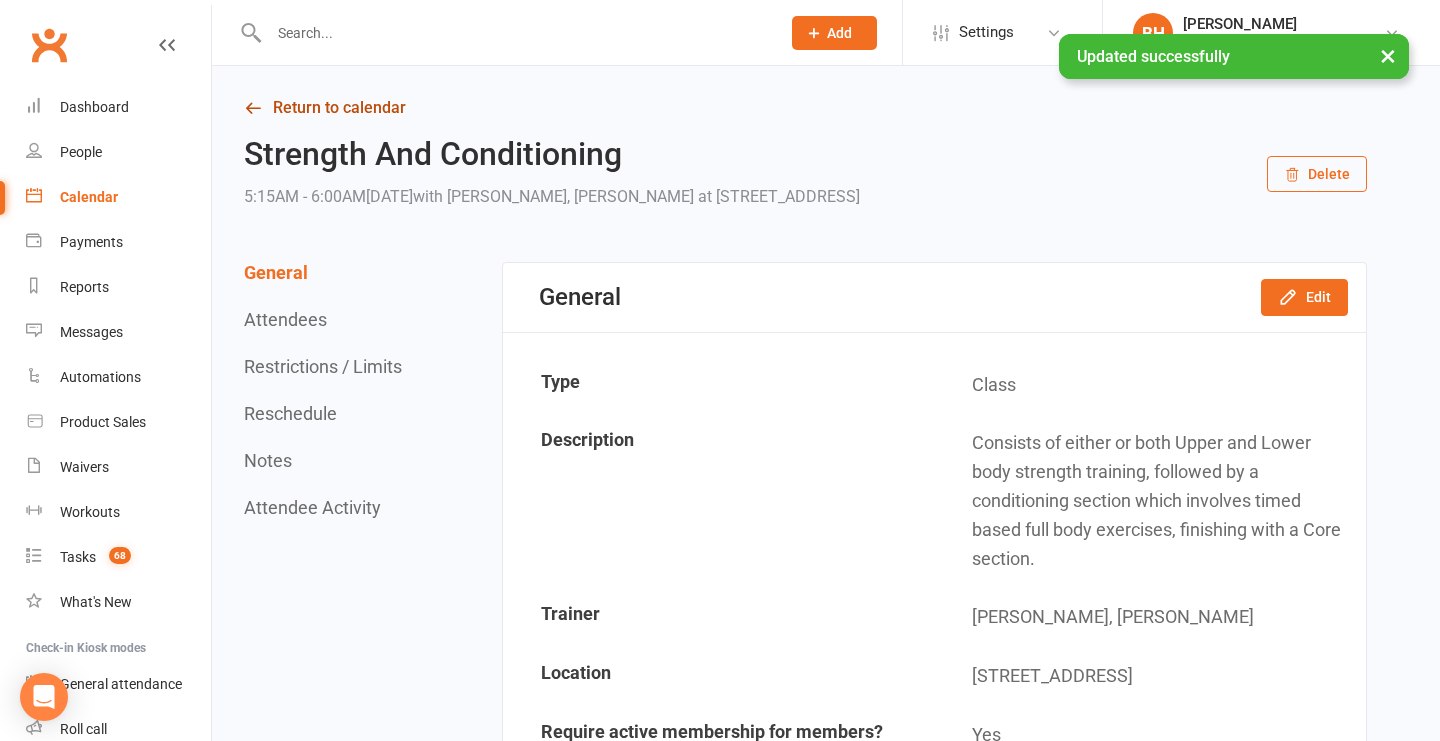 click on "Return to calendar" at bounding box center (805, 108) 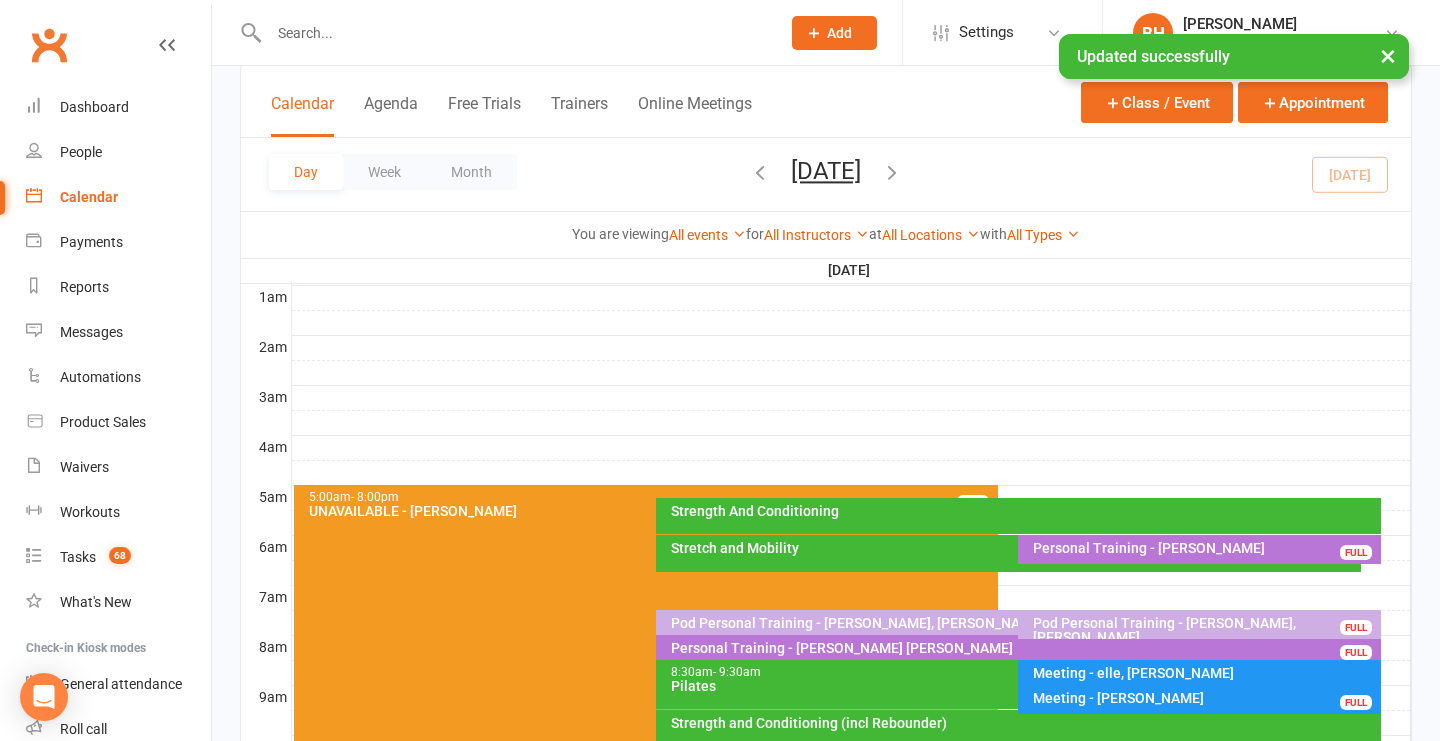 scroll, scrollTop: 189, scrollLeft: 0, axis: vertical 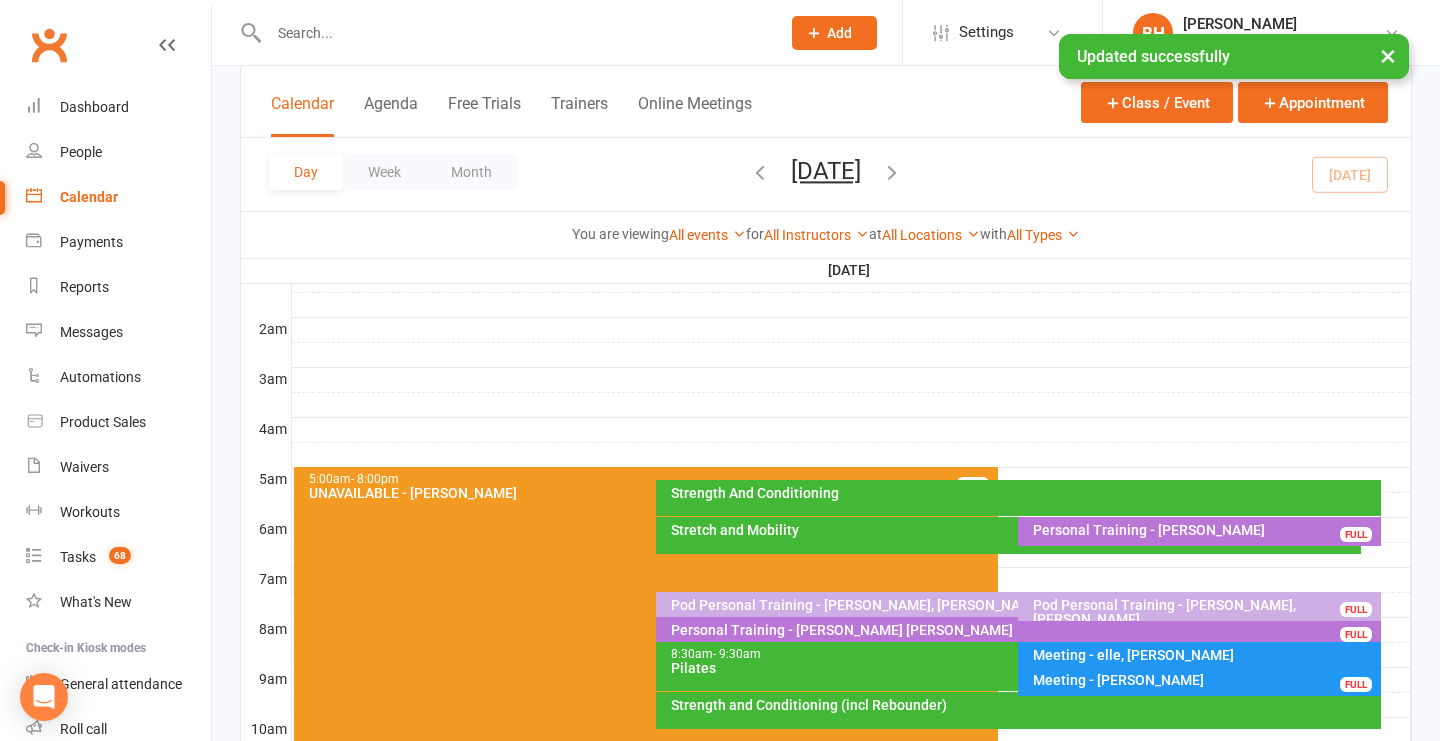 click on "Stretch and Mobility" at bounding box center (1008, 535) 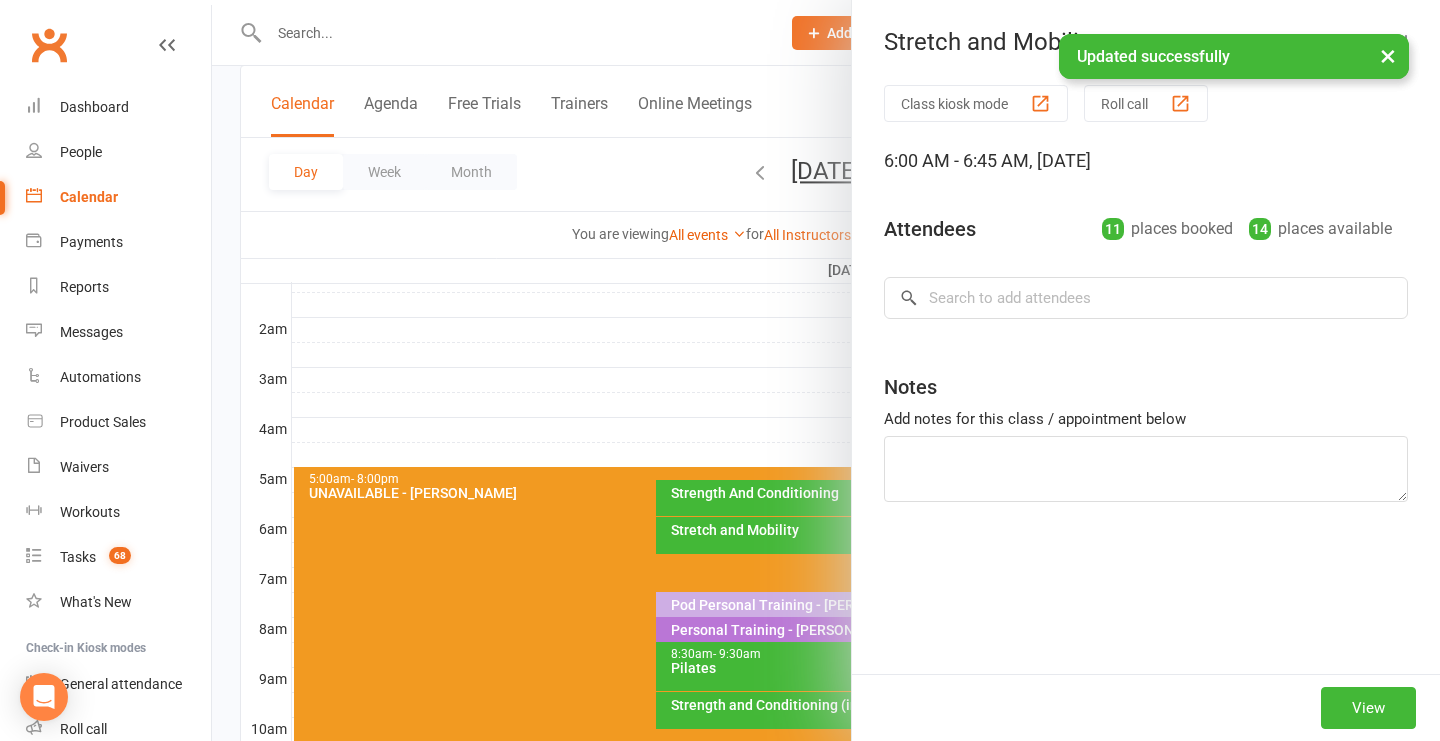 click at bounding box center (826, 370) 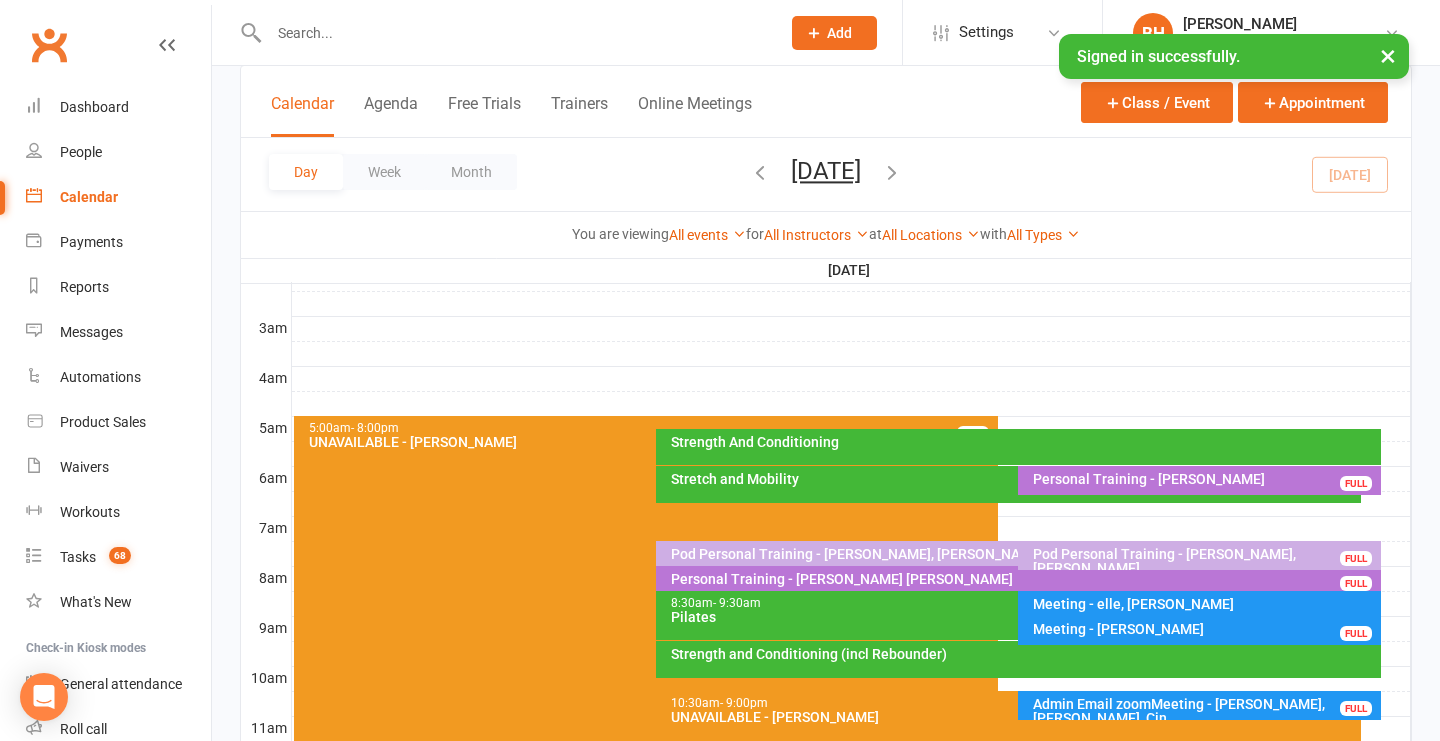 scroll, scrollTop: 242, scrollLeft: 0, axis: vertical 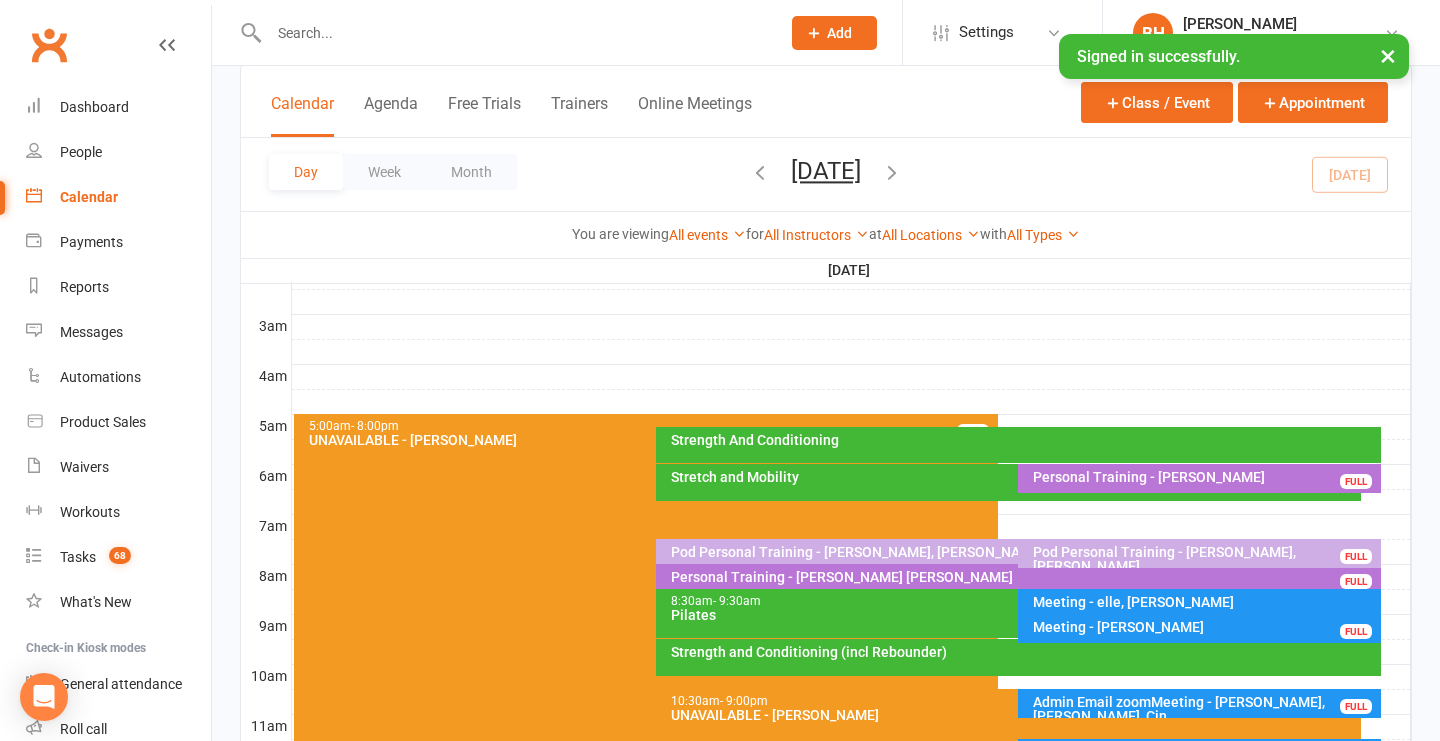 click on "Strength And Conditioning" at bounding box center (1023, 440) 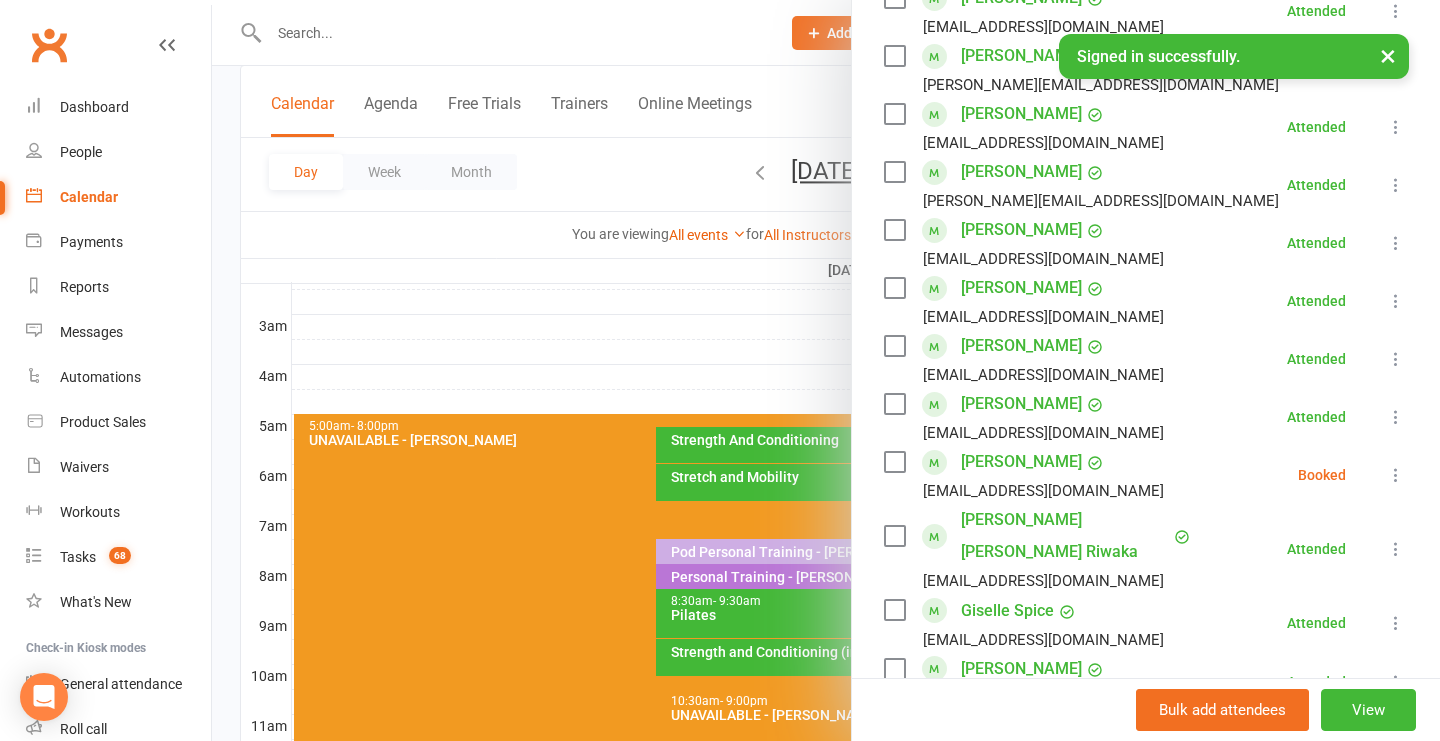 scroll, scrollTop: 748, scrollLeft: 0, axis: vertical 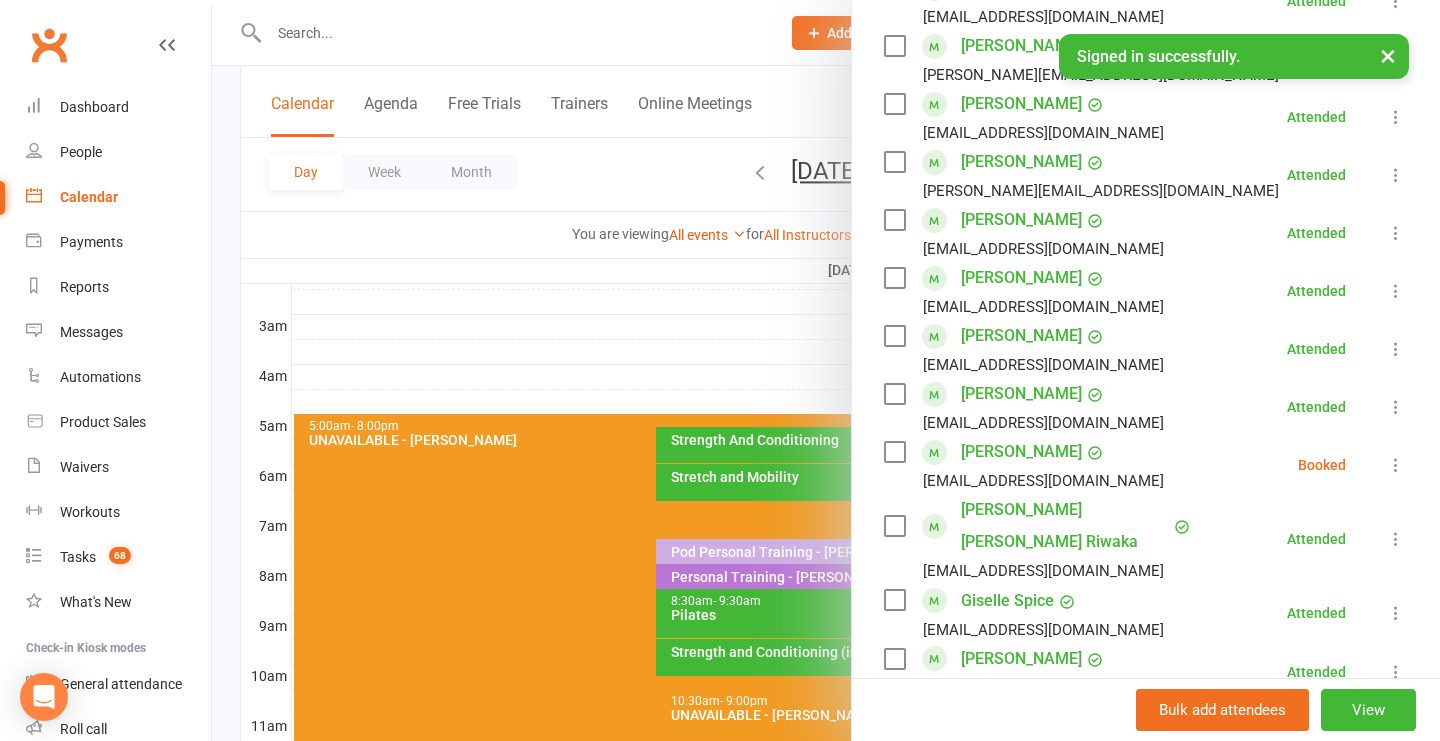 click at bounding box center (1396, 465) 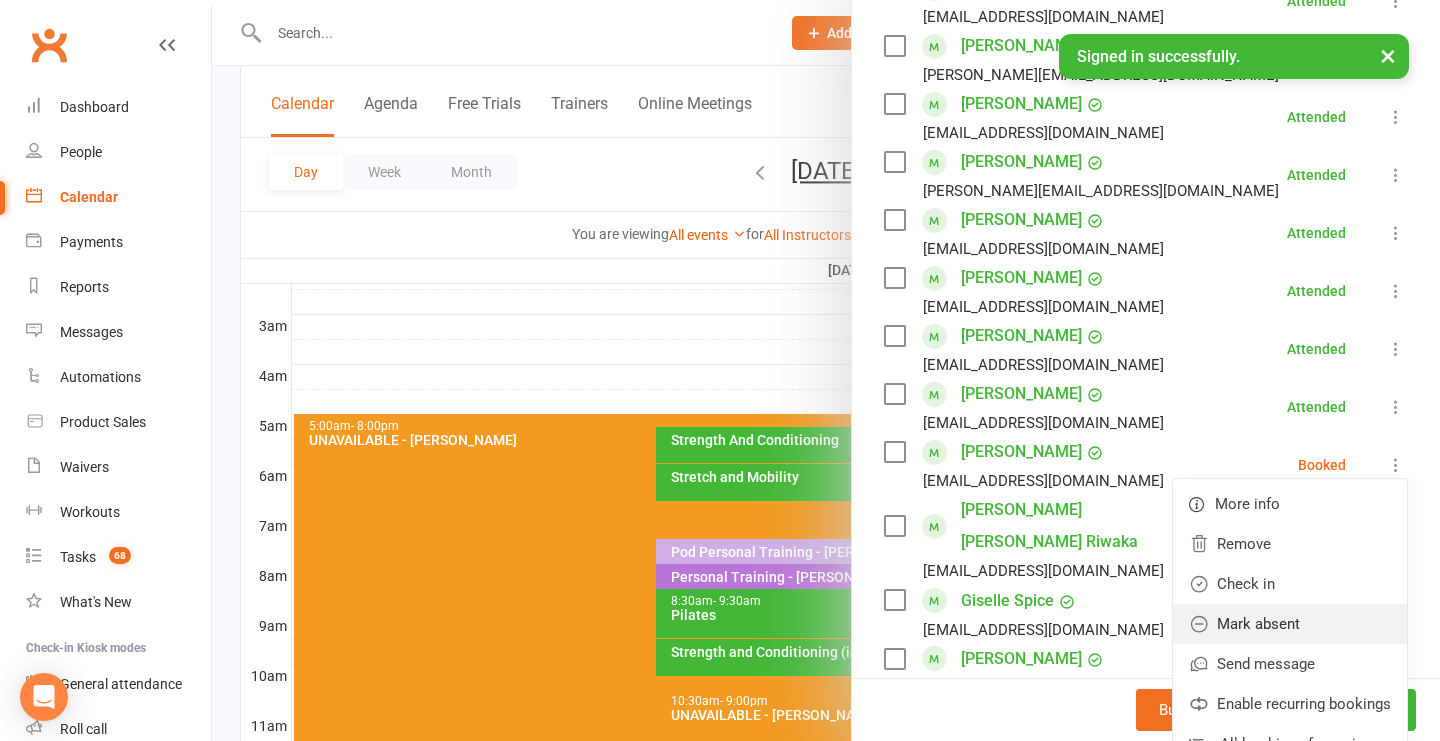 click on "Mark absent" at bounding box center (1290, 624) 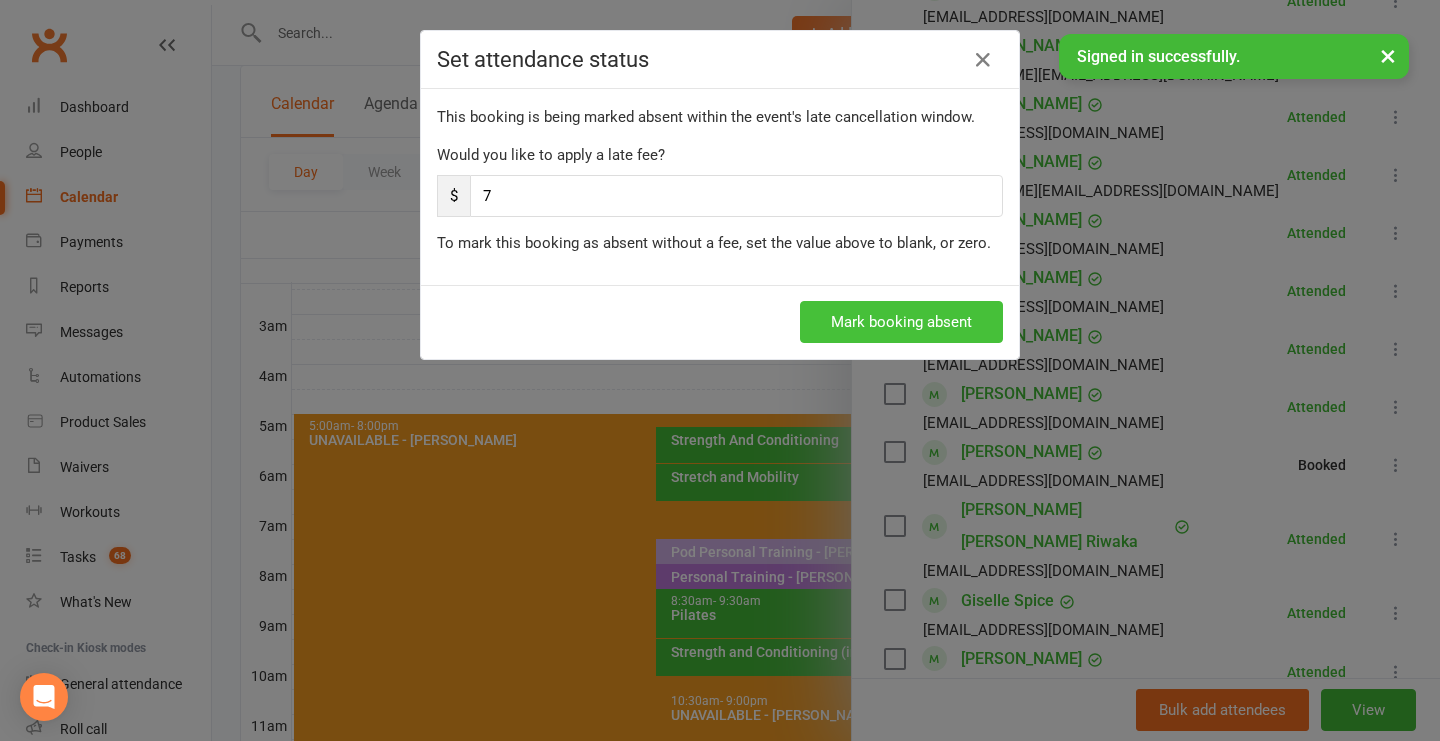 click on "Mark booking absent" at bounding box center [901, 322] 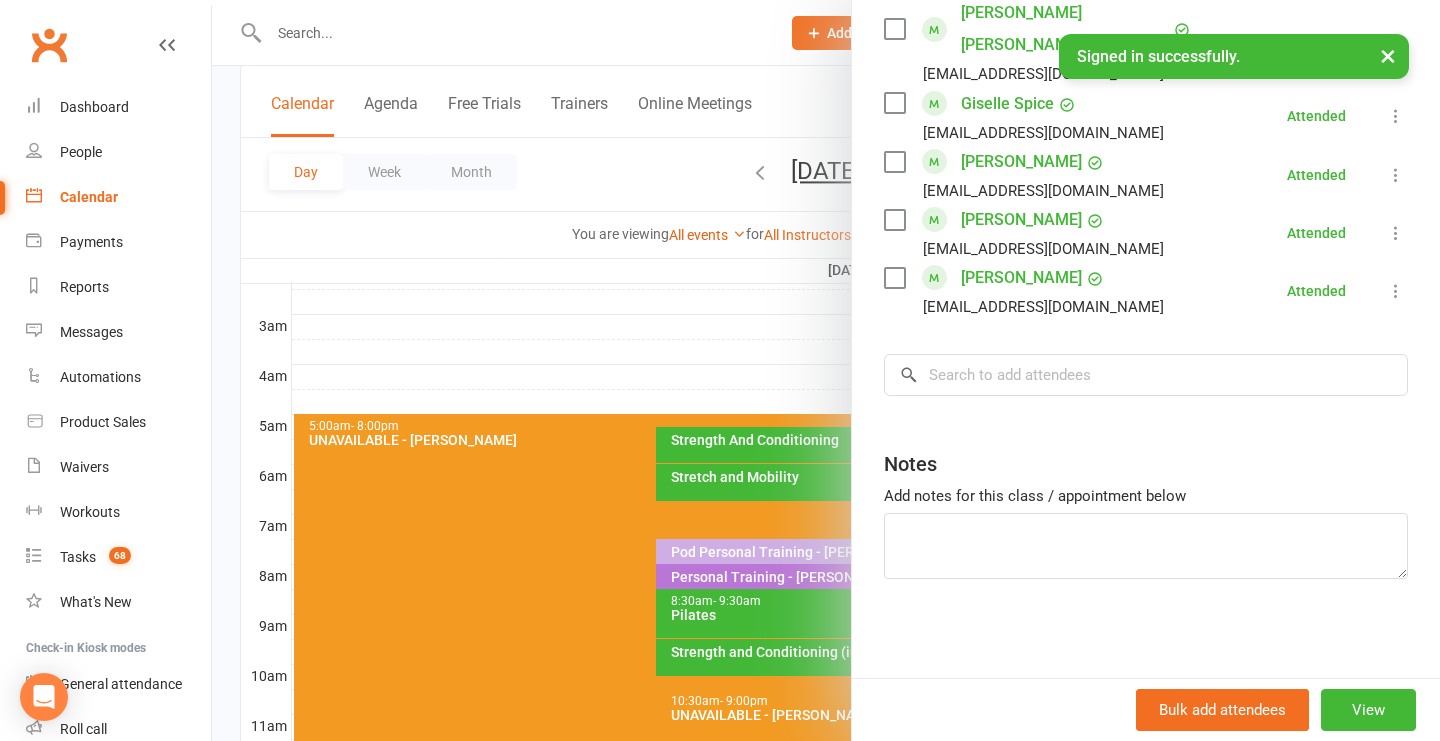 scroll, scrollTop: 1242, scrollLeft: 0, axis: vertical 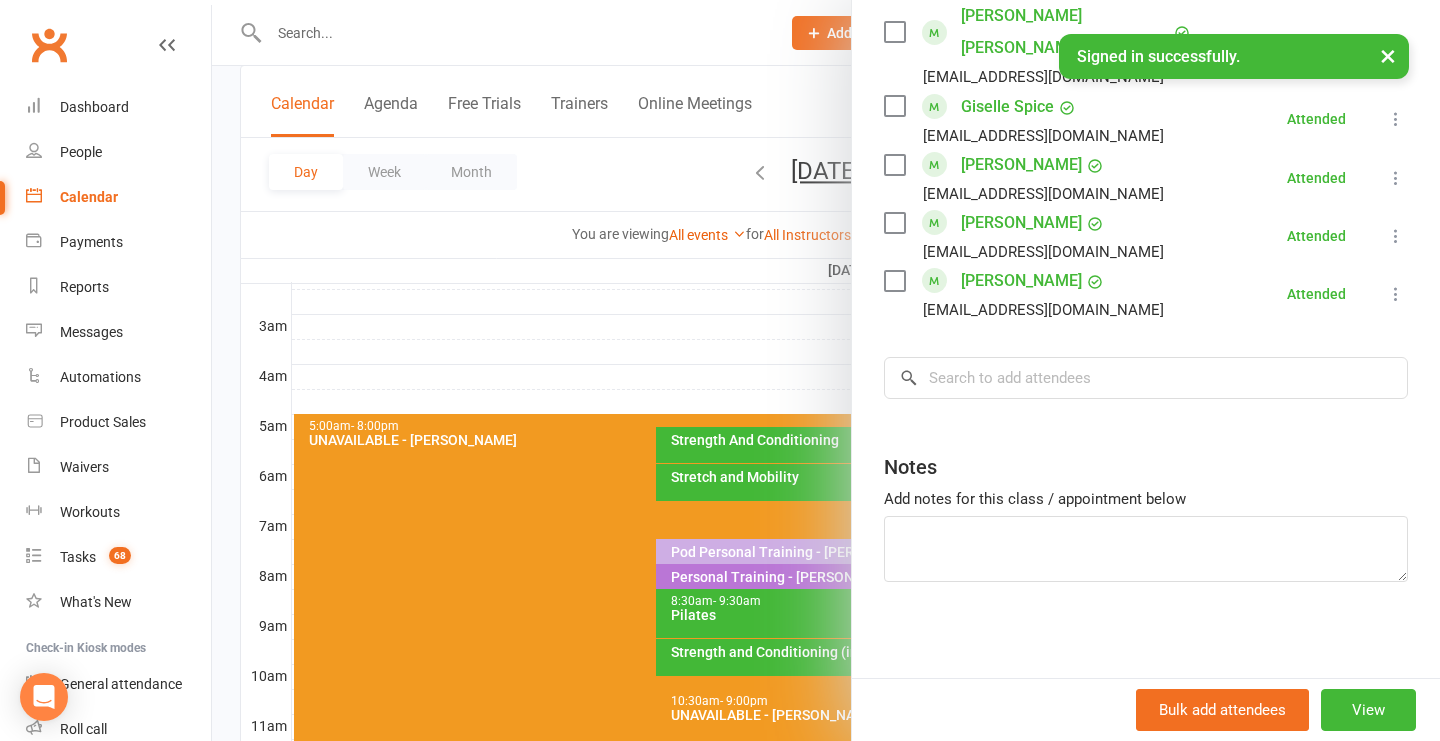 click at bounding box center [826, 370] 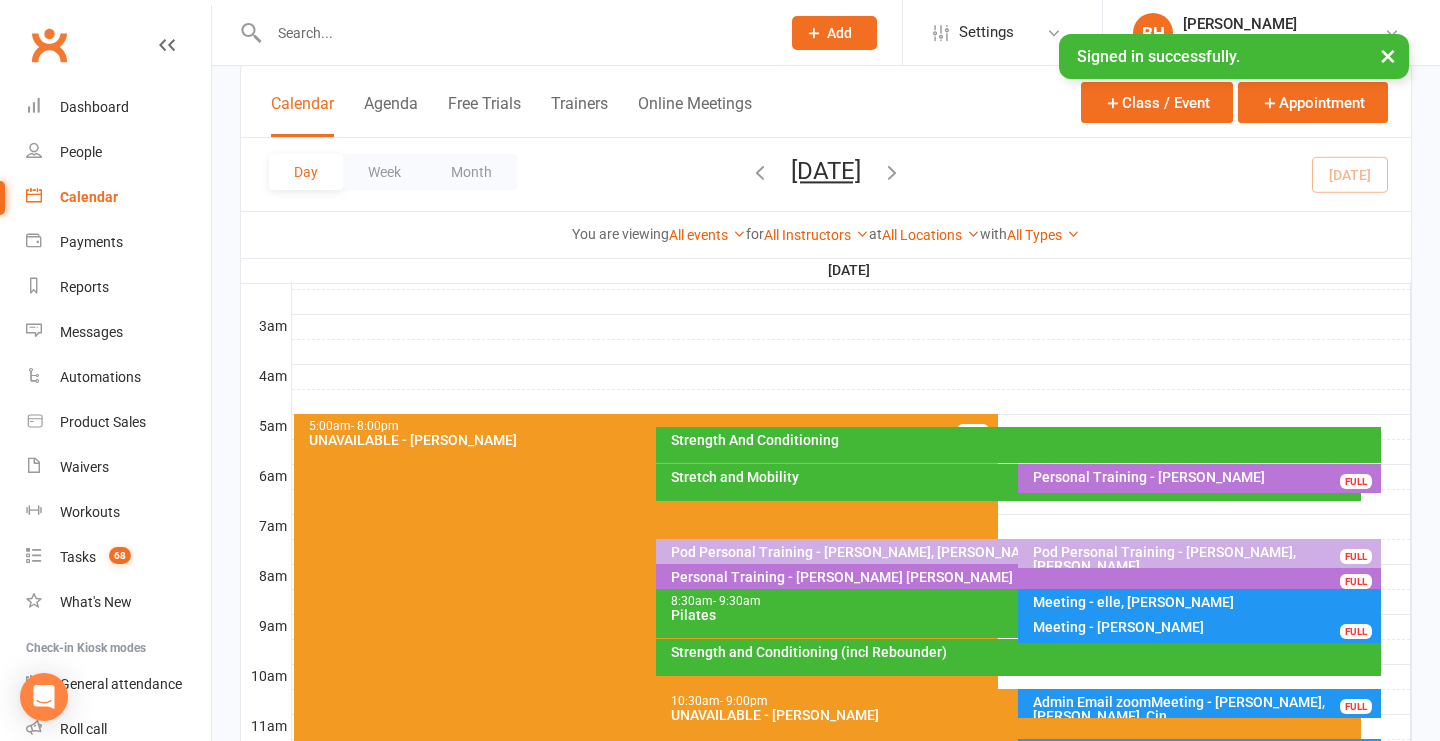 click on "Strength And Conditioning" at bounding box center [1023, 440] 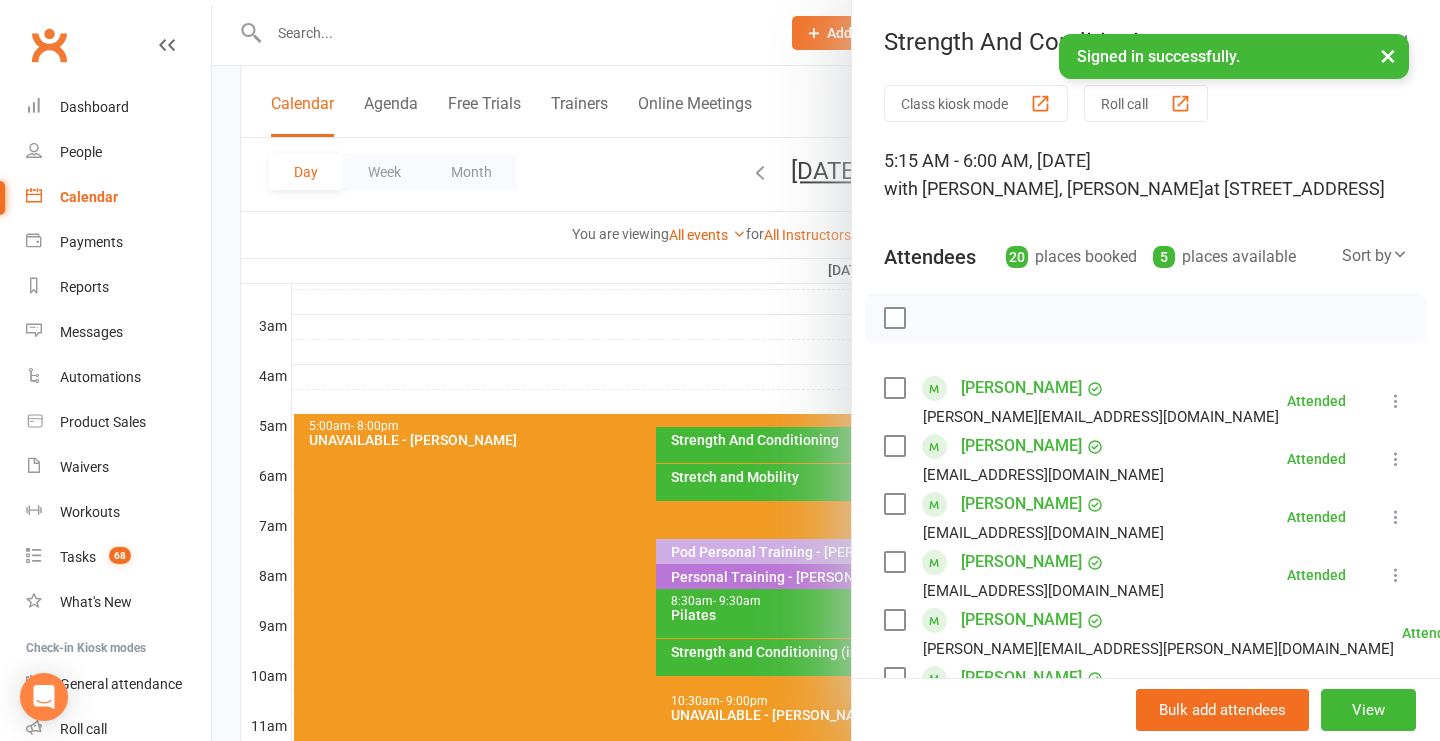 click at bounding box center (826, 370) 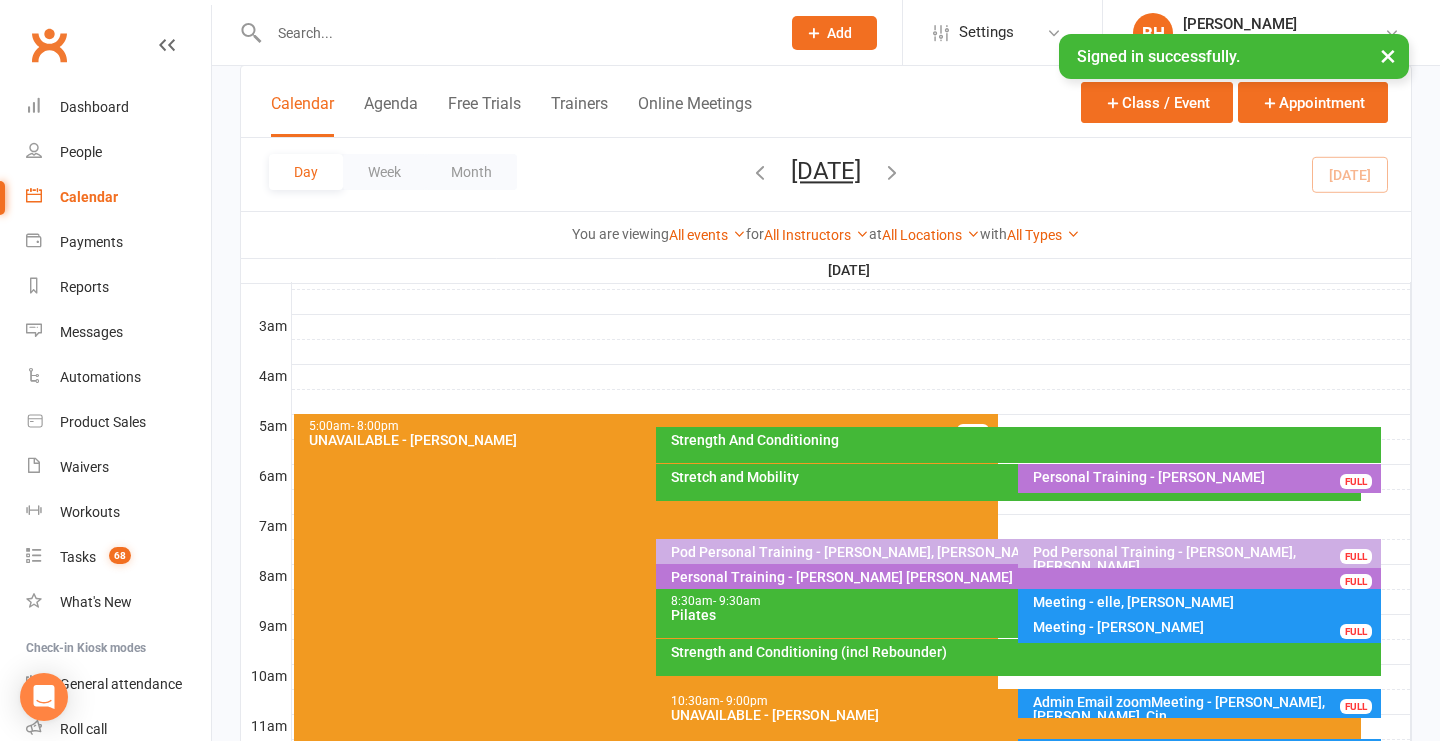click on "×" at bounding box center (1388, 55) 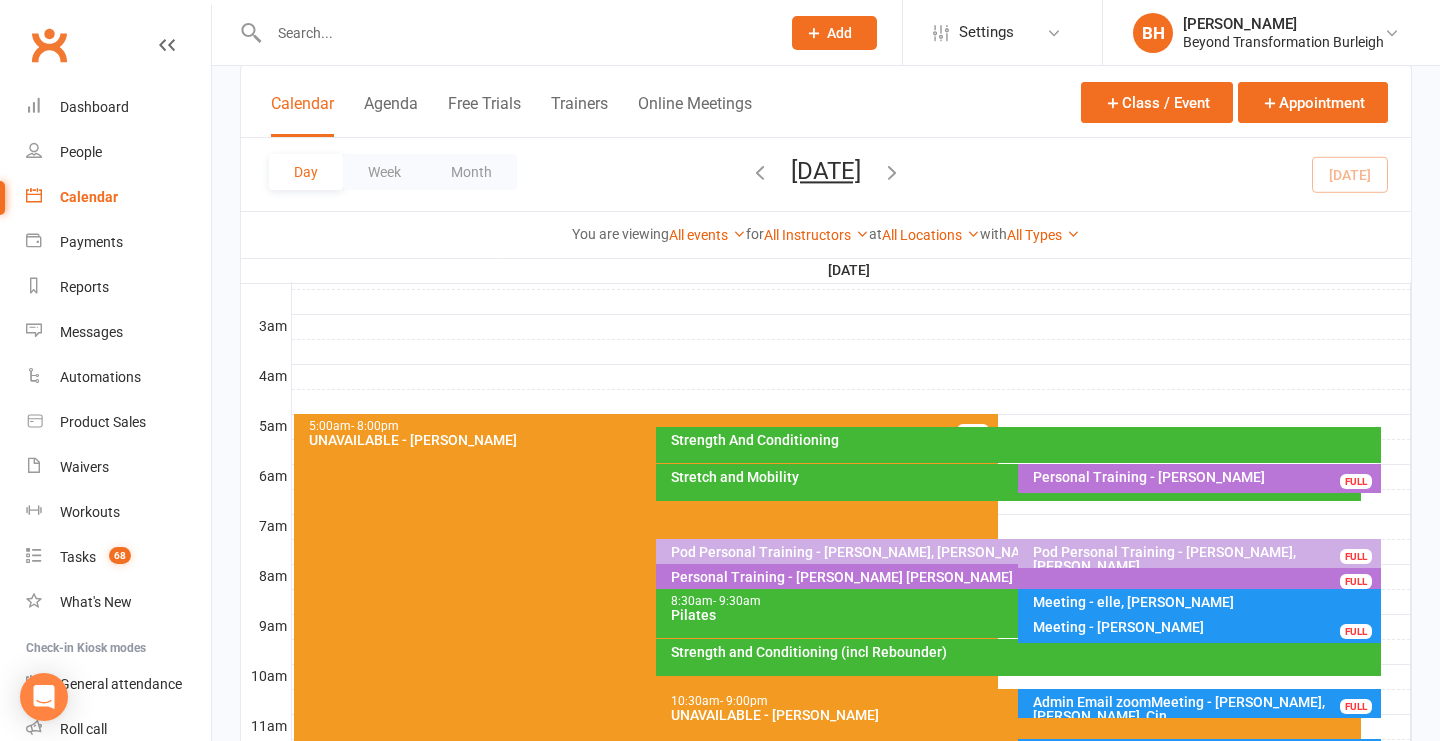 click on "[DATE]" at bounding box center (826, 171) 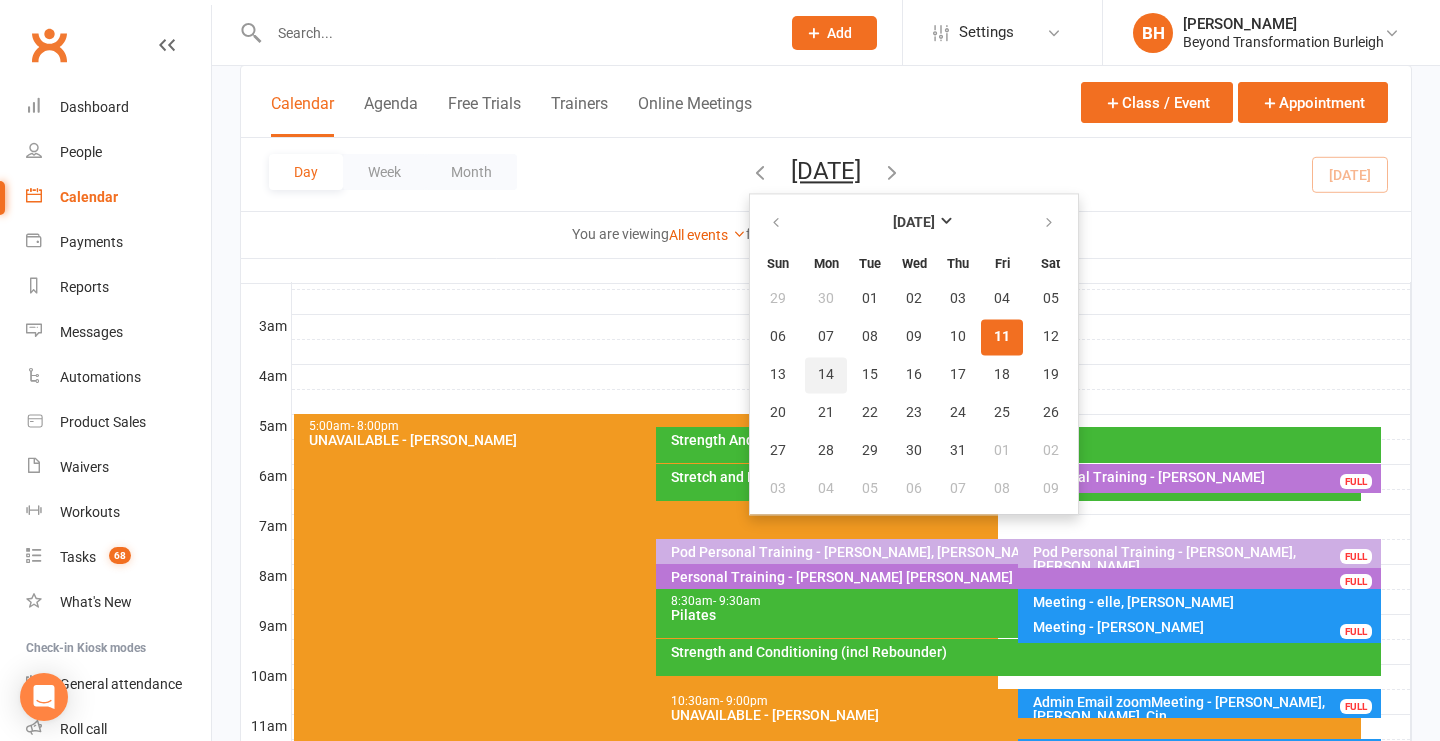 click on "14" at bounding box center [826, 375] 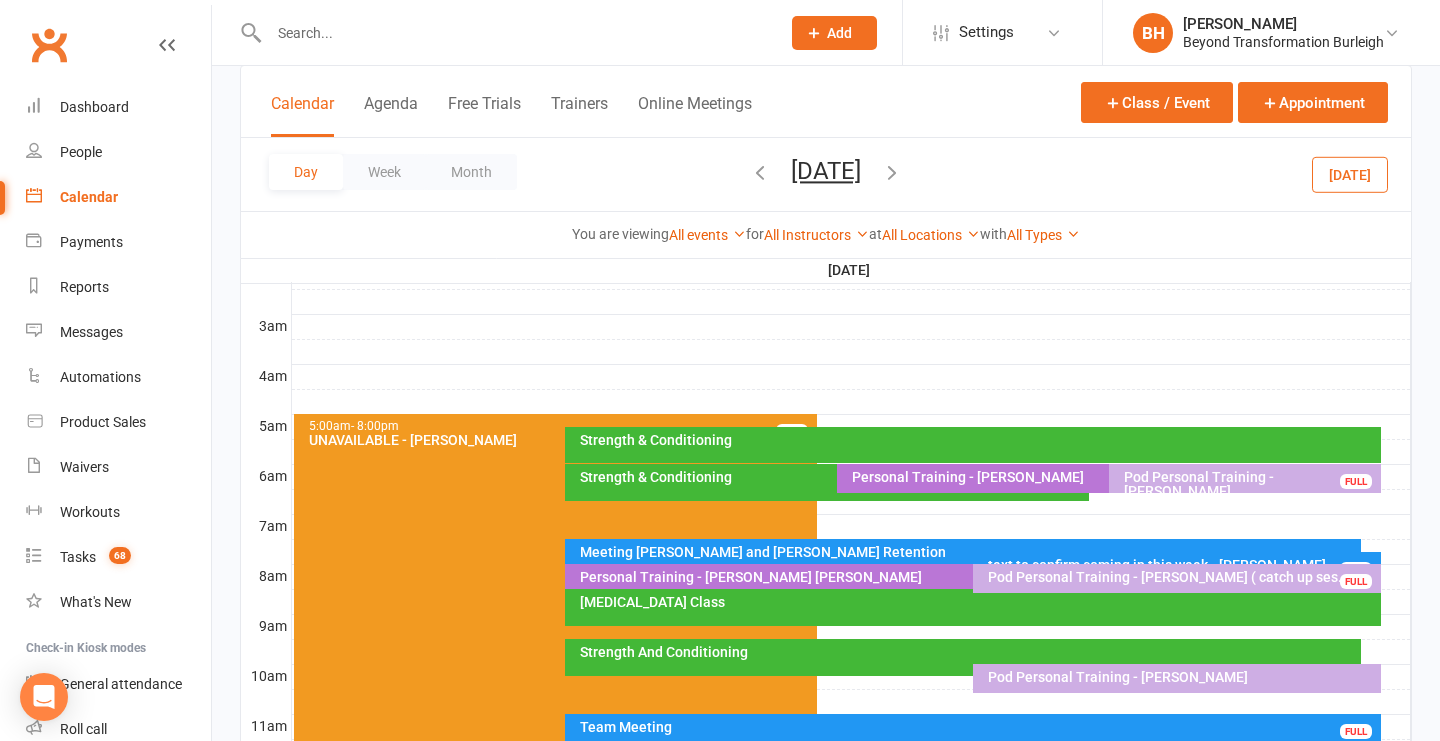 click on "[DATE]" at bounding box center [826, 171] 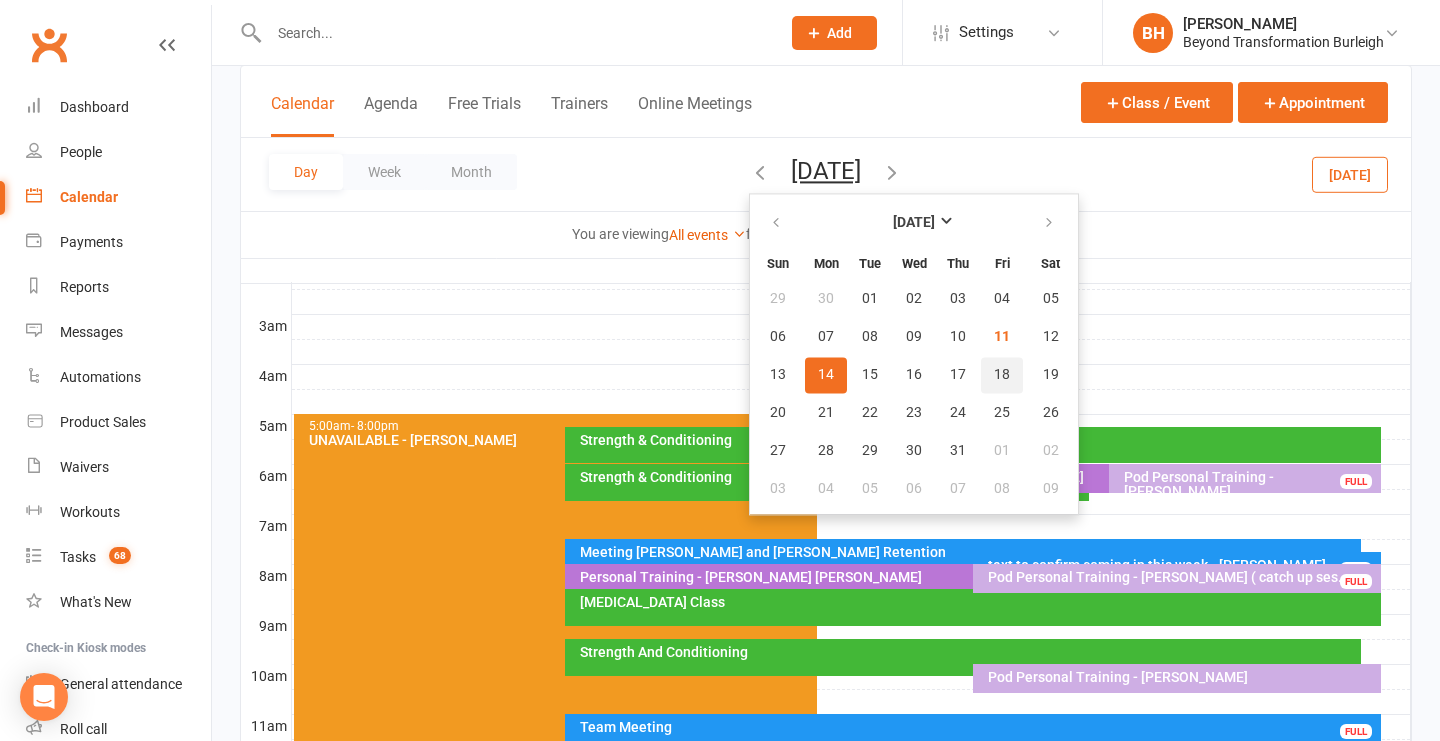 click on "18" at bounding box center [1002, 375] 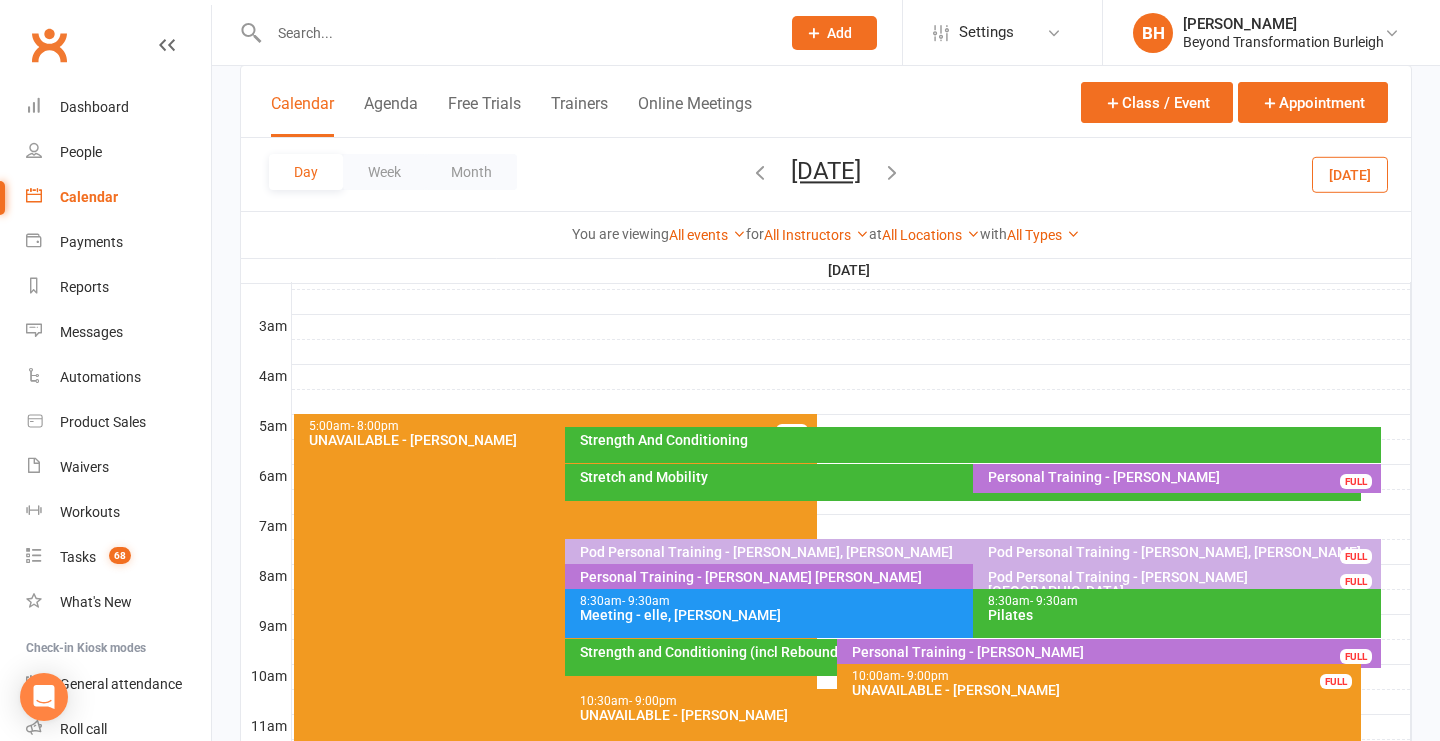 click on "[DATE]" at bounding box center [826, 171] 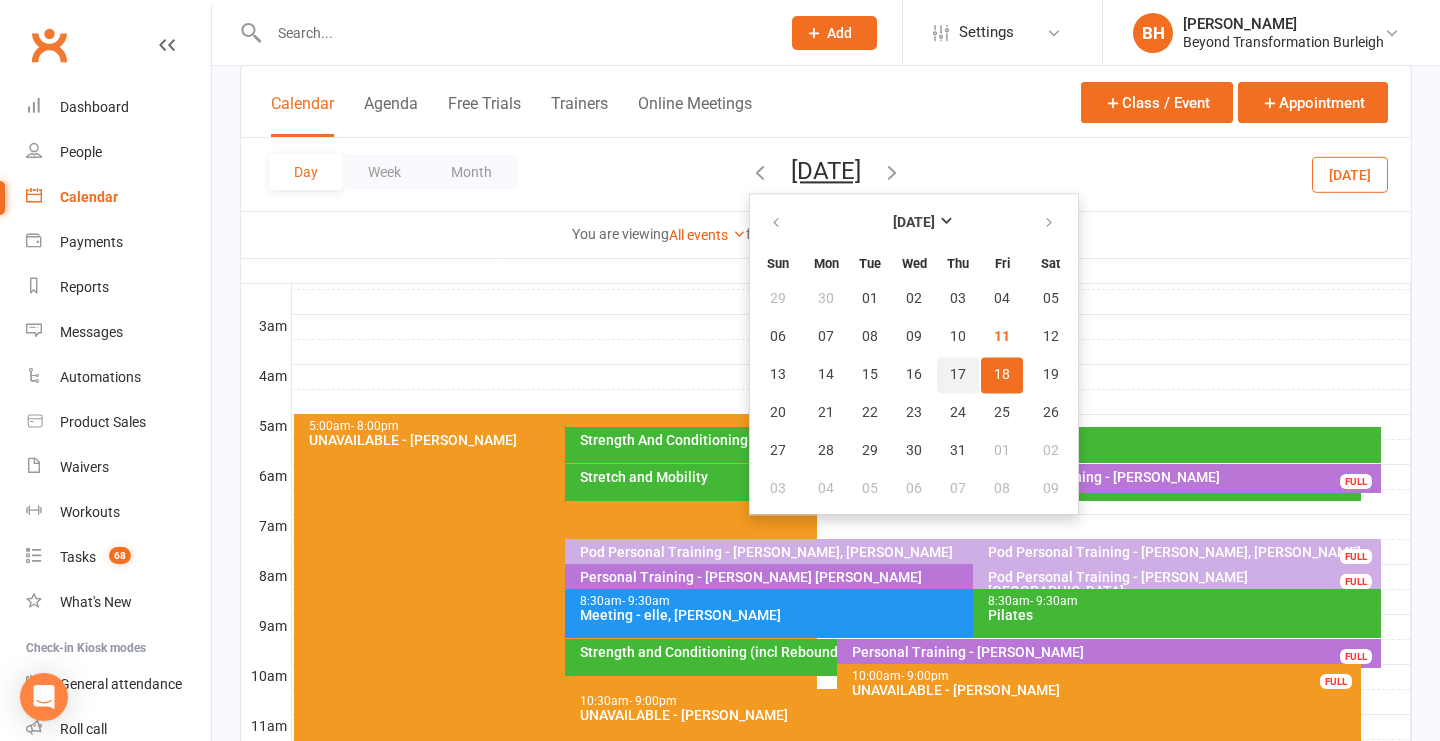 click on "17" at bounding box center (958, 375) 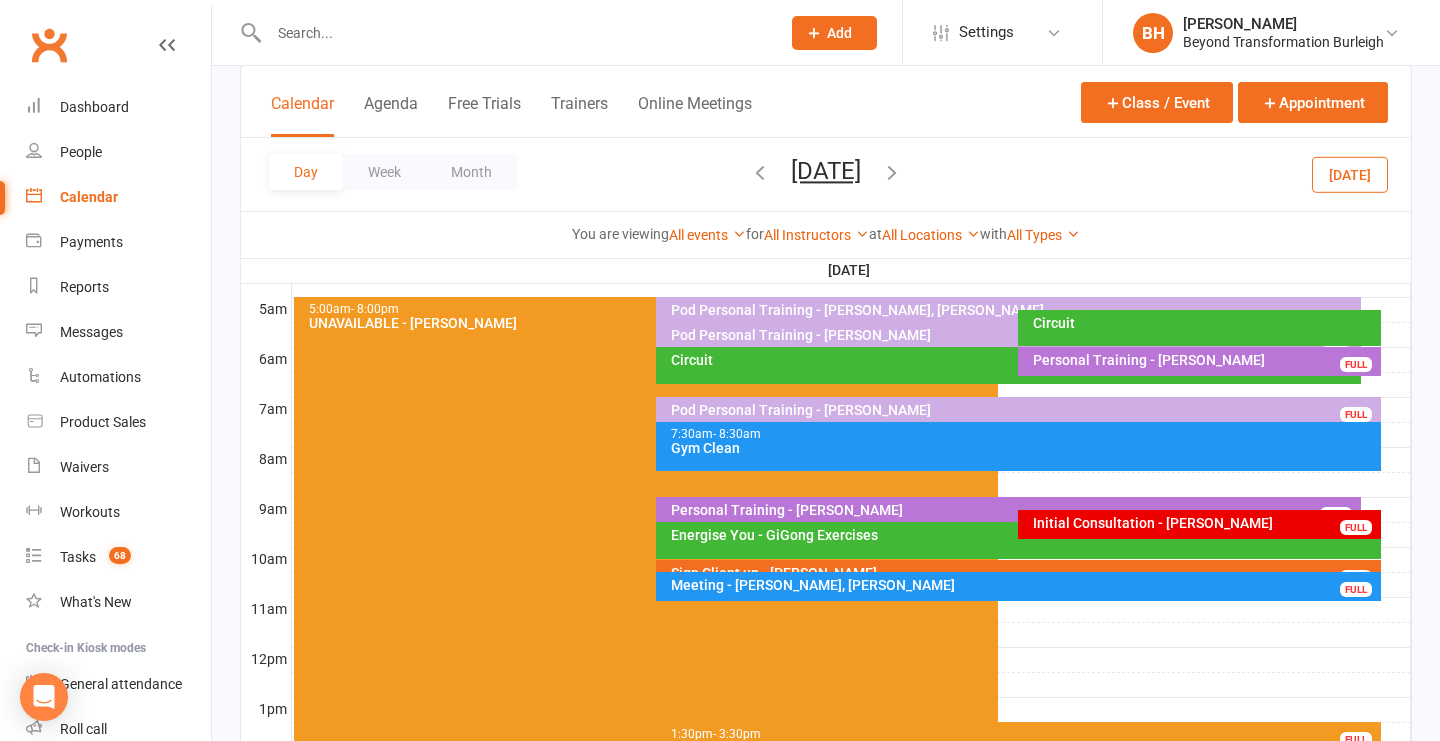 scroll, scrollTop: 341, scrollLeft: 0, axis: vertical 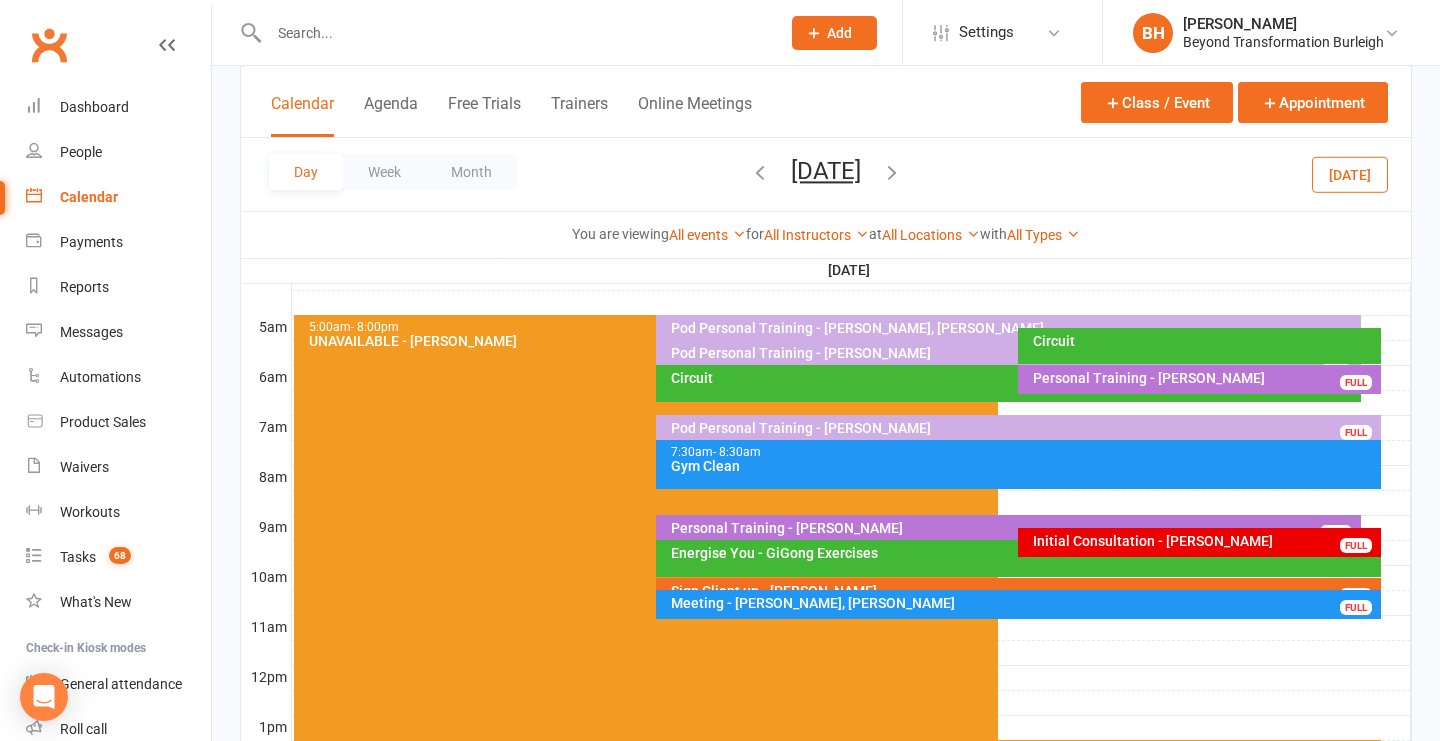 click at bounding box center [892, 172] 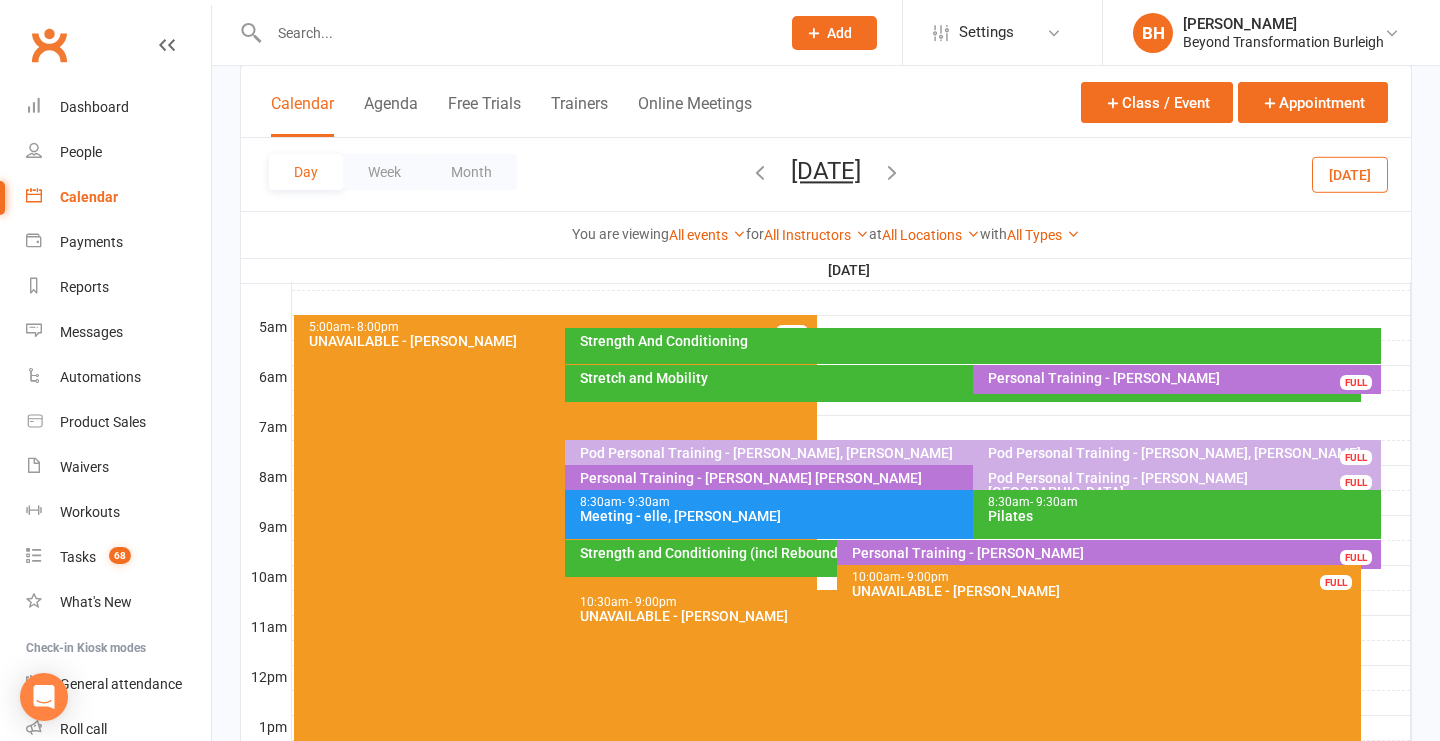 click on "Strength And Conditioning" at bounding box center [977, 341] 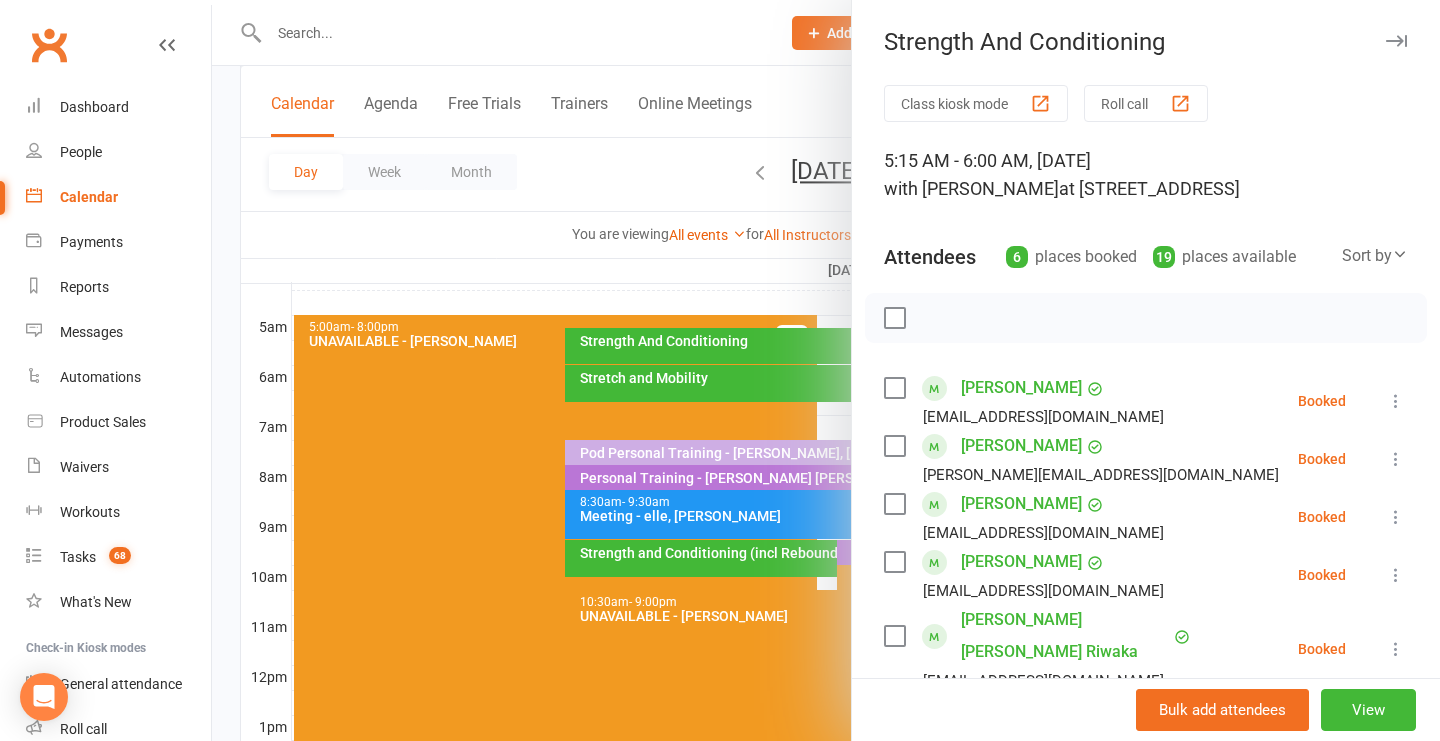 click at bounding box center [826, 370] 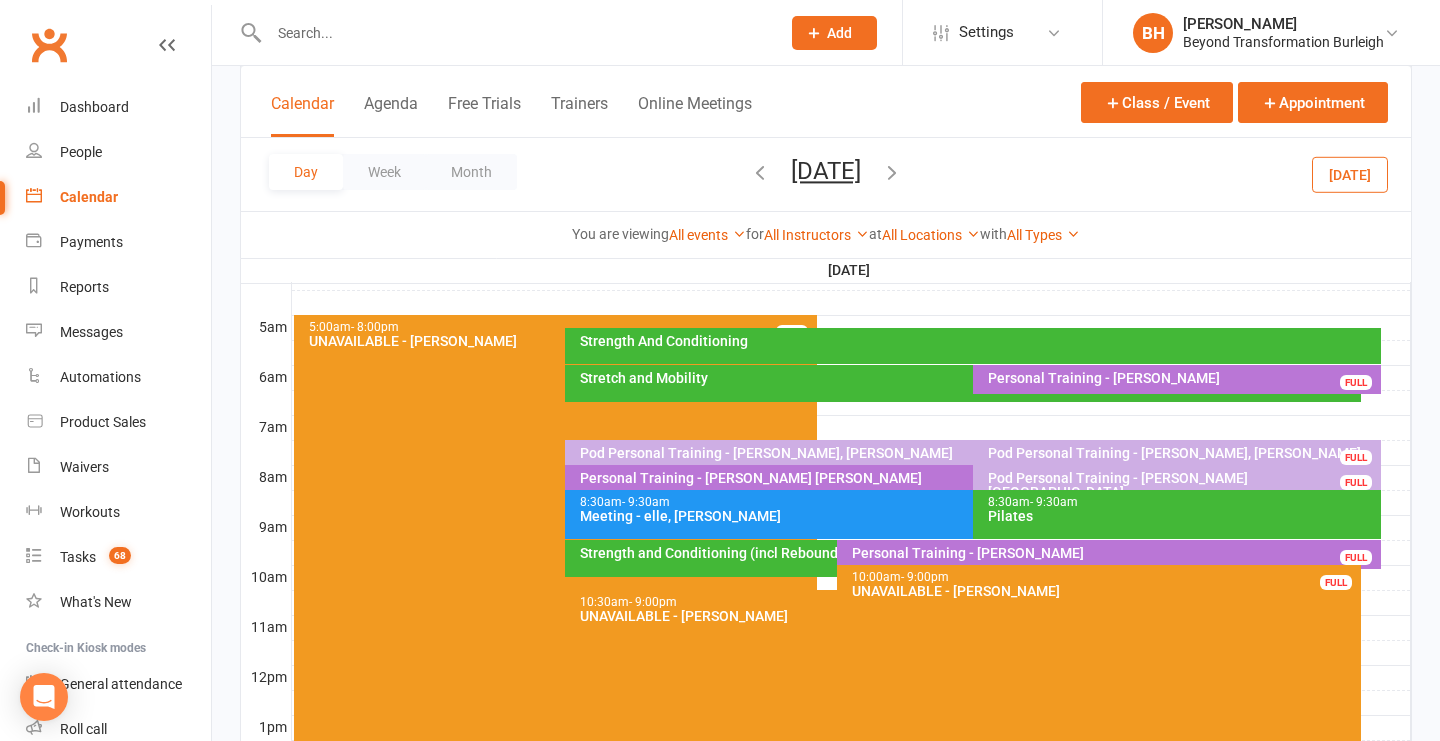 click at bounding box center (851, 353) 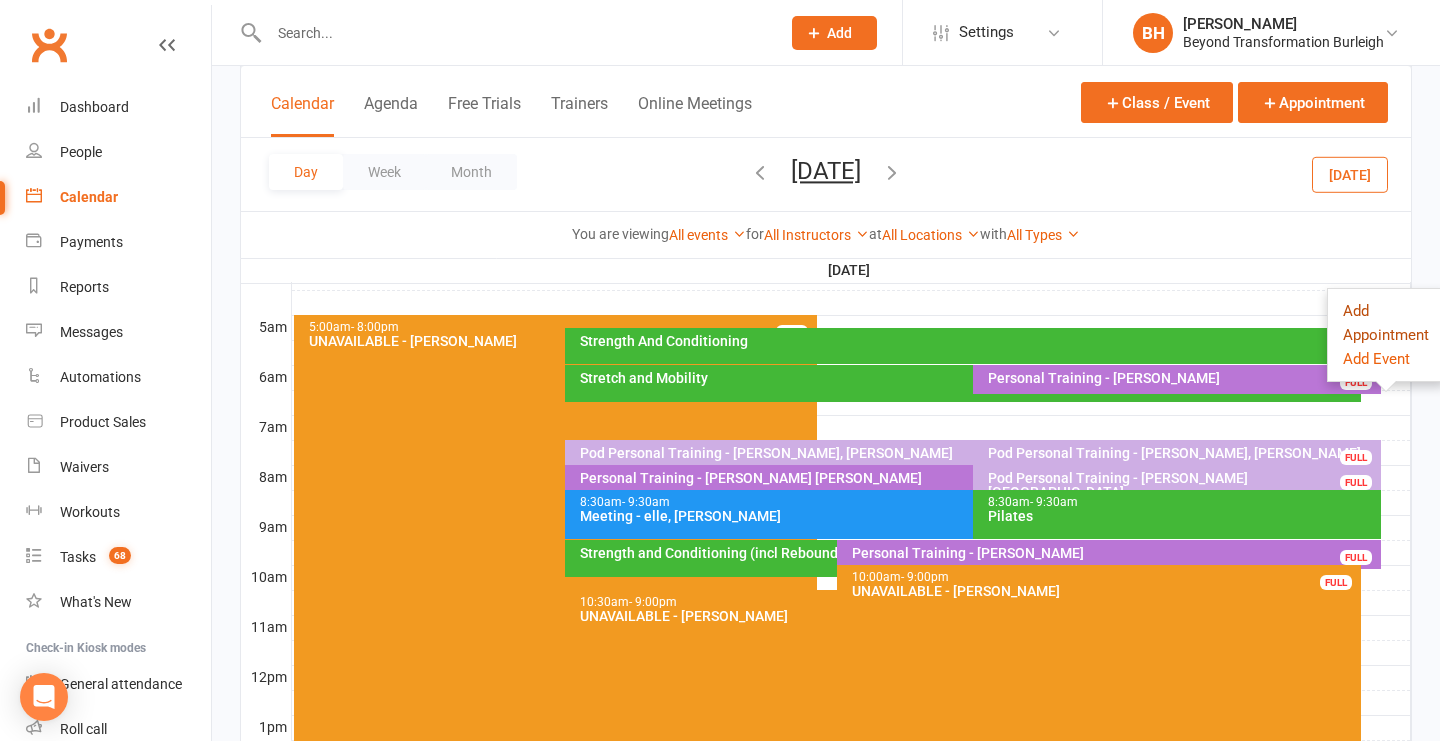 click on "Add Appointment" at bounding box center [1386, 323] 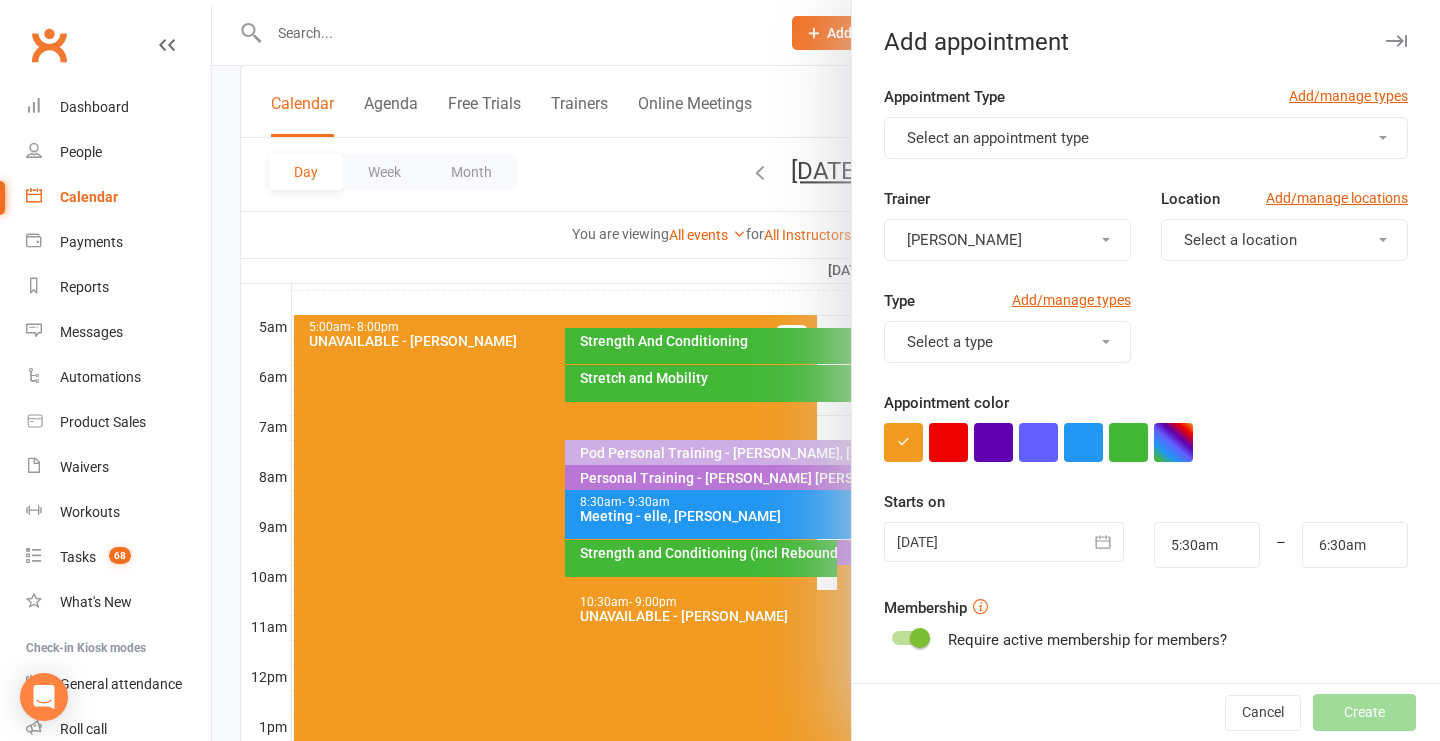 click on "Select an appointment type" at bounding box center [1146, 138] 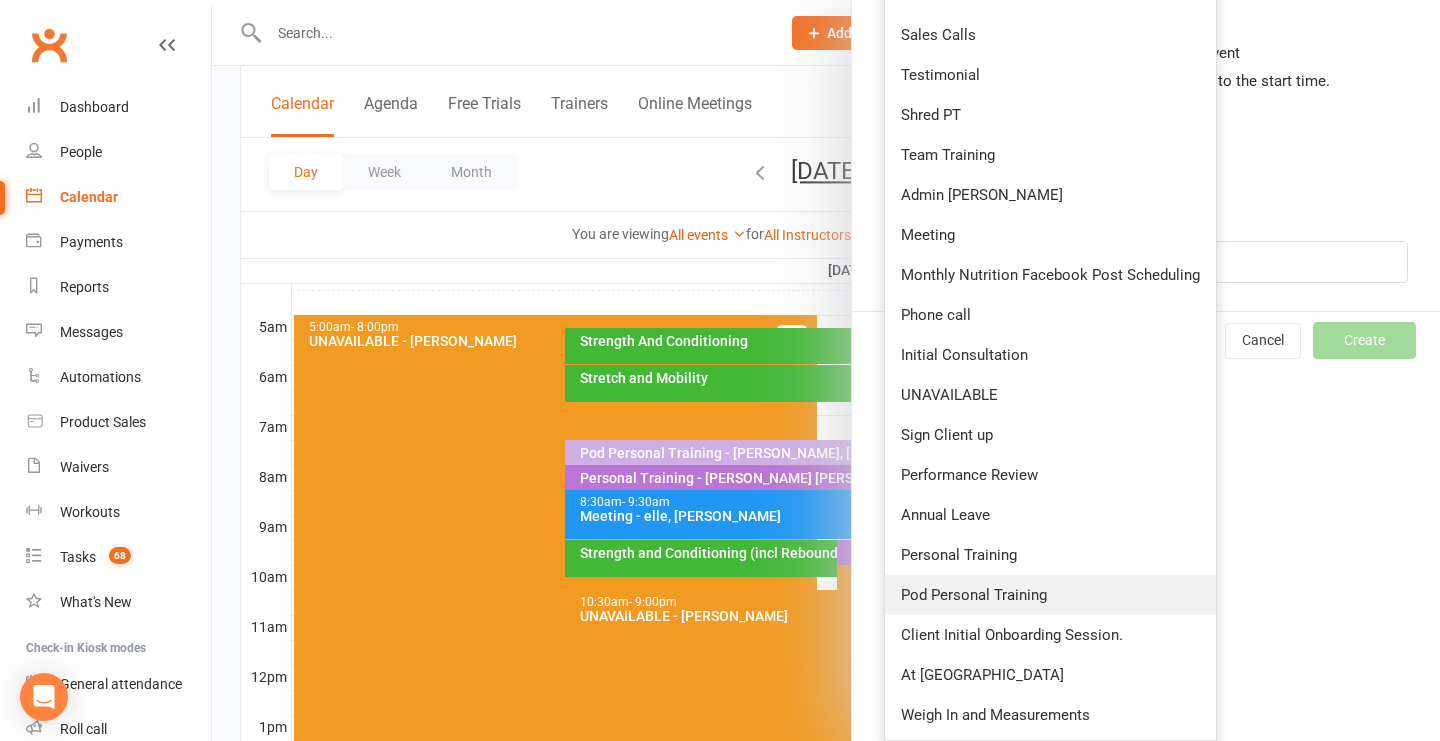 scroll, scrollTop: 671, scrollLeft: 0, axis: vertical 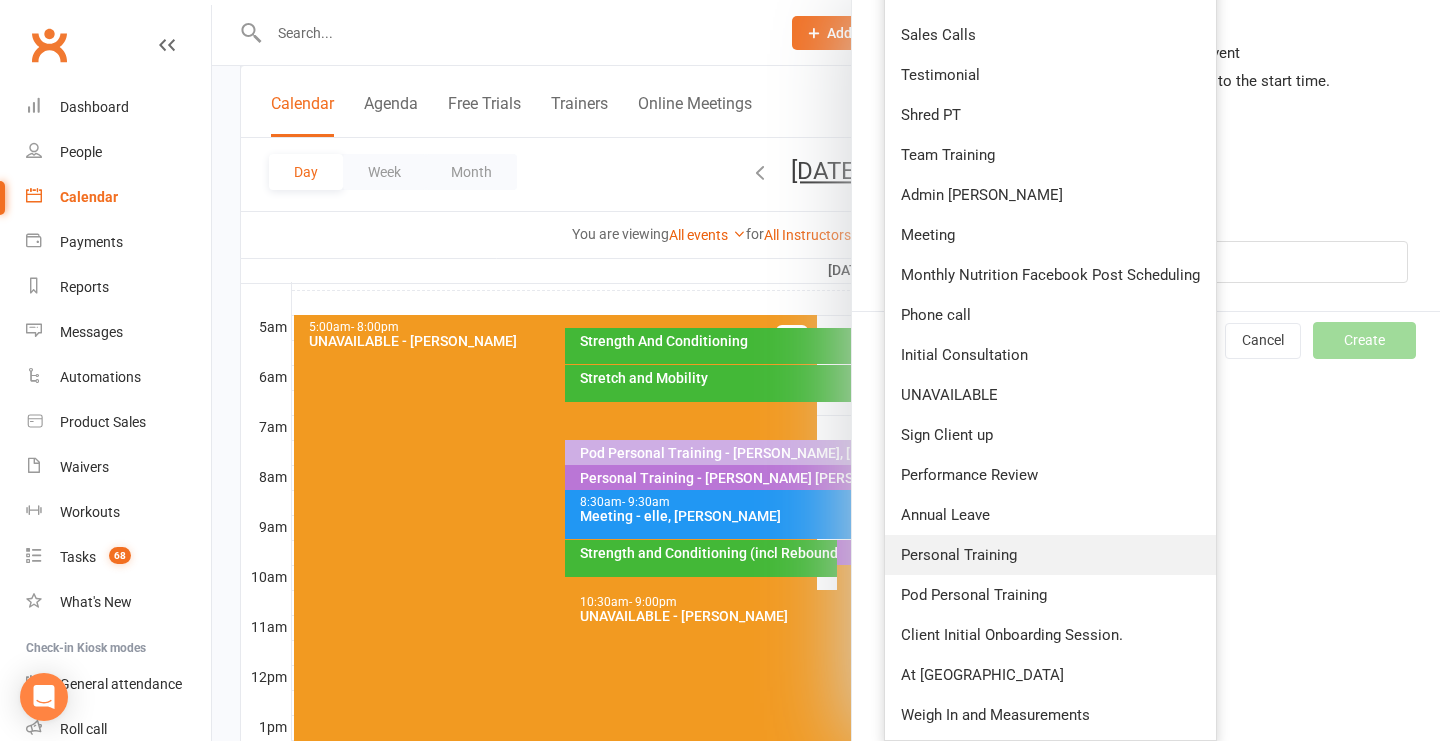 click on "Personal Training" at bounding box center (1050, 555) 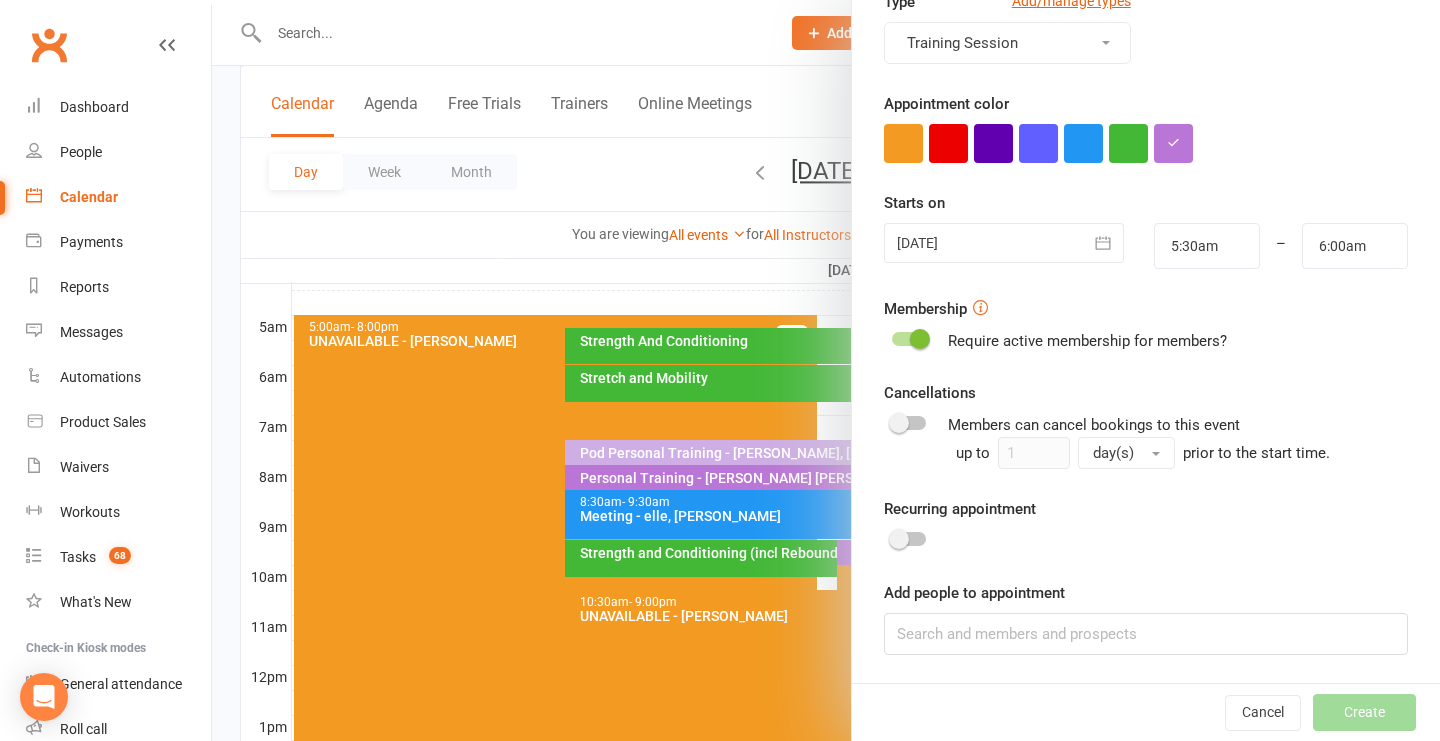 scroll, scrollTop: 298, scrollLeft: 0, axis: vertical 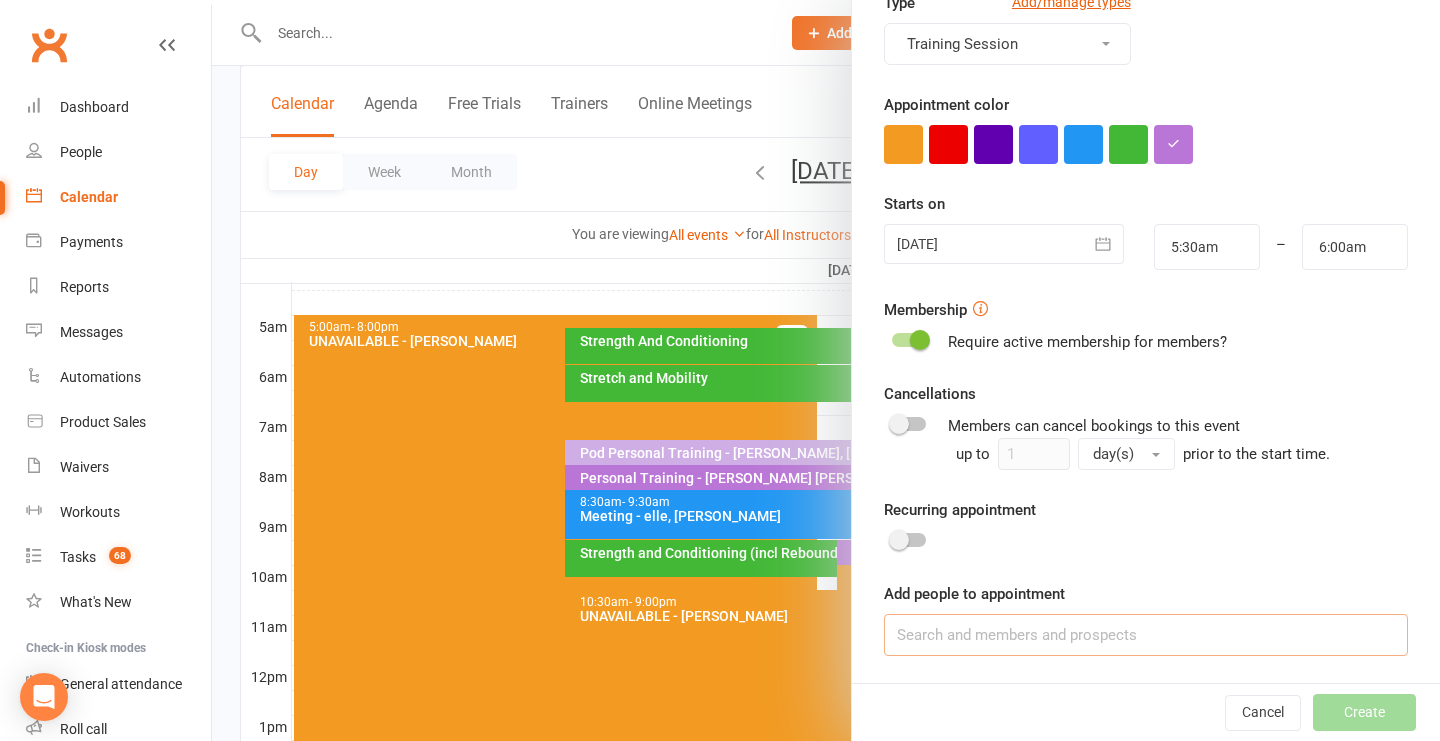 click at bounding box center (1146, 635) 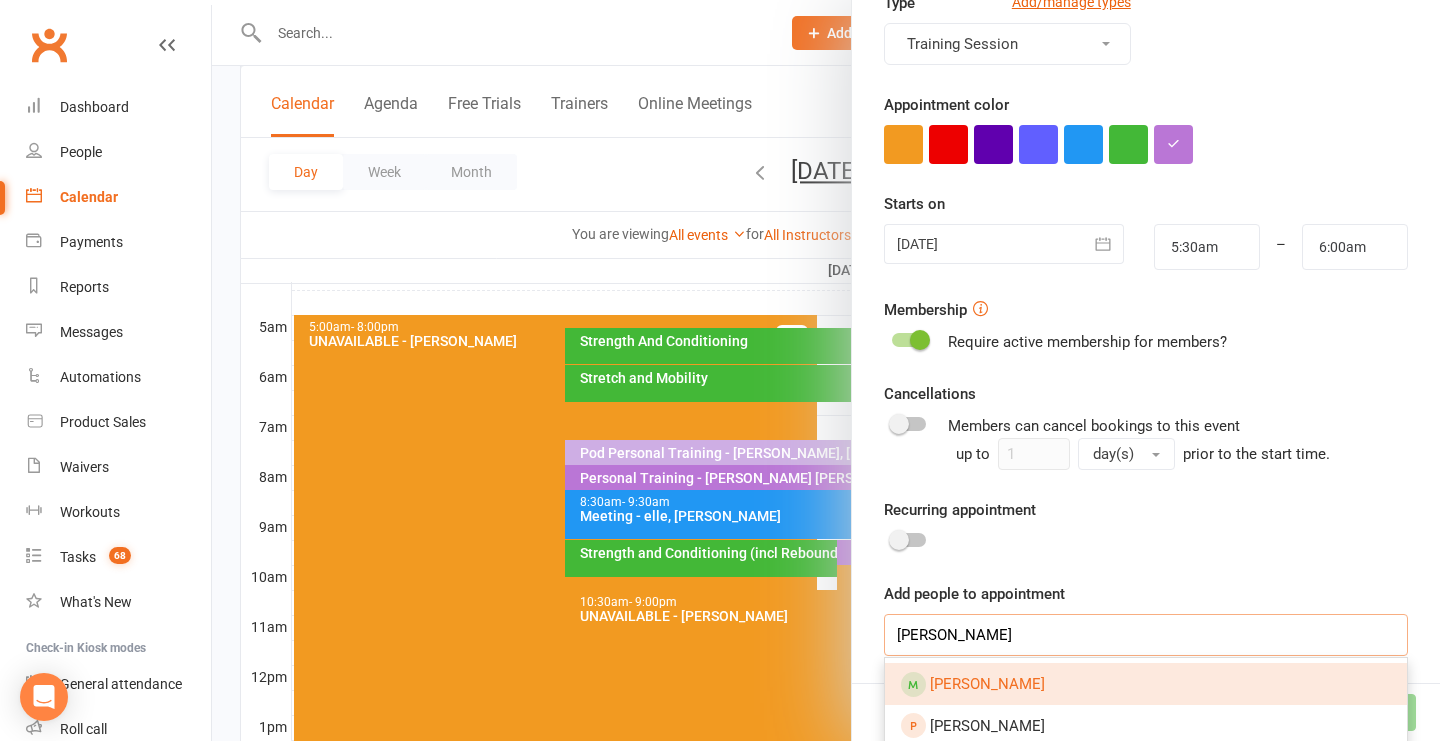 type on "[PERSON_NAME]" 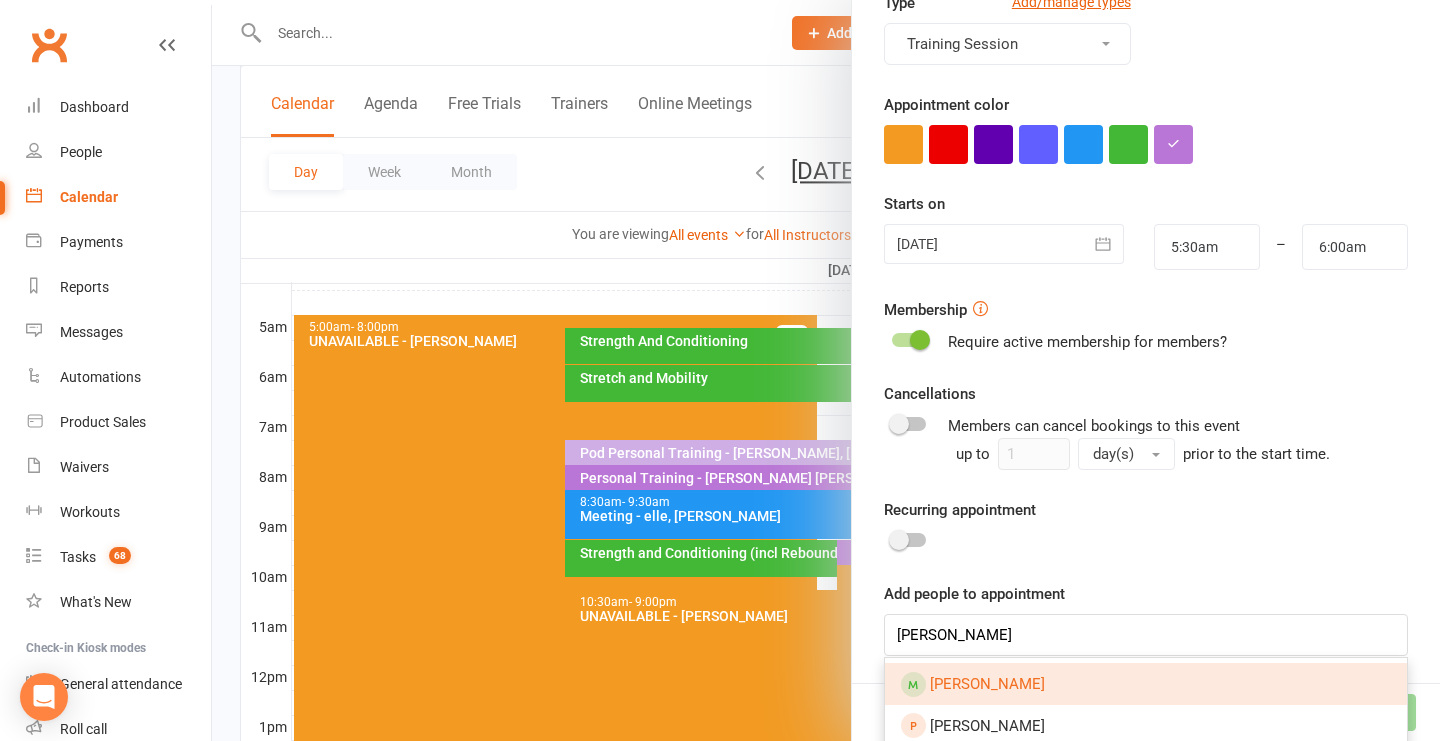 drag, startPoint x: 1028, startPoint y: 641, endPoint x: 998, endPoint y: 684, distance: 52.43091 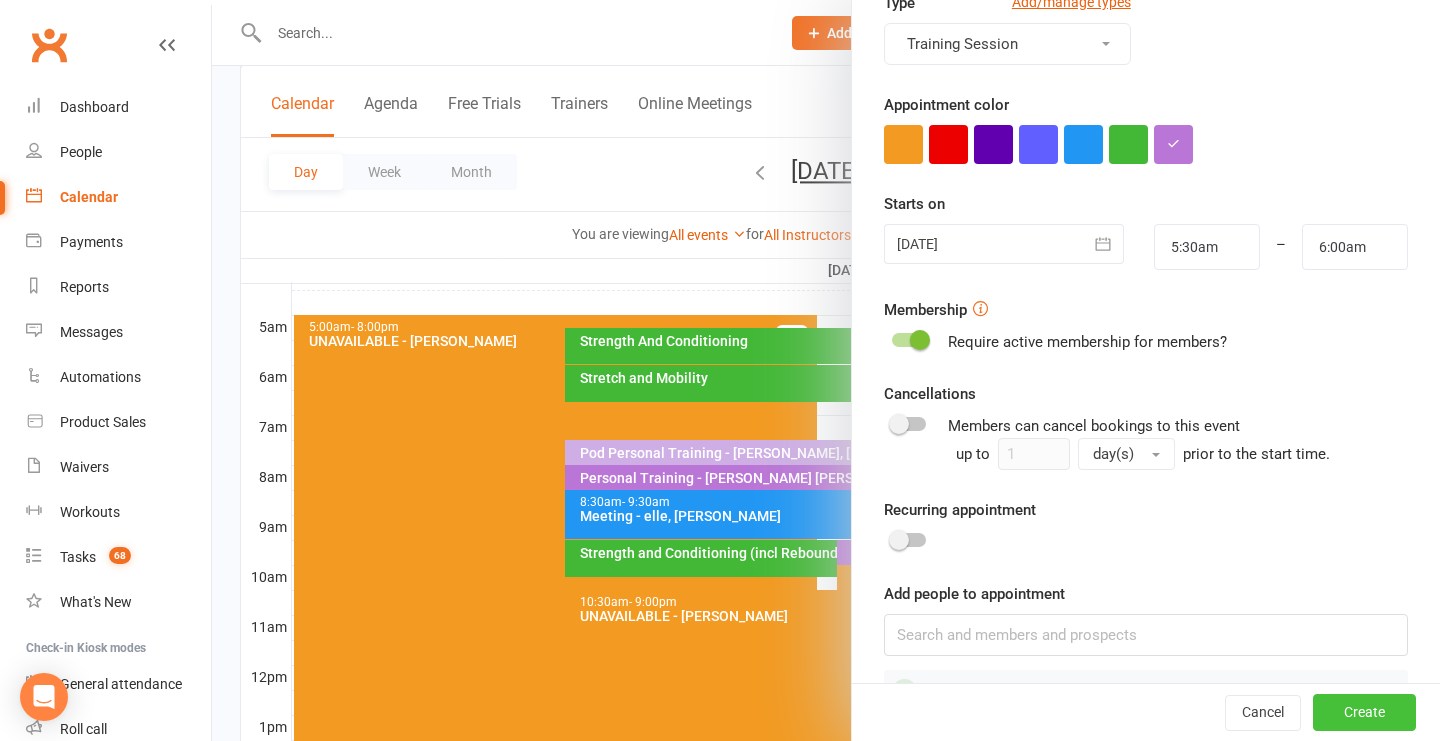 click on "Create" at bounding box center [1364, 713] 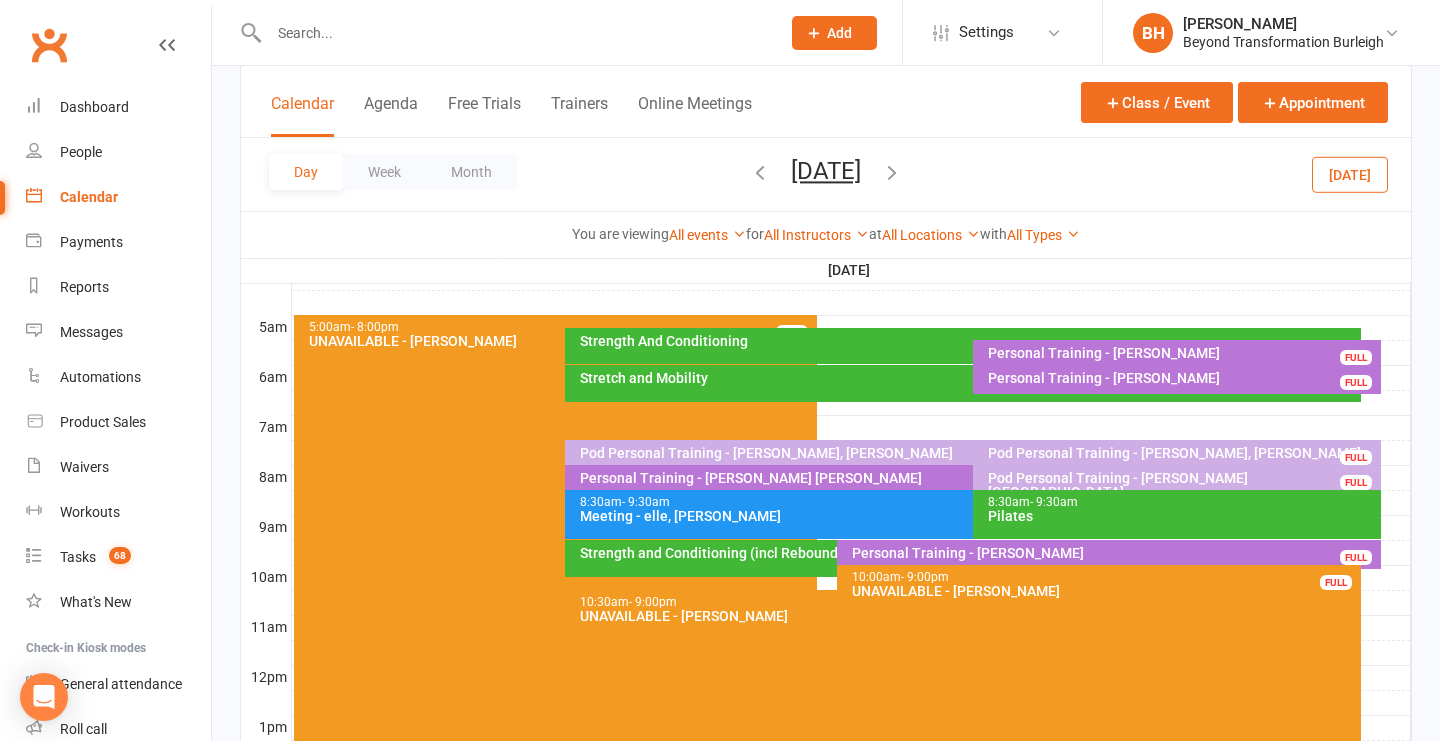 click on "Strength And Conditioning" at bounding box center (962, 346) 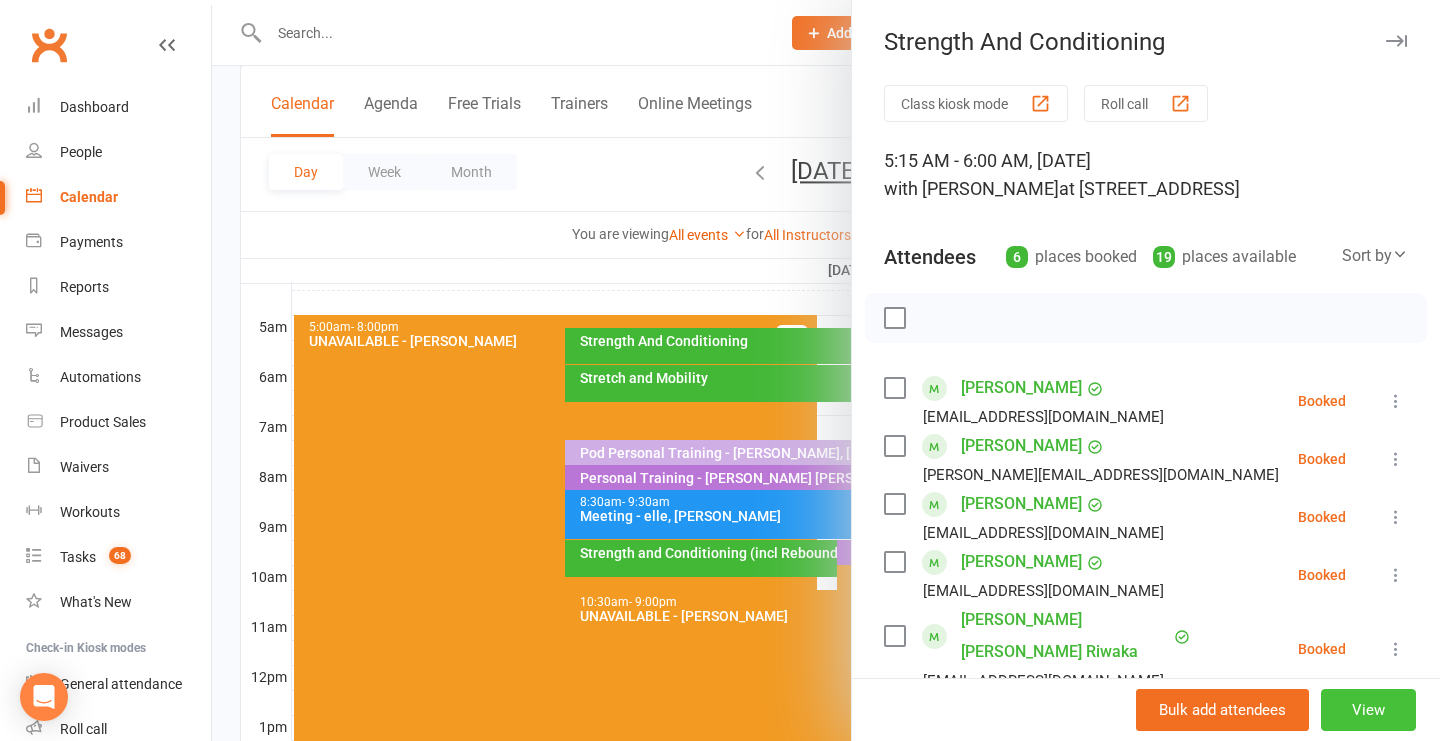 click on "View" at bounding box center (1368, 710) 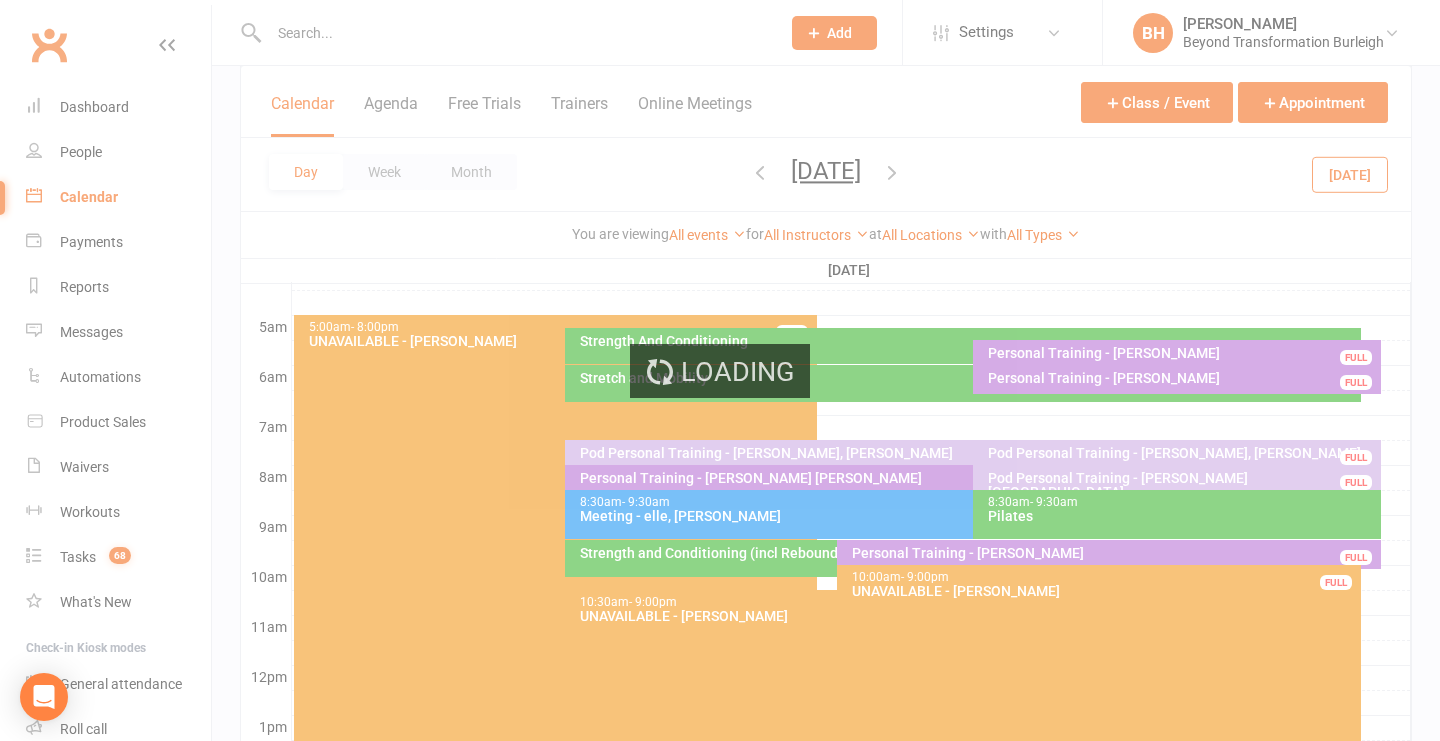 scroll, scrollTop: 0, scrollLeft: 0, axis: both 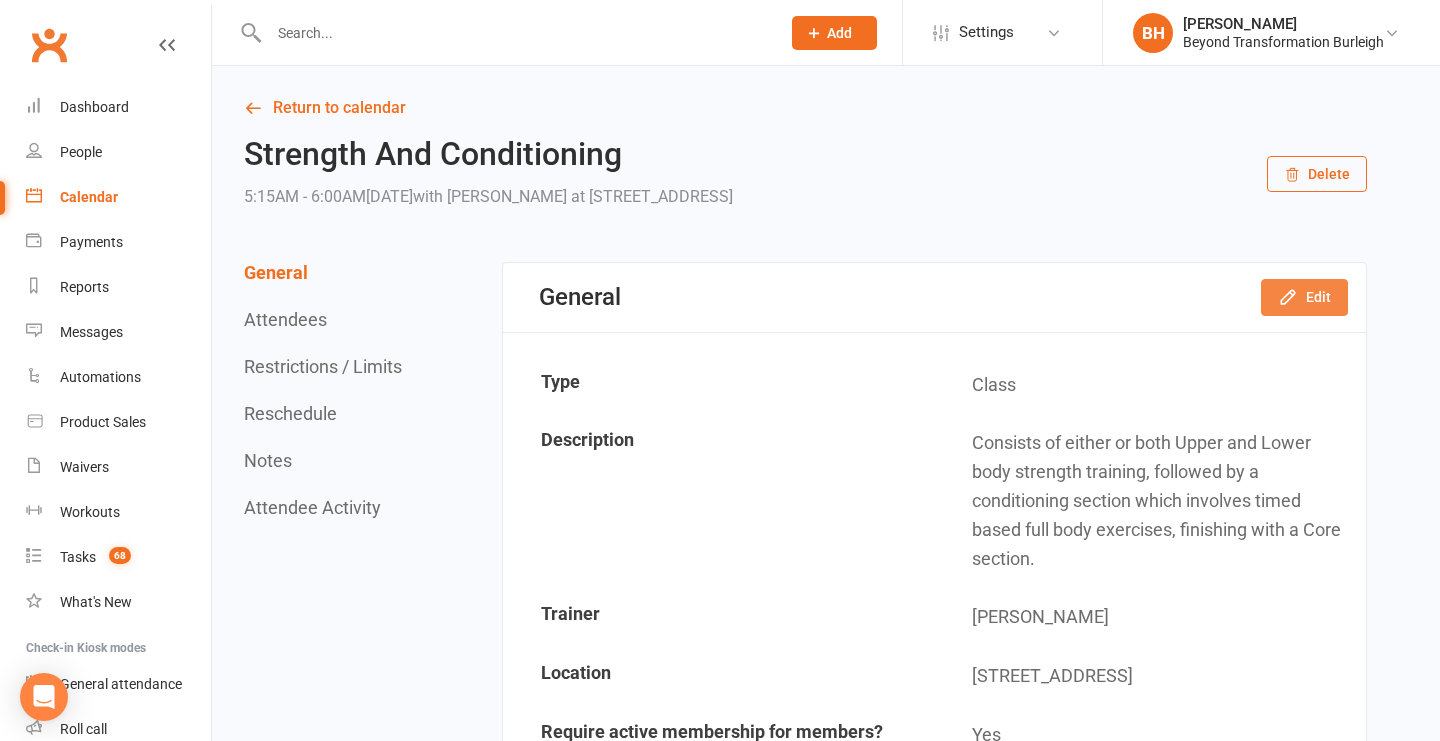 click on "Edit" at bounding box center [1304, 297] 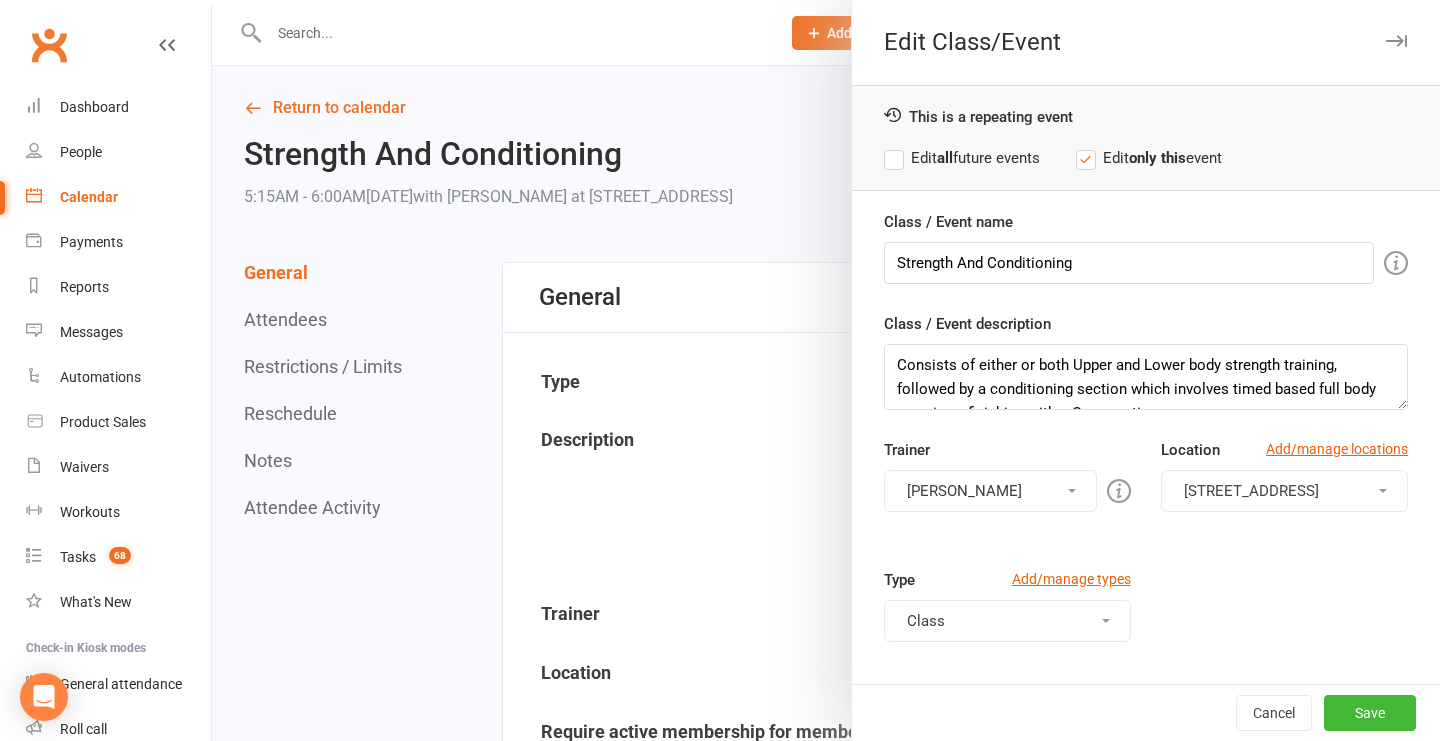click on "[PERSON_NAME]" at bounding box center (990, 491) 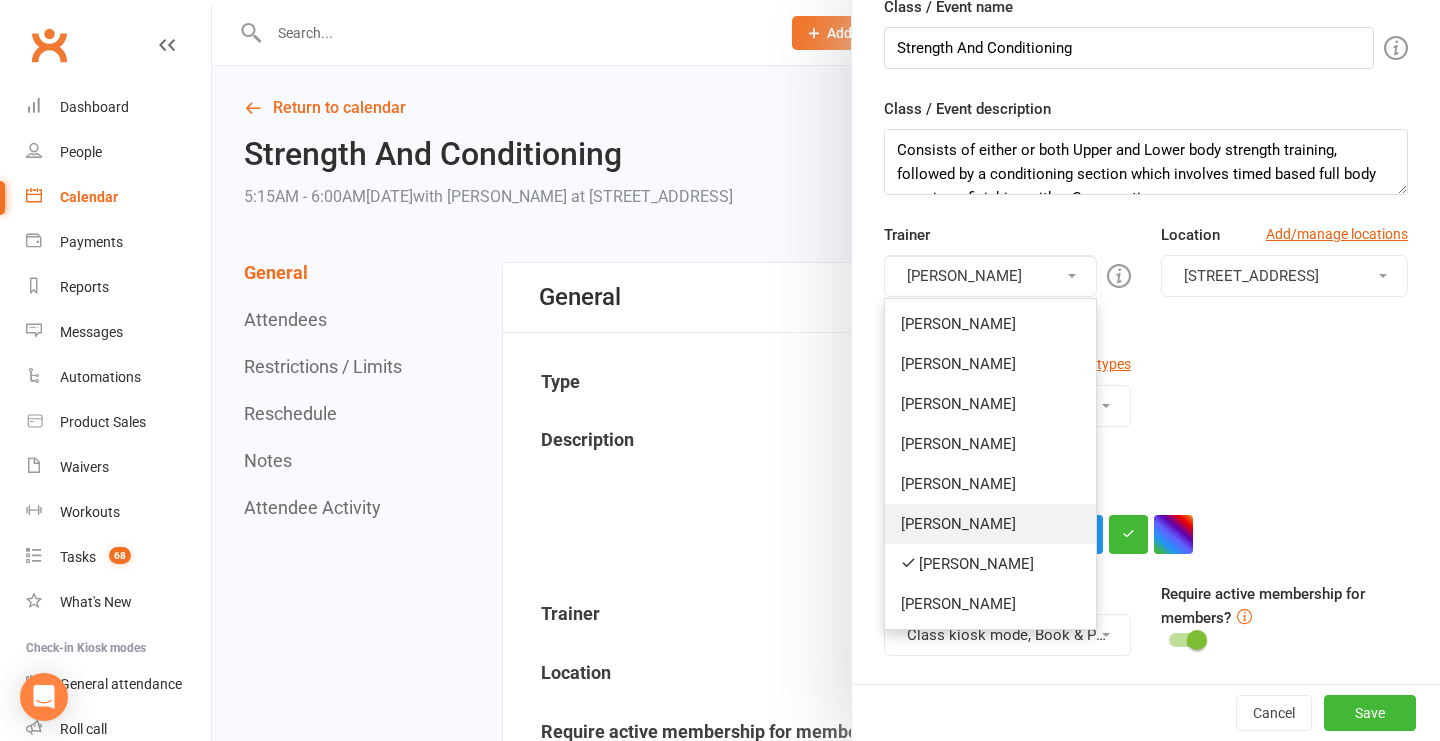 scroll, scrollTop: 215, scrollLeft: 0, axis: vertical 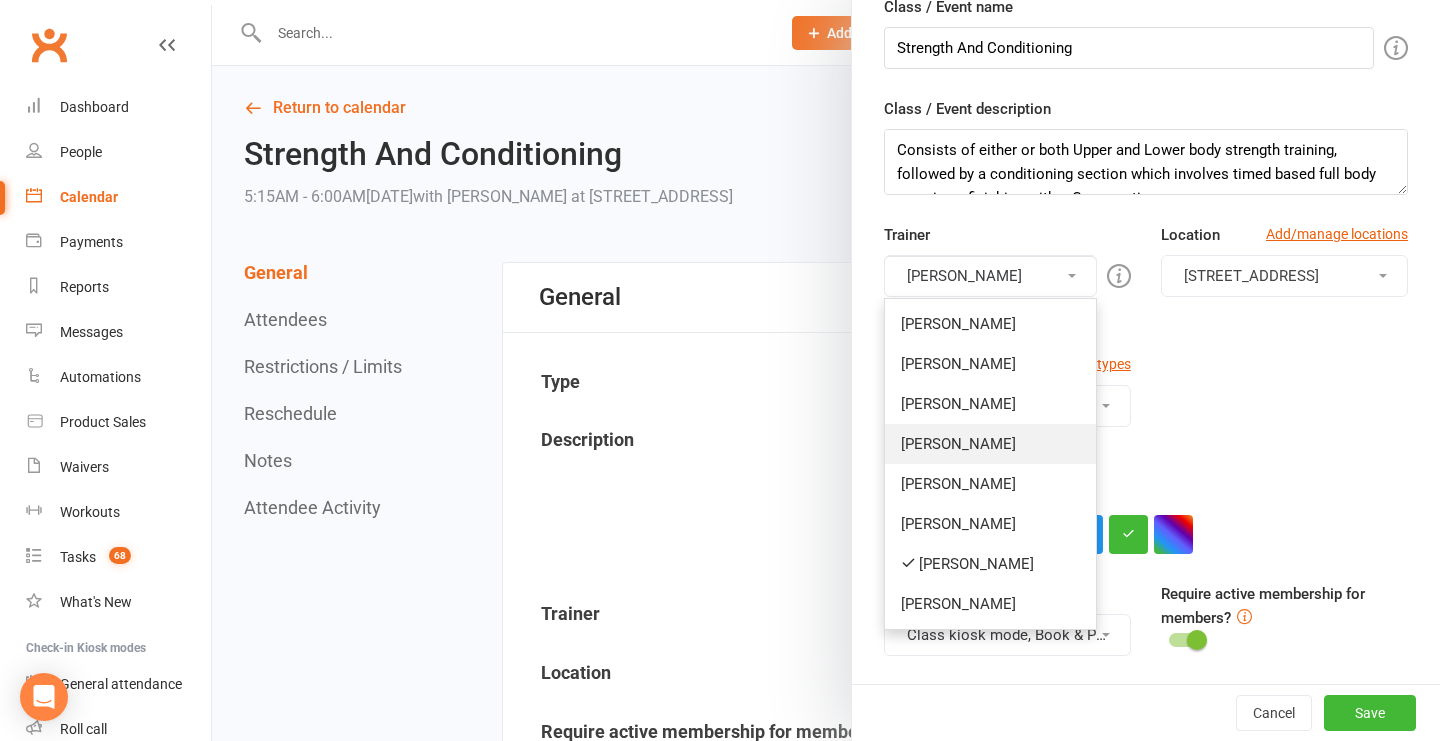 click on "[PERSON_NAME]" at bounding box center (990, 444) 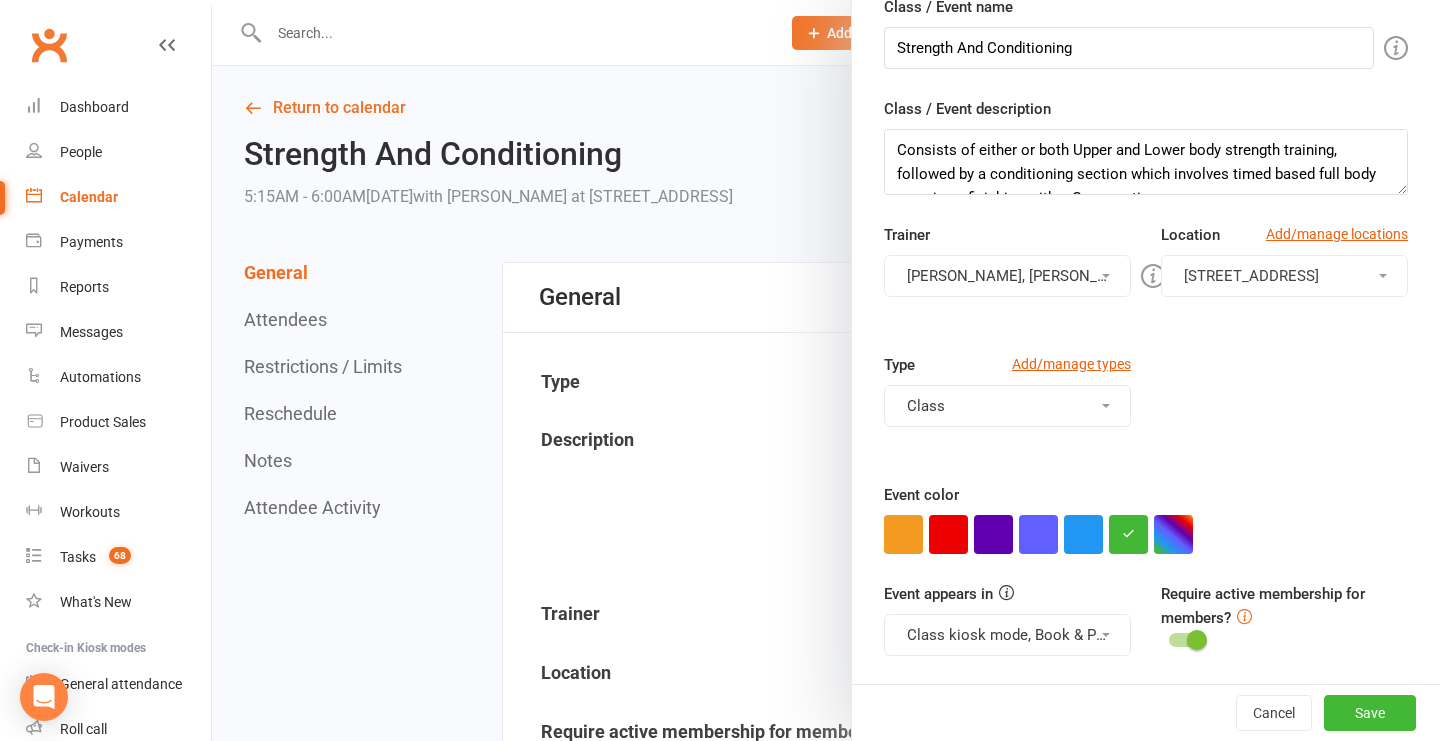 click on "[PERSON_NAME], [PERSON_NAME]" at bounding box center (1007, 276) 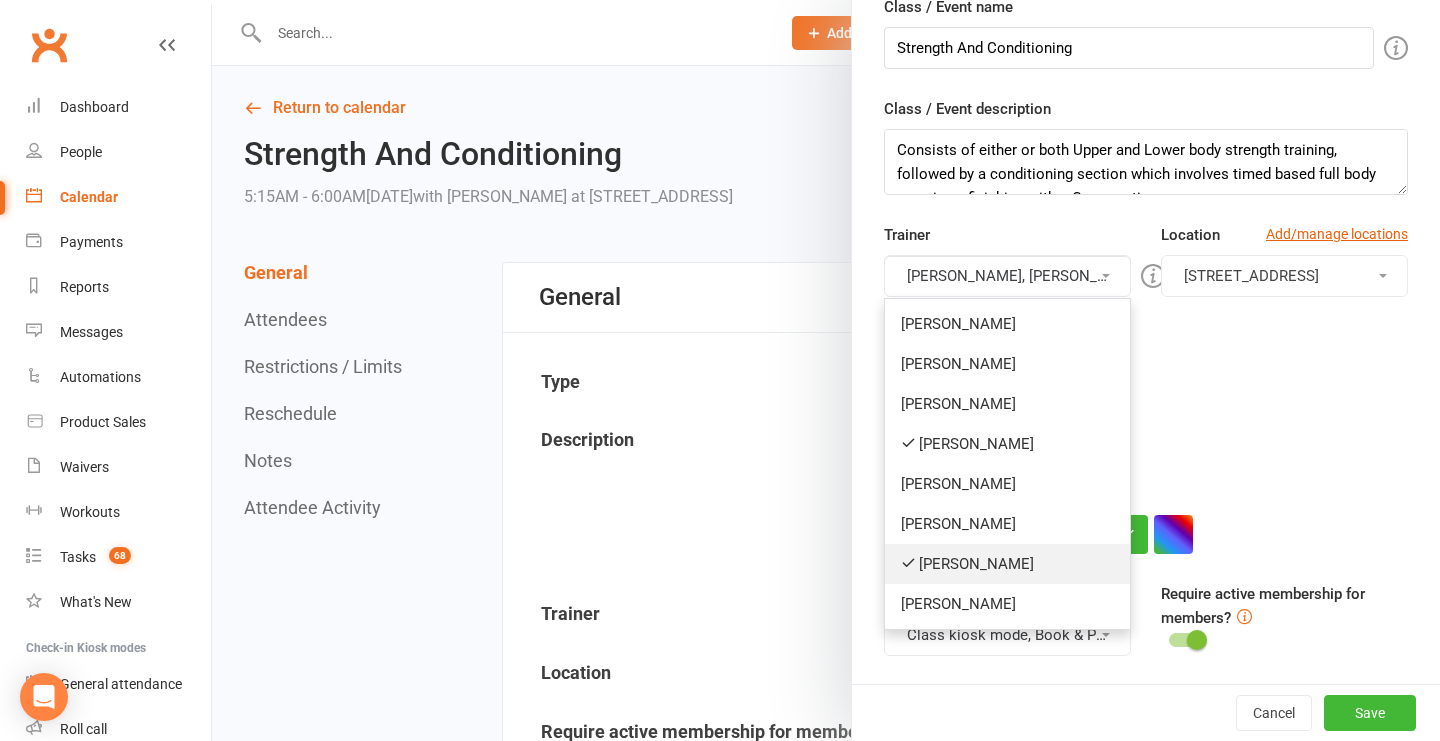 click on "[PERSON_NAME]" at bounding box center [1007, 564] 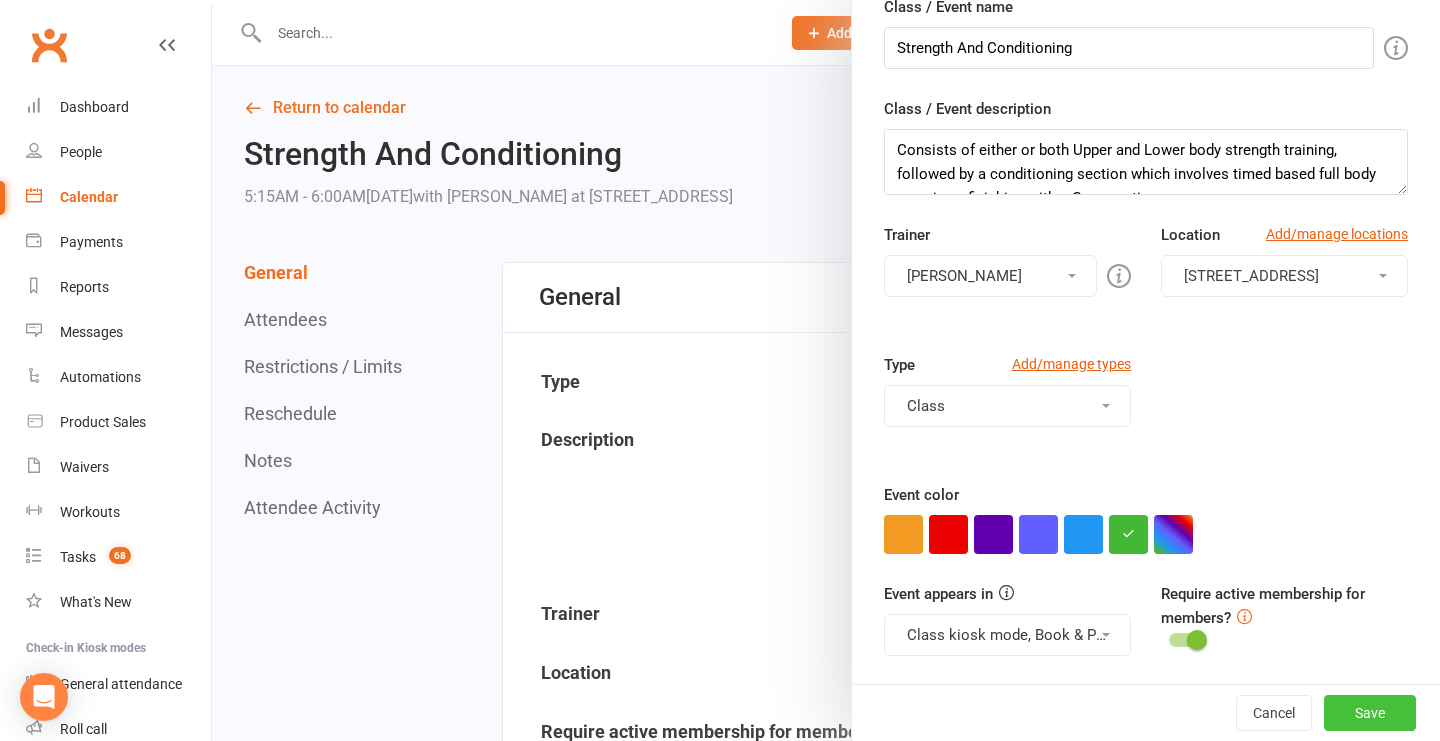 click on "Save" at bounding box center (1370, 713) 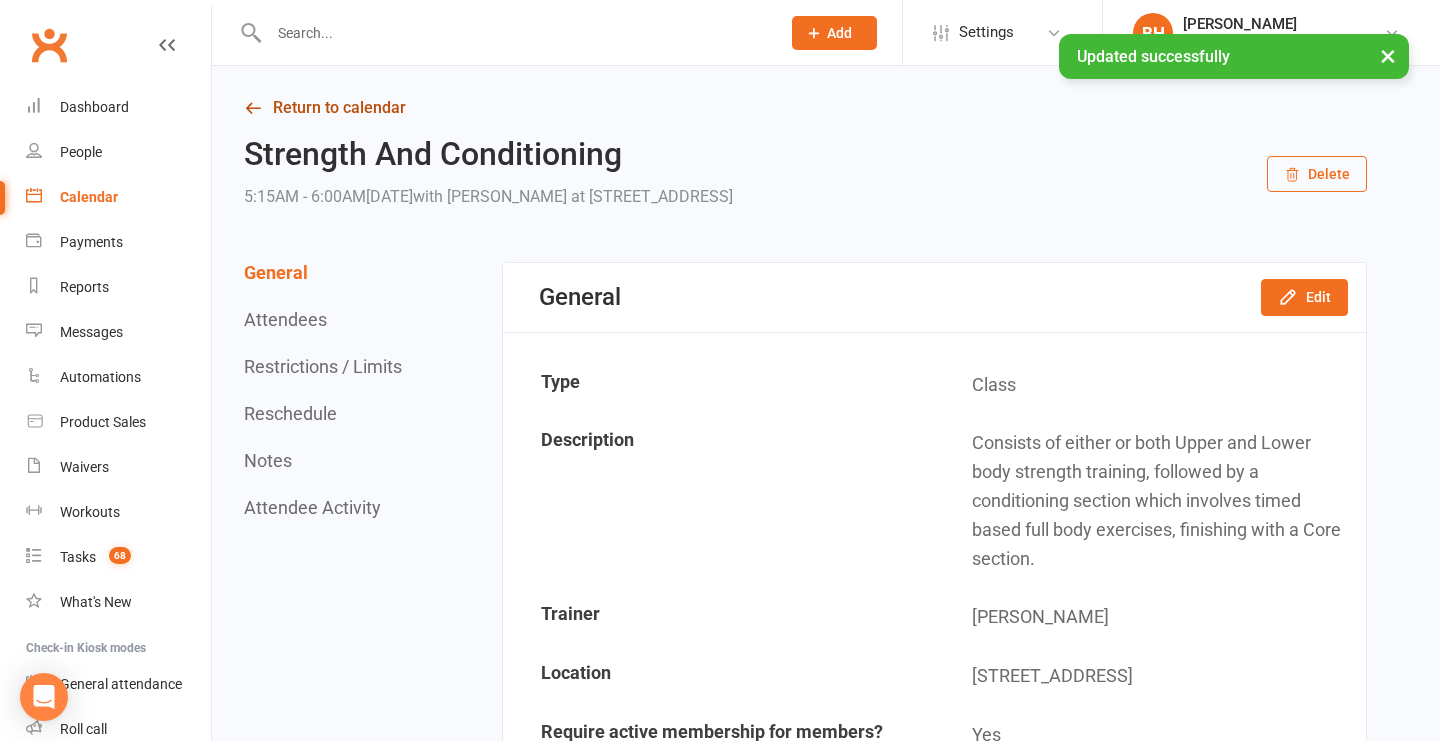 click on "Return to calendar" at bounding box center (805, 108) 